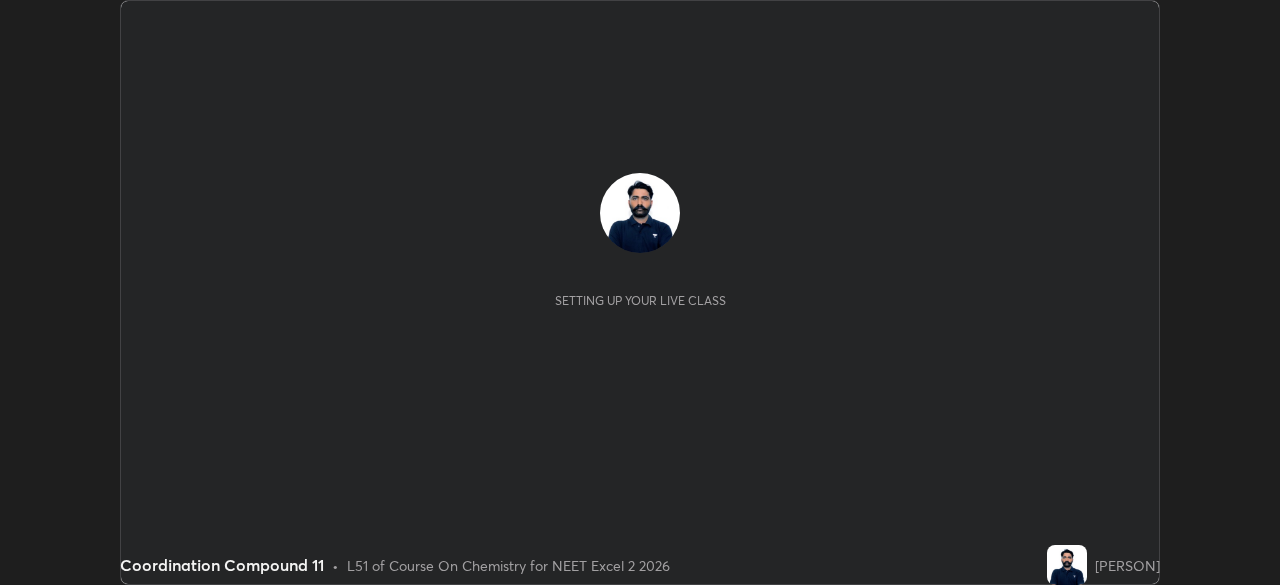 scroll, scrollTop: 0, scrollLeft: 0, axis: both 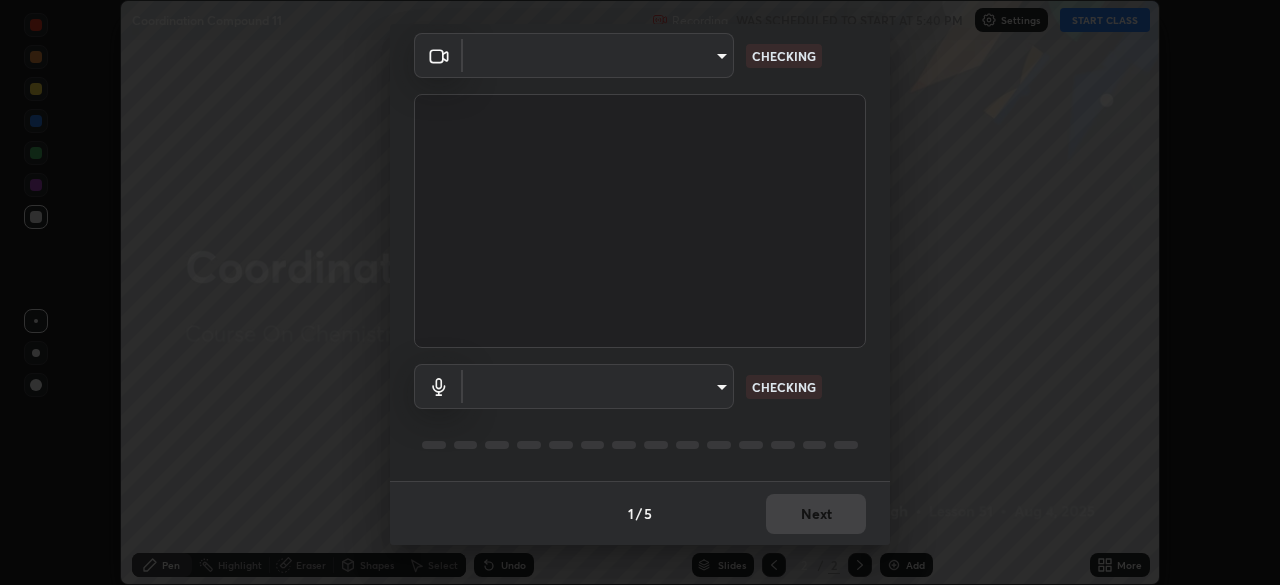 type on "646e766041115afe775193d65f058929323c5316c5d1d13a2c8912e529581f74" 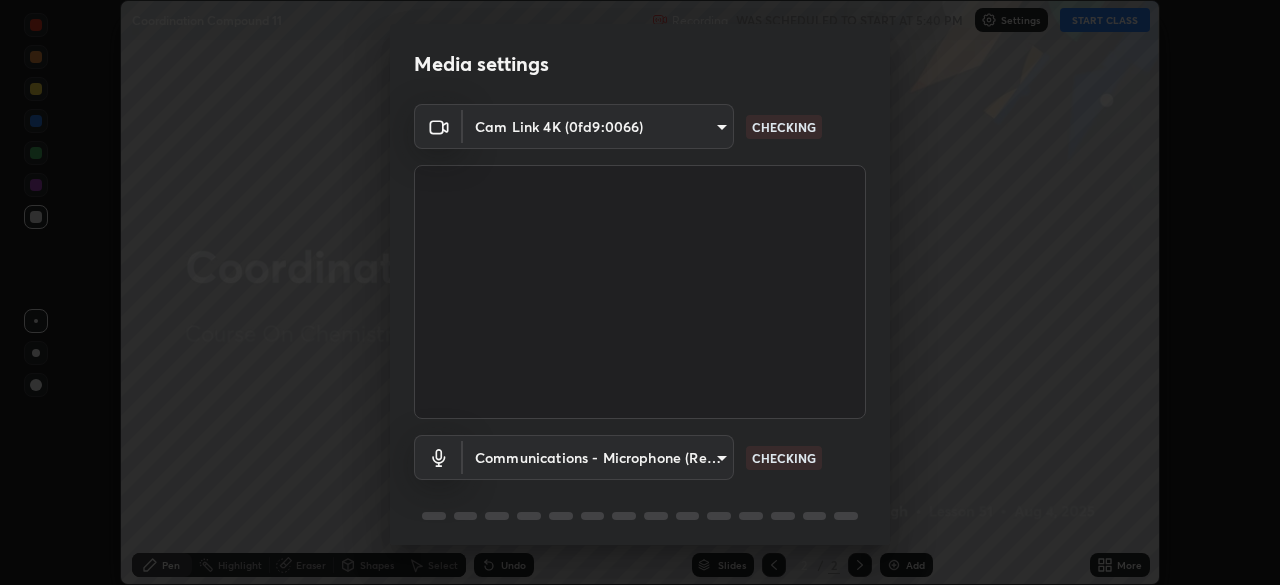 scroll, scrollTop: 71, scrollLeft: 0, axis: vertical 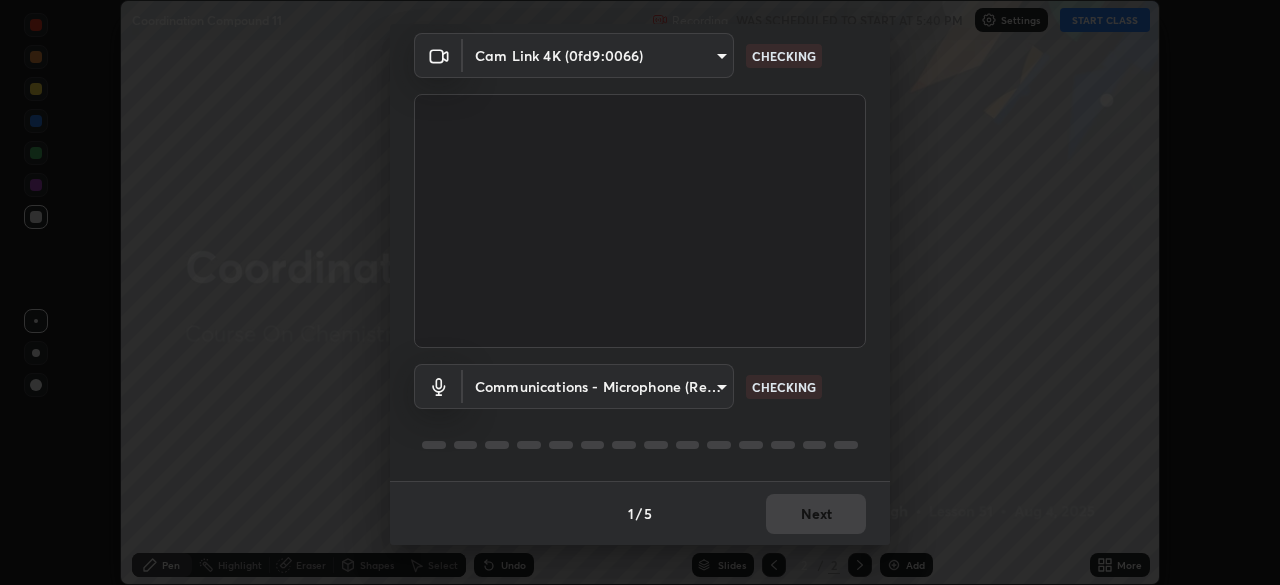 click on "Erase all Coordination Compound 11 Recording WAS SCHEDULED TO START AT  5:40 PM Settings START CLASS Setting up your live class Coordination Compound 11 • L51 of Course On Chemistry for NEET Excel 2 2026 [PERSON] Pen Highlight Eraser Shapes Select Undo Slides 2 / 2 Add More No doubts shared Encourage your learners to ask a doubt for better clarity Report an issue Reason for reporting Buffering Chat not working Audio - Video sync issue Educator video quality low ​ Attach an image Report Media settings Cam Link 4K (0fd9:0066) 646e766041115afe775193d65f058929323c5316c5d1d13a2c8912e529581f74 CHECKING Communications - Microphone (Realtek High Definition Audio) communications CHECKING 1 / 5 Next" at bounding box center (640, 292) 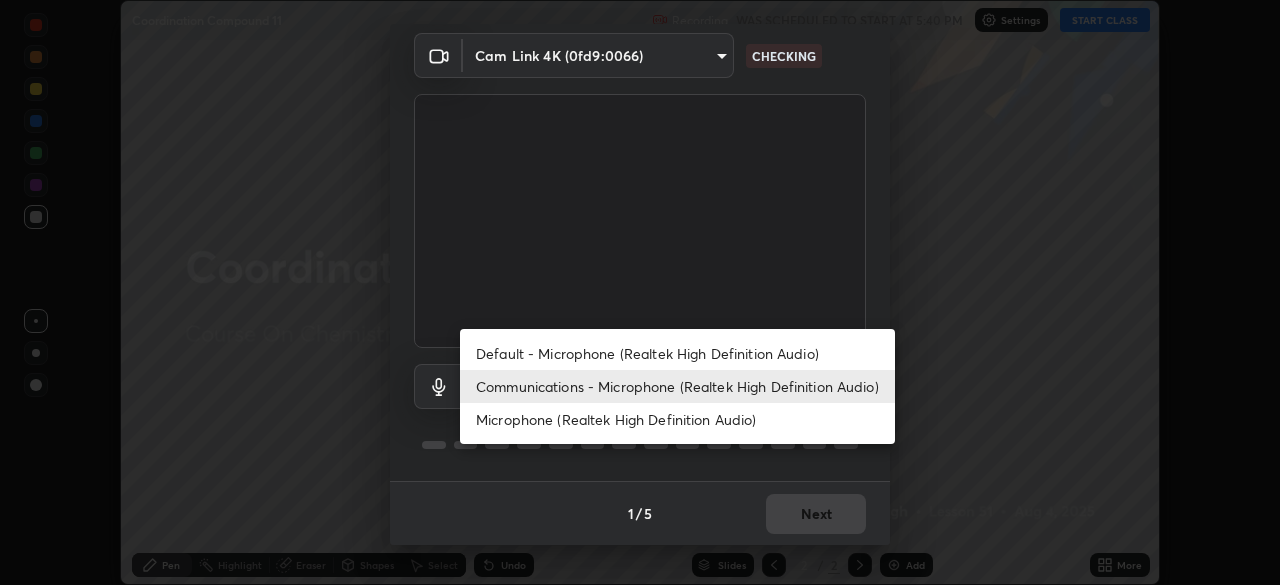 click on "Default - Microphone (Realtek High Definition Audio)" at bounding box center (677, 353) 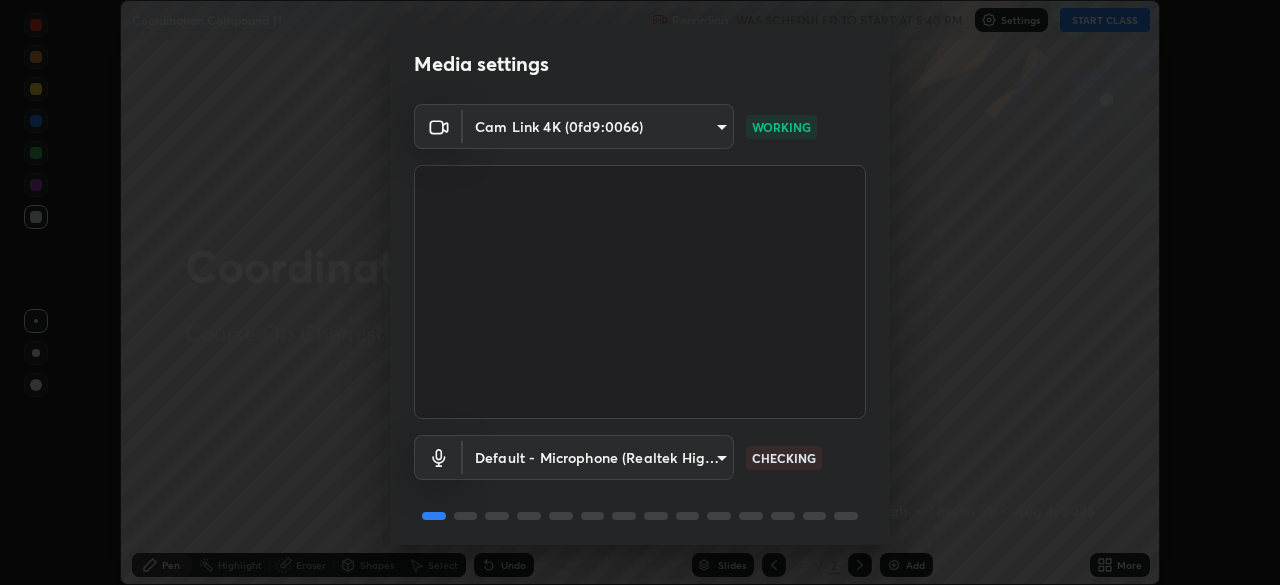scroll, scrollTop: 71, scrollLeft: 0, axis: vertical 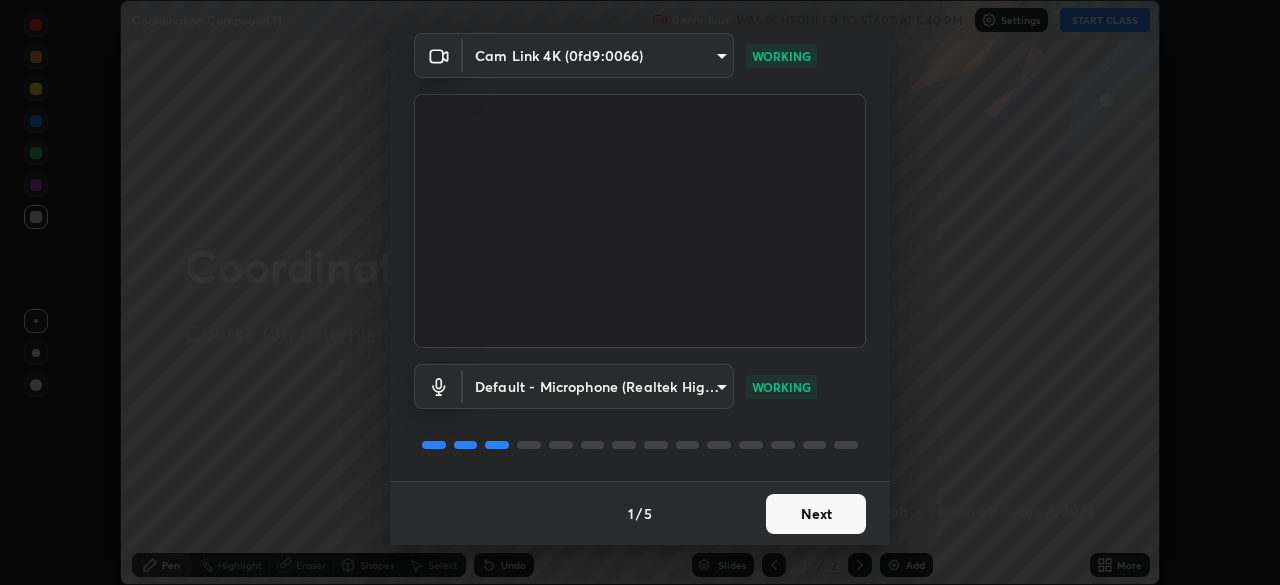 click on "Next" at bounding box center (816, 514) 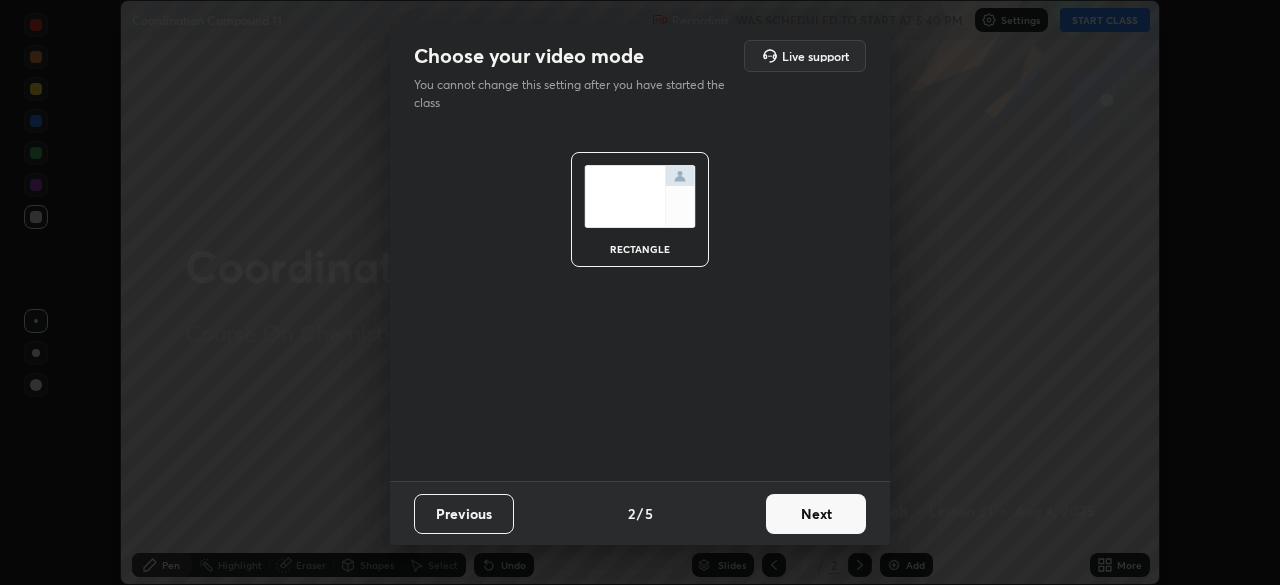 scroll, scrollTop: 0, scrollLeft: 0, axis: both 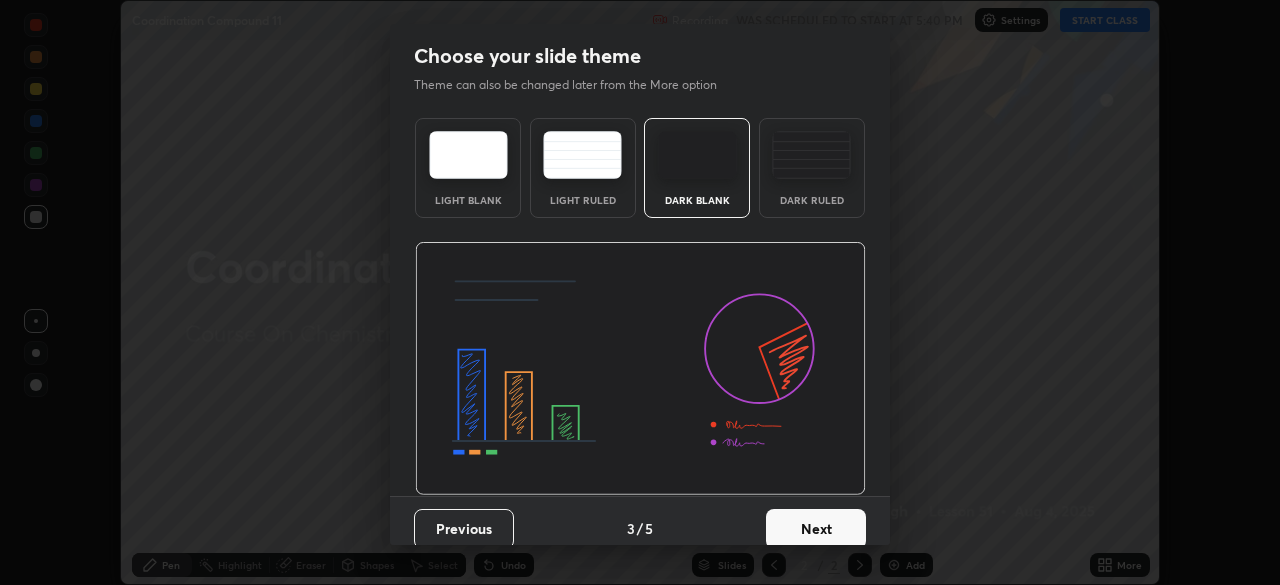 click on "Next" at bounding box center (816, 529) 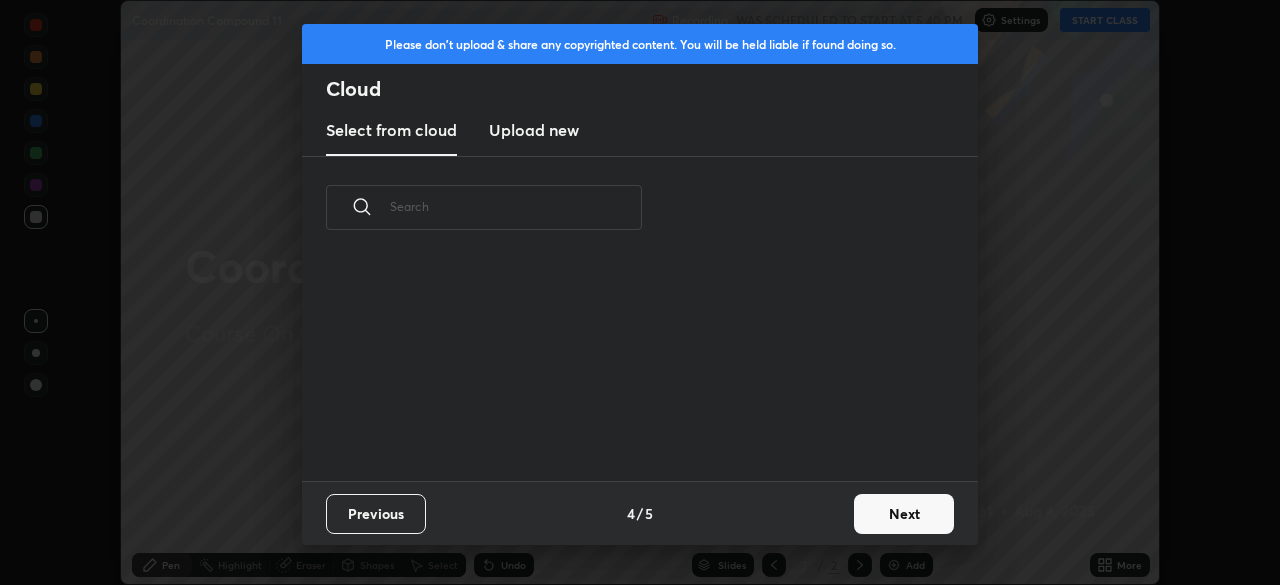 click on "Previous 4 / 5 Next" at bounding box center (640, 513) 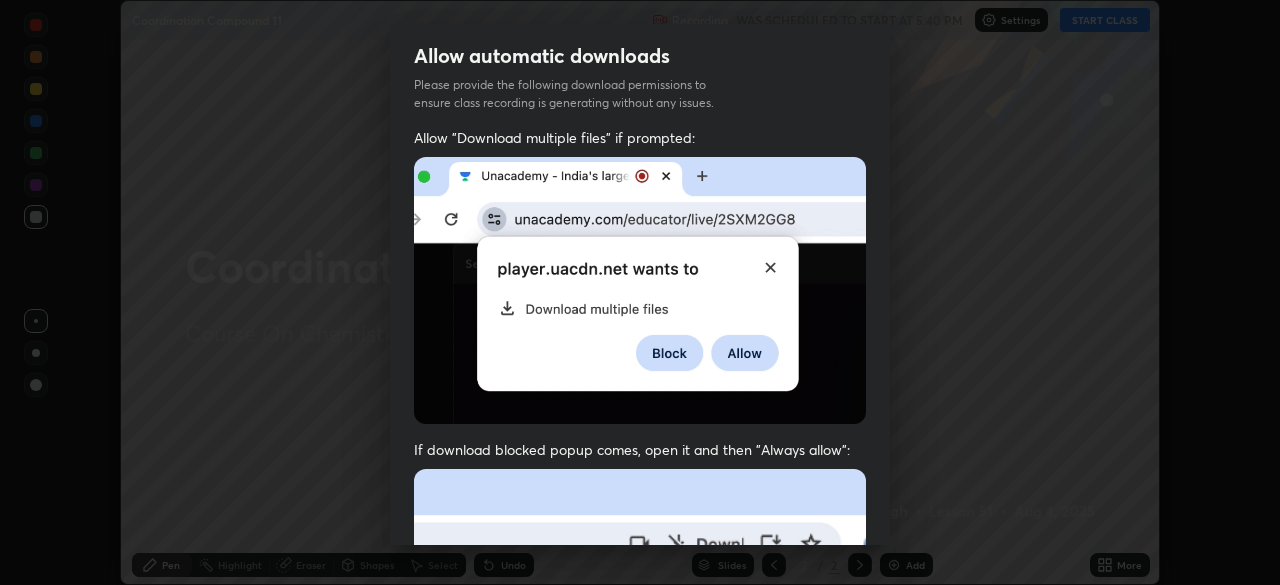 click on "Allow "Download multiple files" if prompted: If download blocked popup comes, open it and then "Always allow": I agree that if I don't provide required permissions, class recording will not be generated" at bounding box center (640, 549) 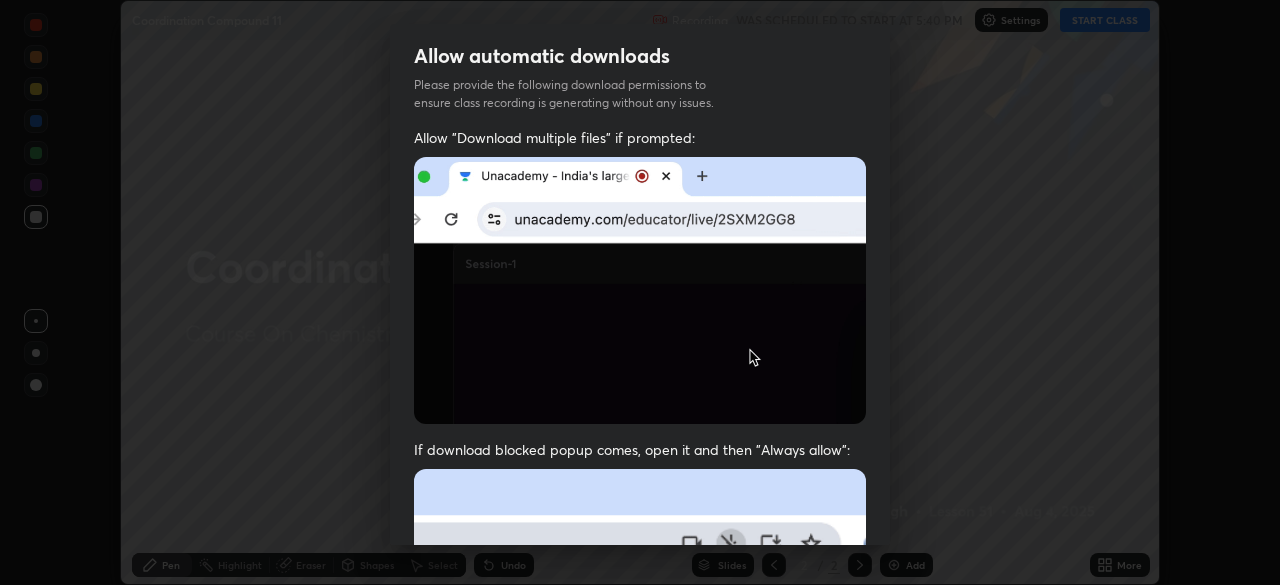 click on "Allow "Download multiple files" if prompted: If download blocked popup comes, open it and then "Always allow": I agree that if I don't provide required permissions, class recording will not be generated" at bounding box center (640, 549) 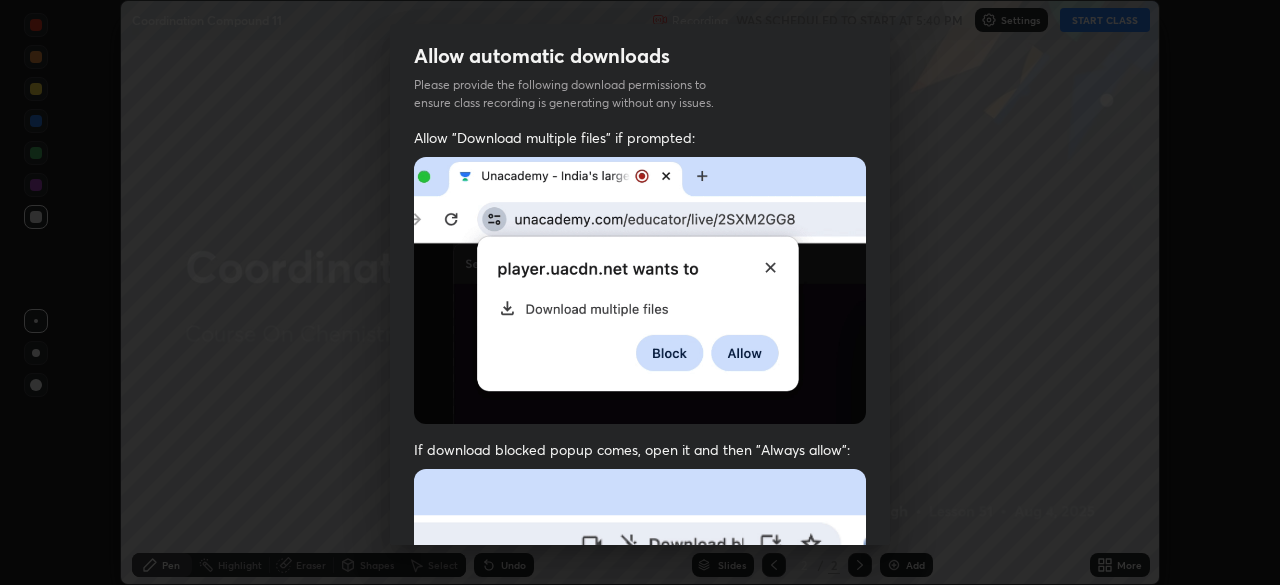click on "Allow automatic downloads Please provide the following download permissions to ensure class recording is generating without any issues. Allow "Download multiple files" if prompted: If download blocked popup comes, open it and then "Always allow": I agree that if I don't provide required permissions, class recording will not be generated Previous 5 / 5 Done" at bounding box center [640, 292] 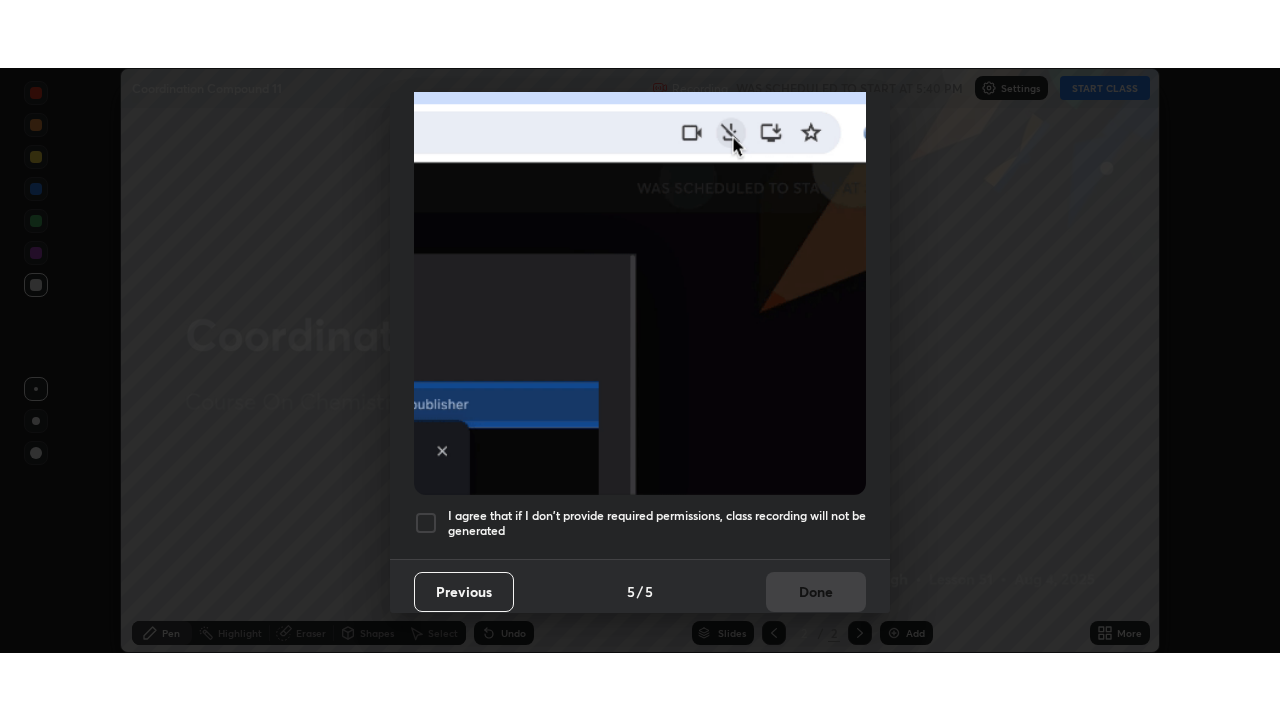 scroll, scrollTop: 475, scrollLeft: 0, axis: vertical 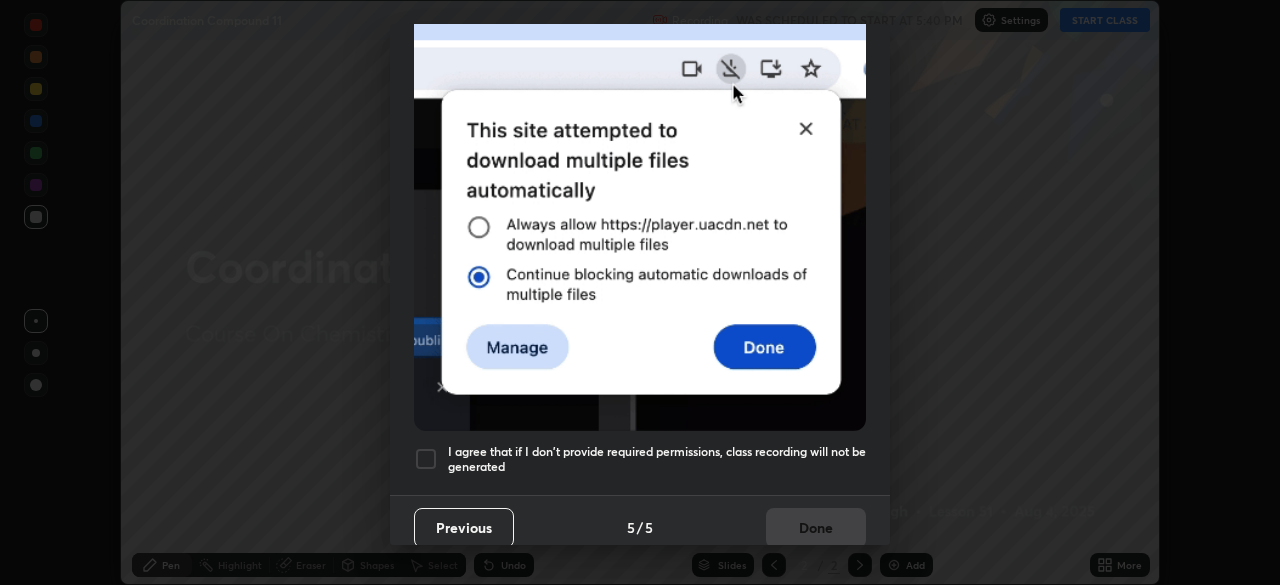 click at bounding box center [426, 459] 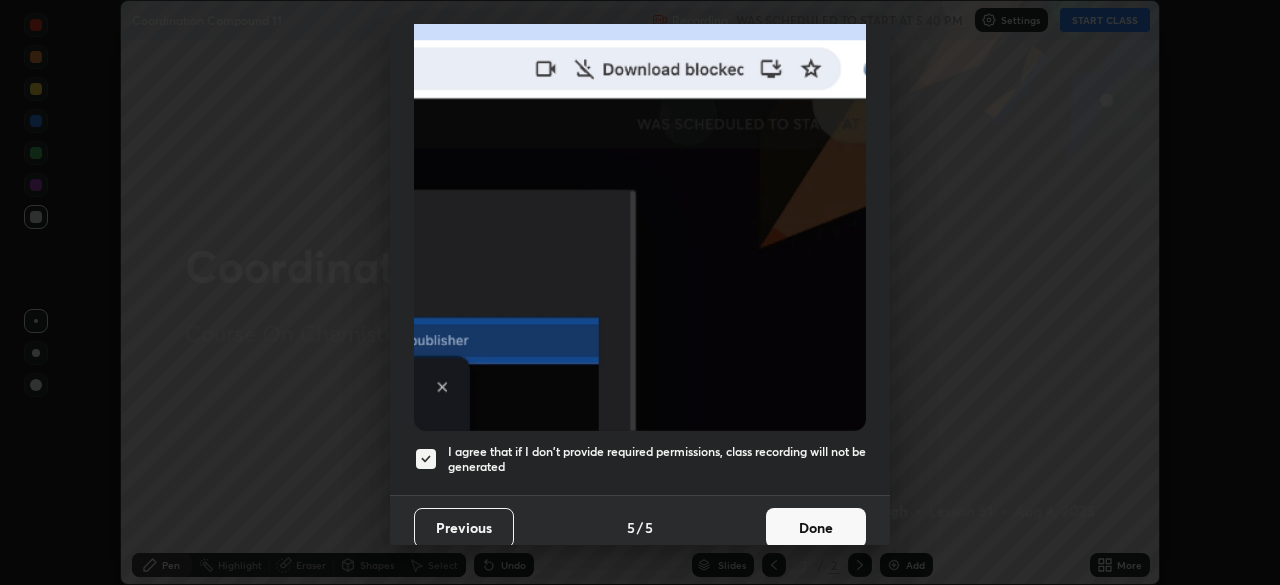 click on "Done" at bounding box center (816, 528) 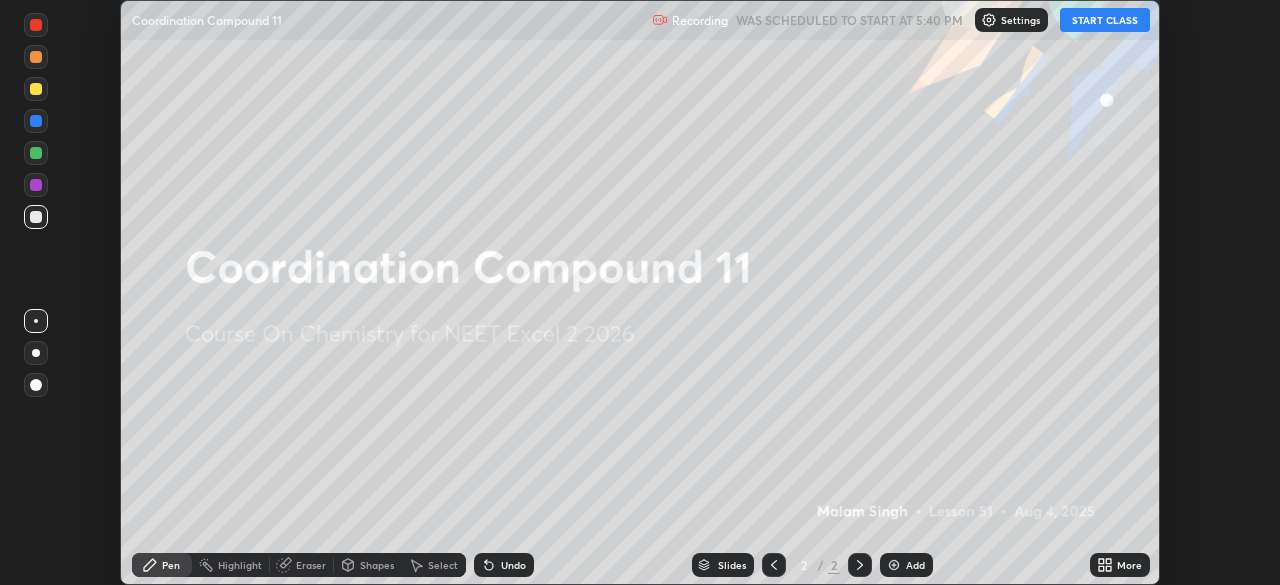 click on "START CLASS" at bounding box center (1105, 20) 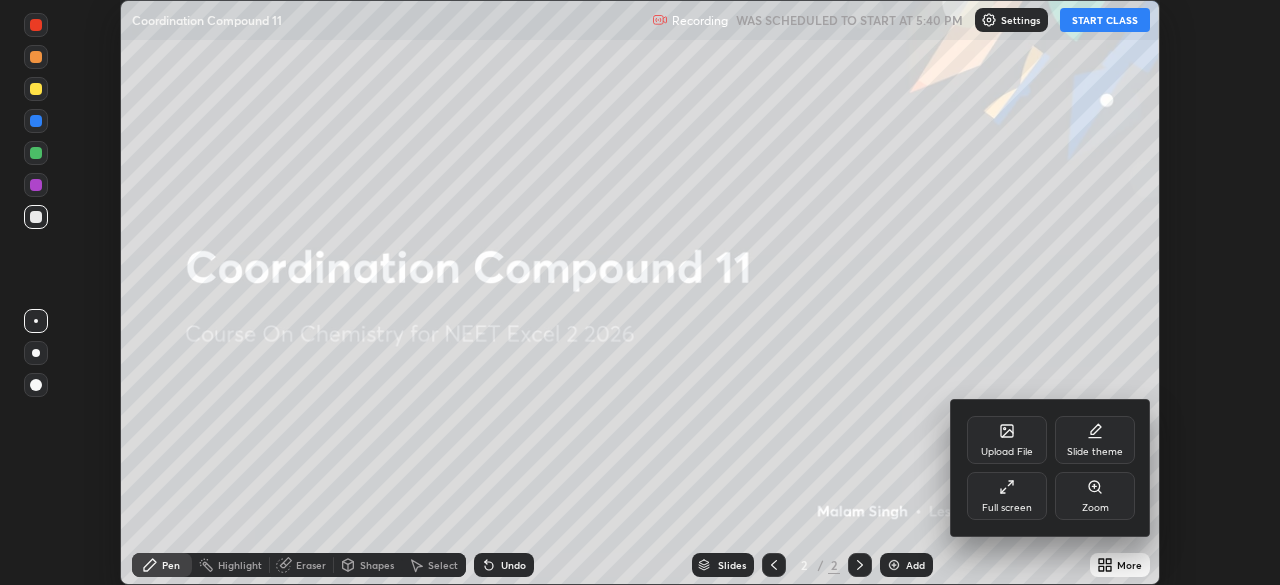 click on "Full screen" at bounding box center (1007, 508) 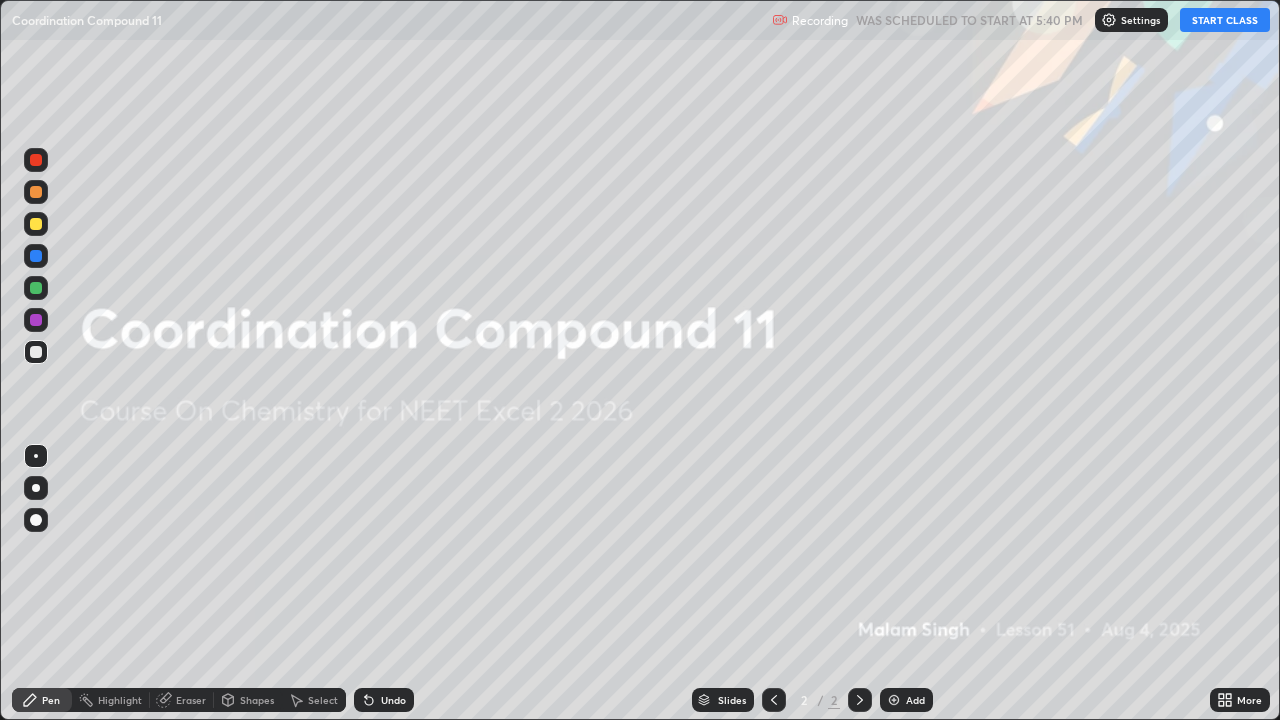 scroll, scrollTop: 99280, scrollLeft: 98720, axis: both 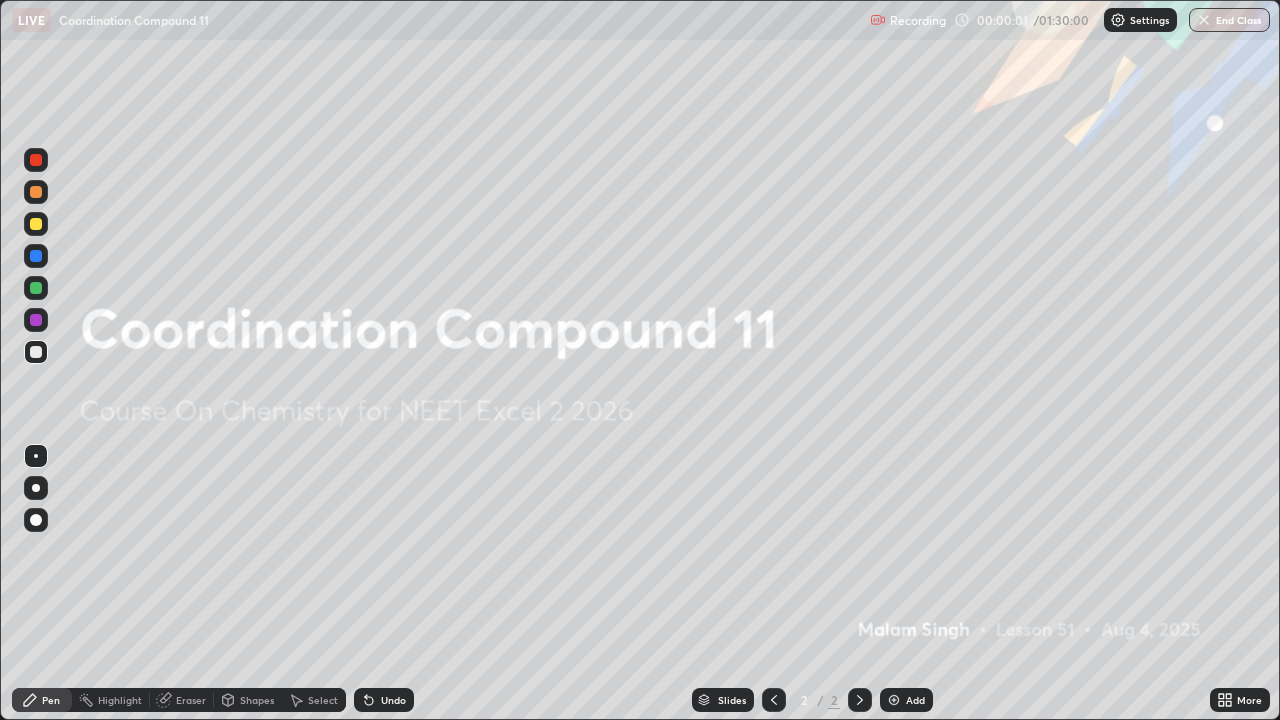click at bounding box center (894, 700) 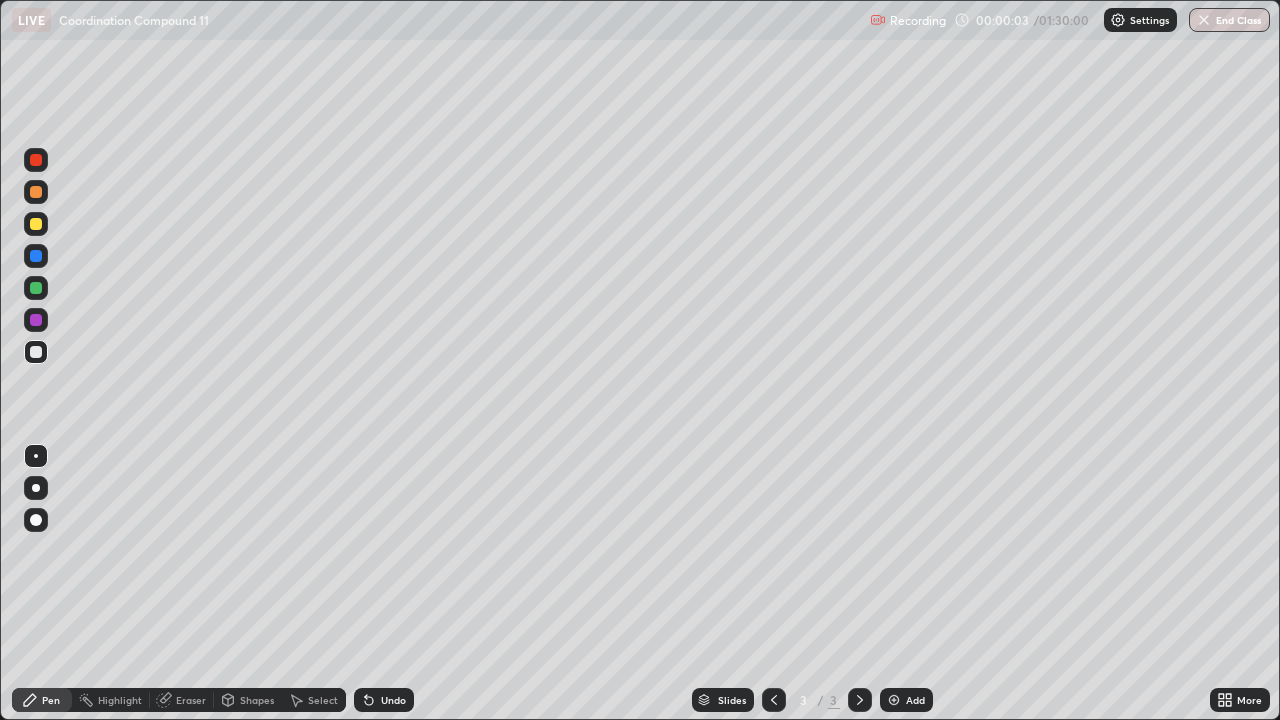 click at bounding box center [36, 488] 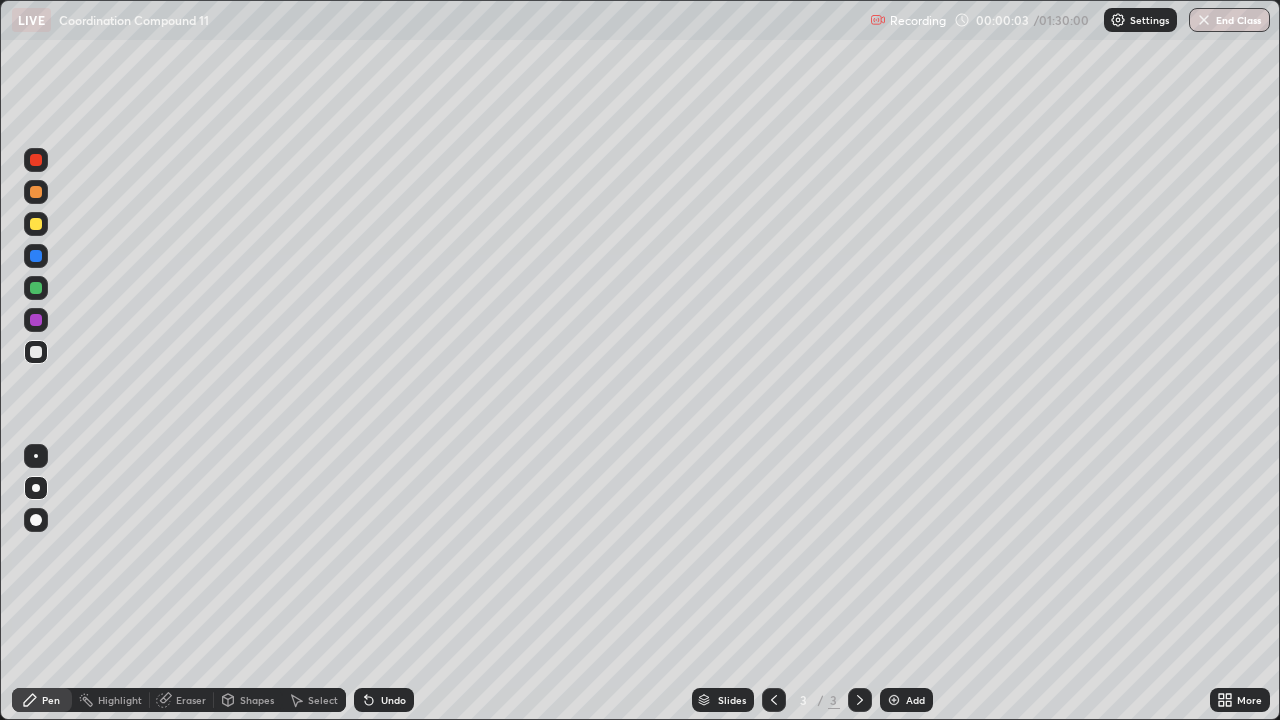 click at bounding box center (36, 192) 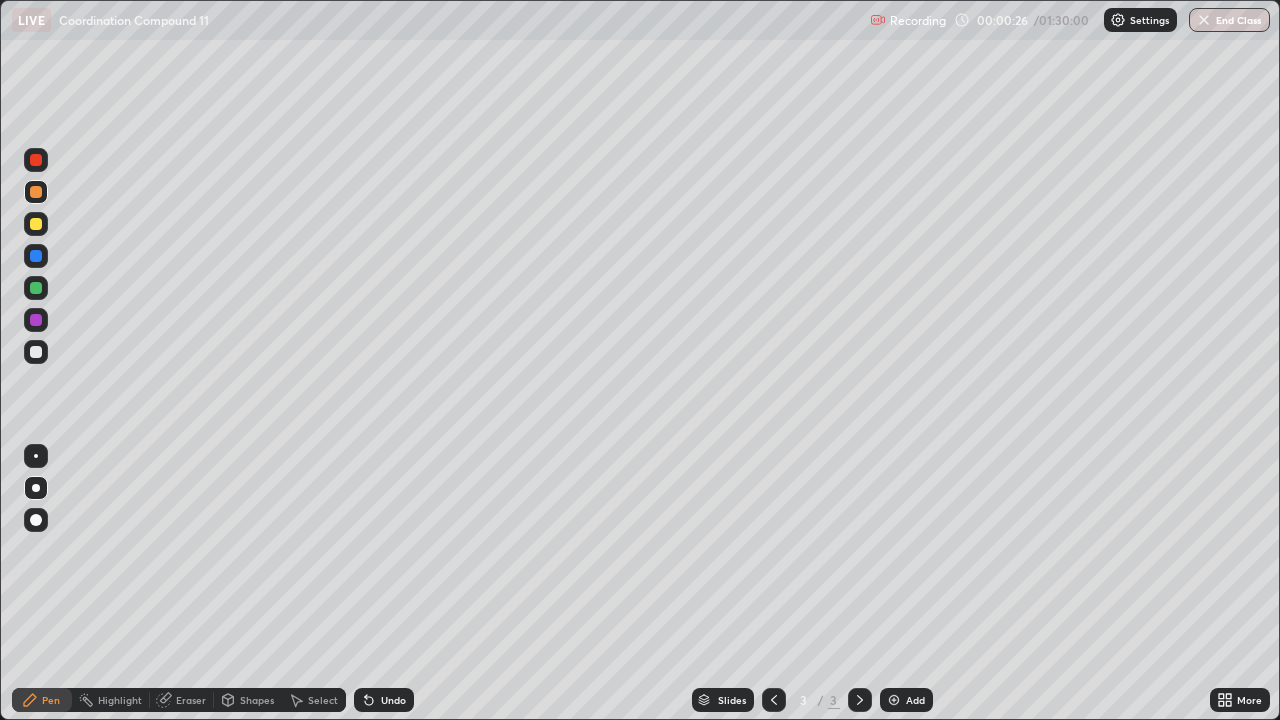 click at bounding box center (36, 352) 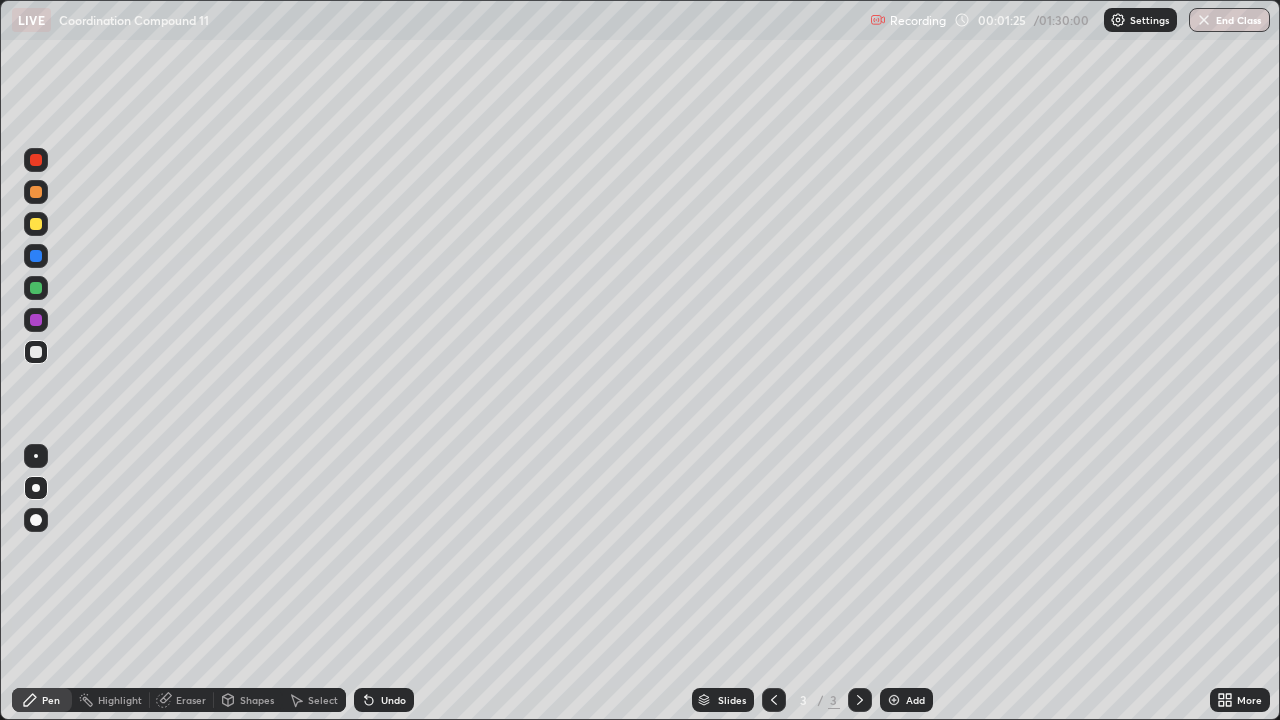 click at bounding box center [36, 192] 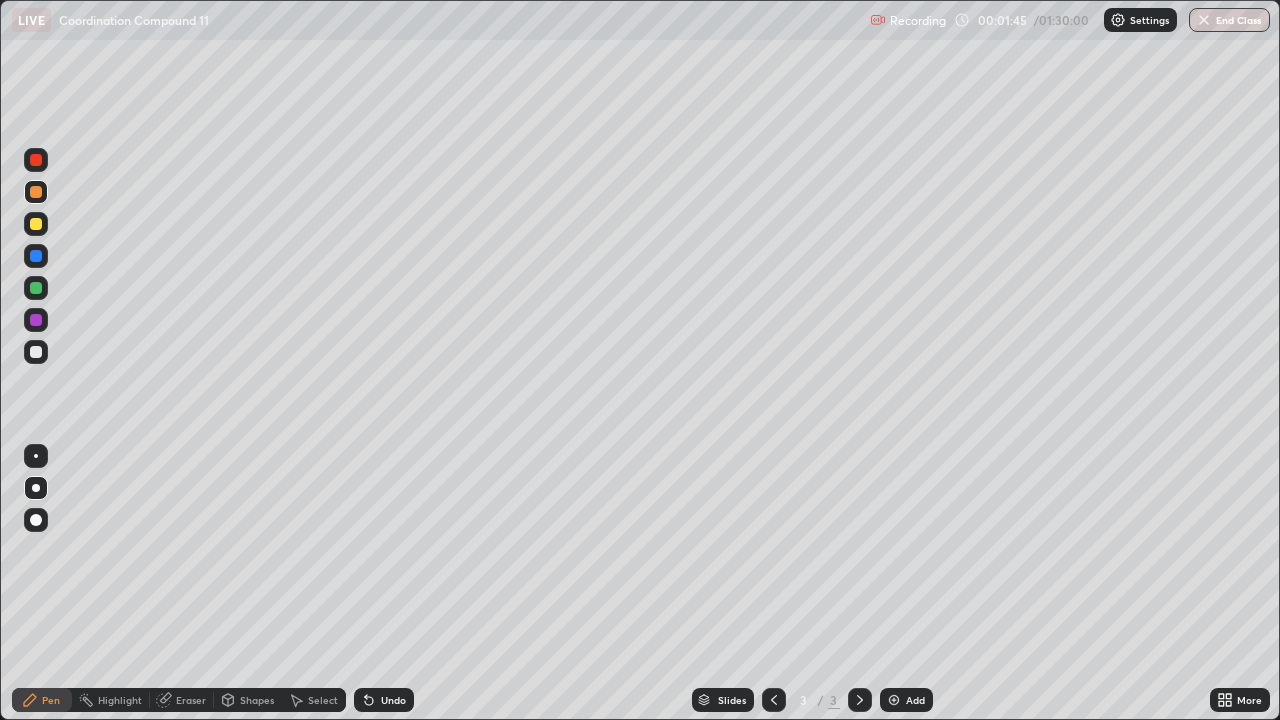 click at bounding box center (36, 352) 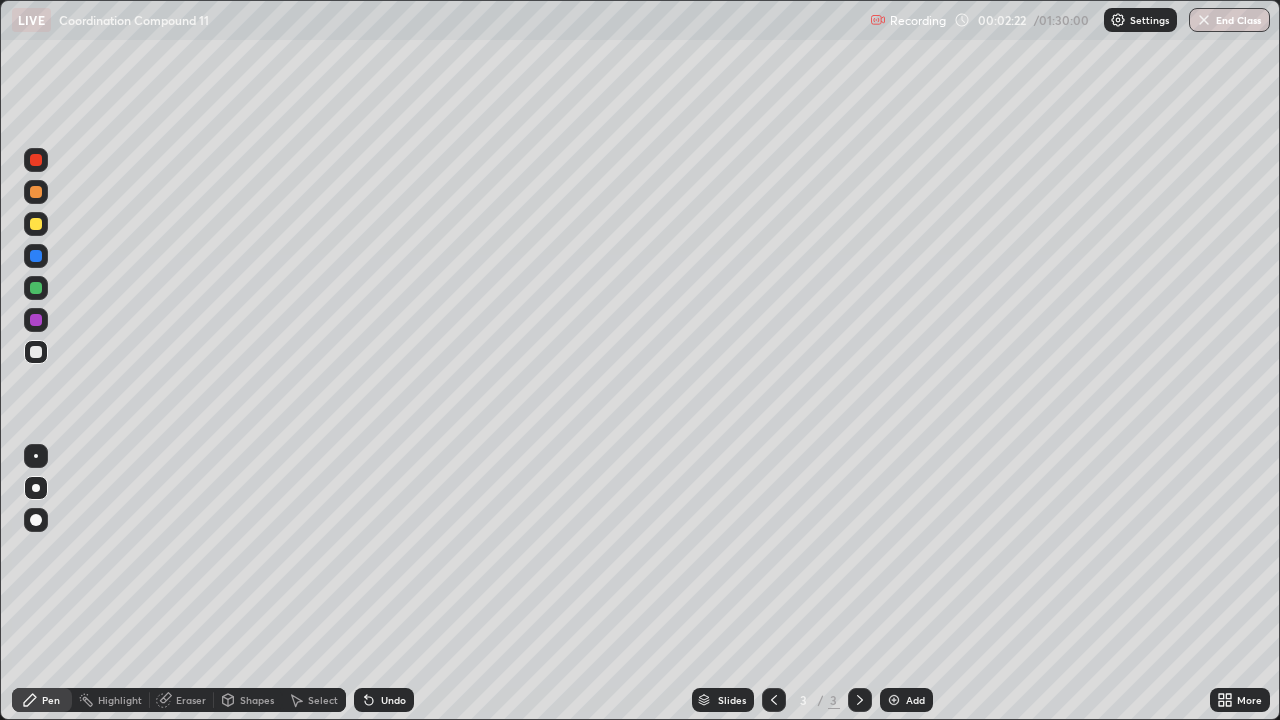 click on "Highlight" at bounding box center [120, 700] 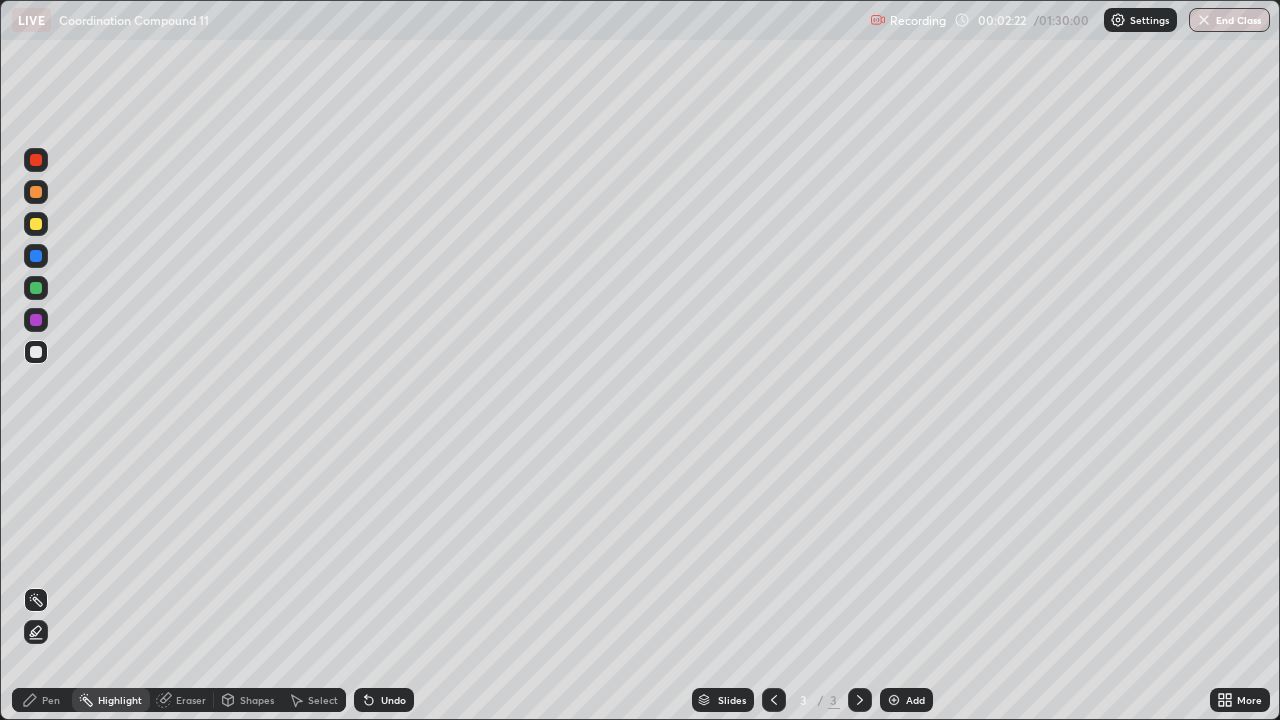 click on "Eraser" at bounding box center [191, 700] 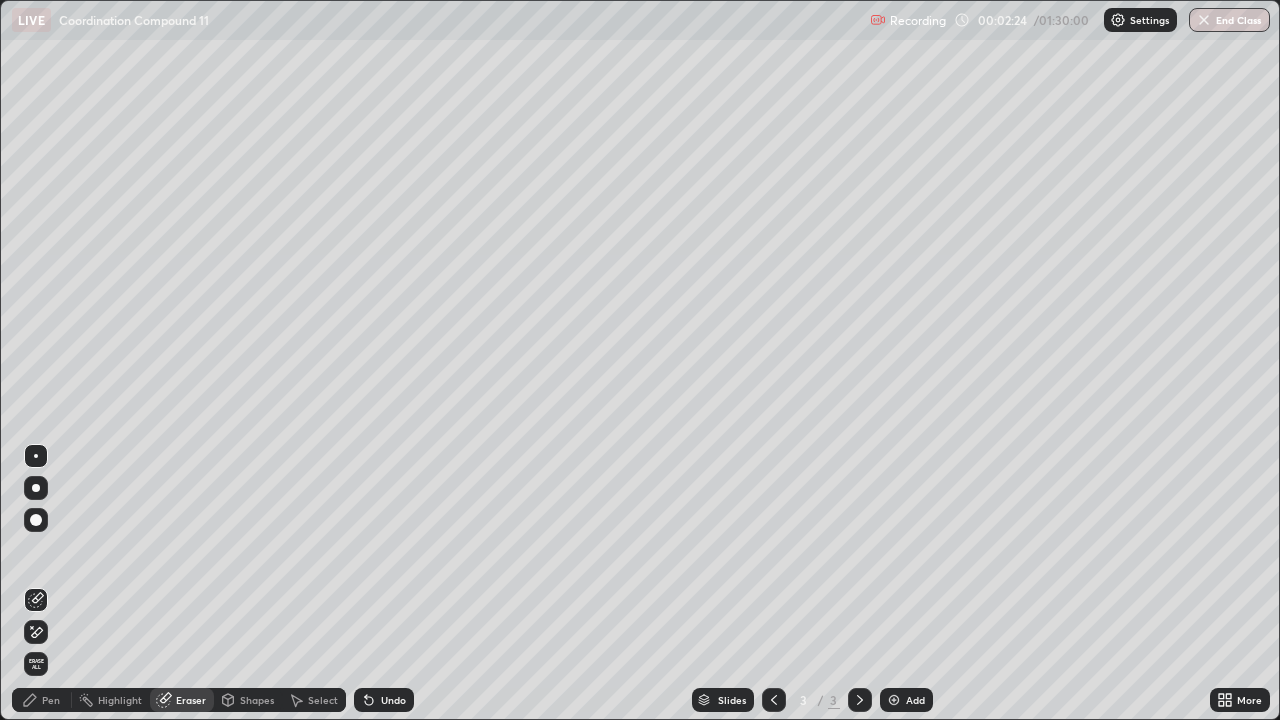 click on "Pen" at bounding box center (51, 700) 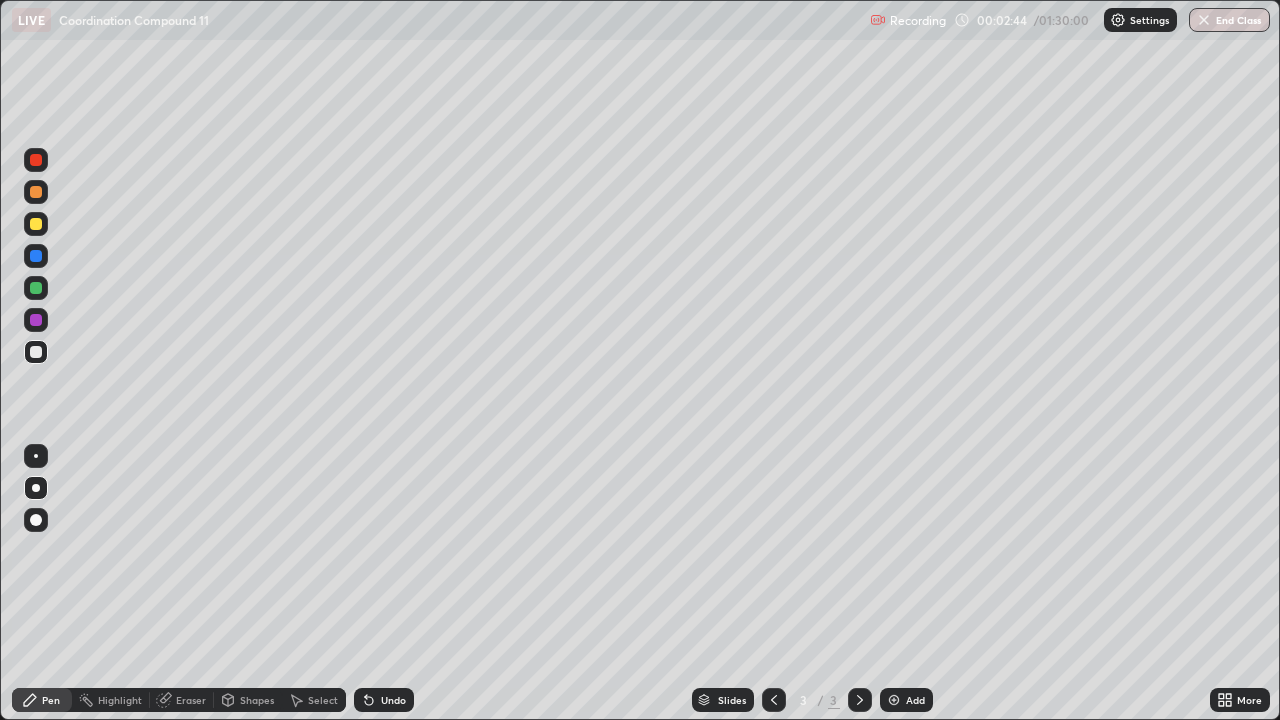 click at bounding box center (36, 288) 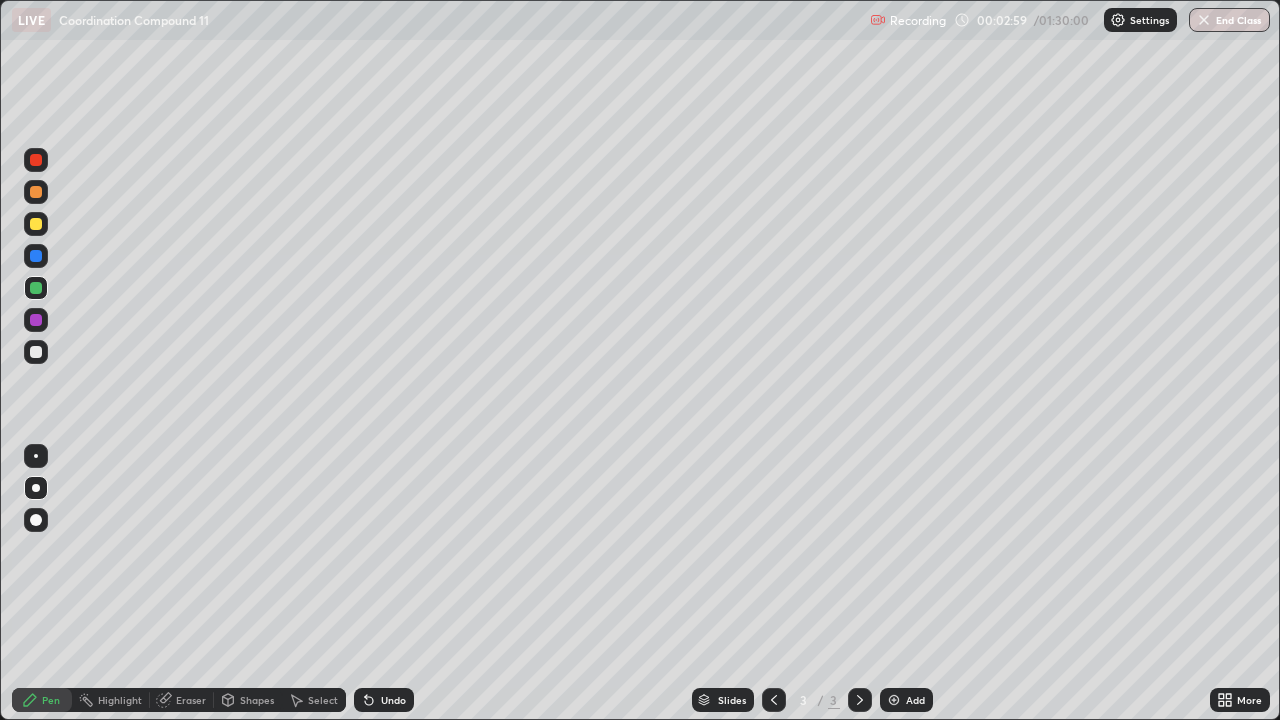 click at bounding box center [36, 352] 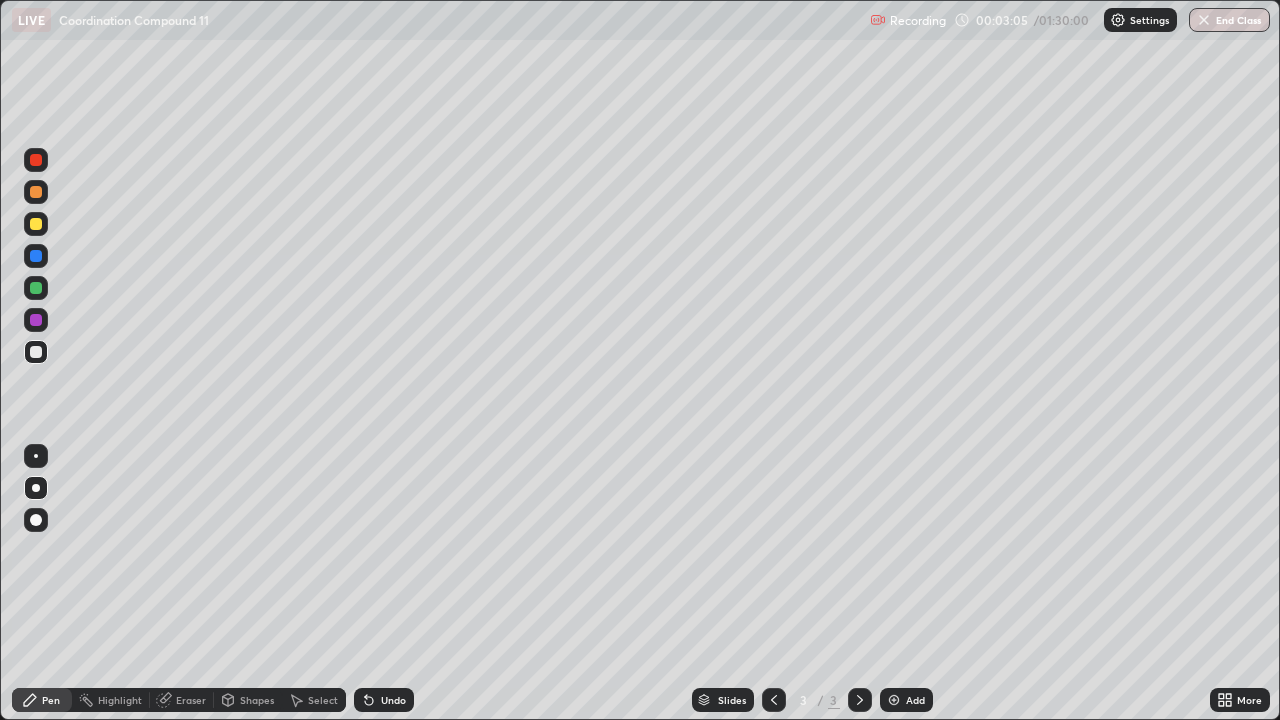 click at bounding box center (36, 224) 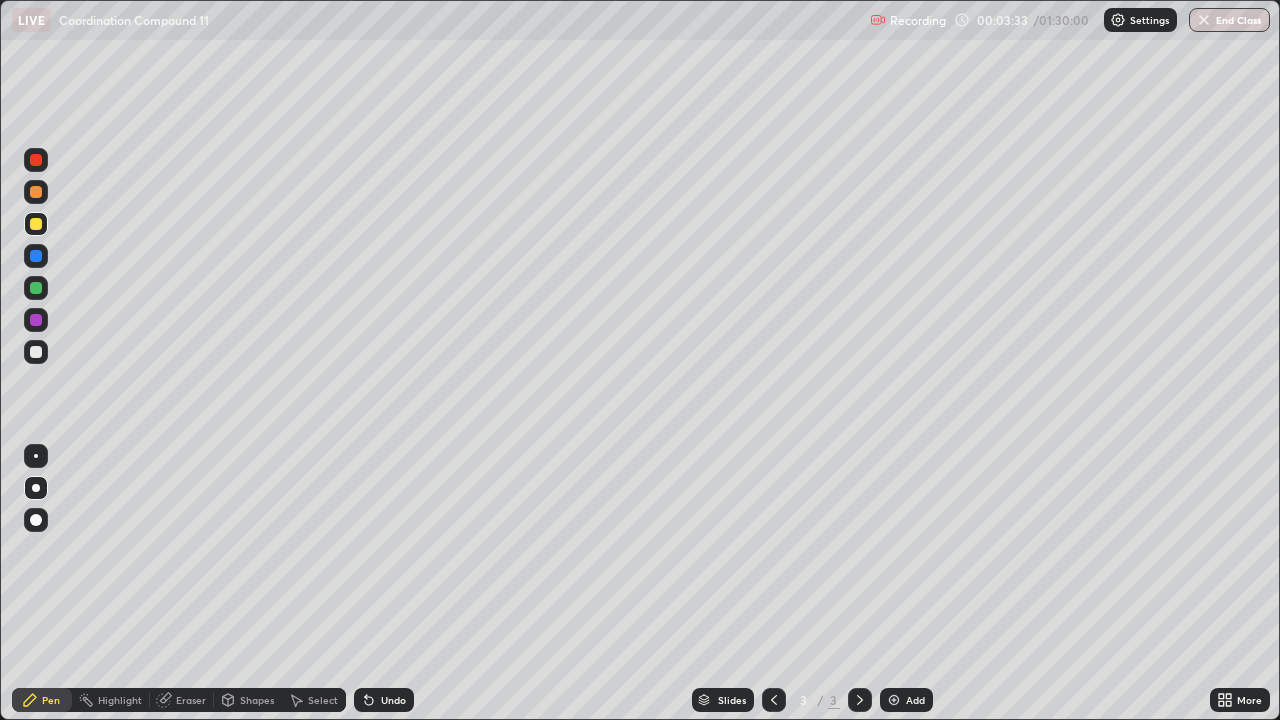 click on "Shapes" at bounding box center [248, 700] 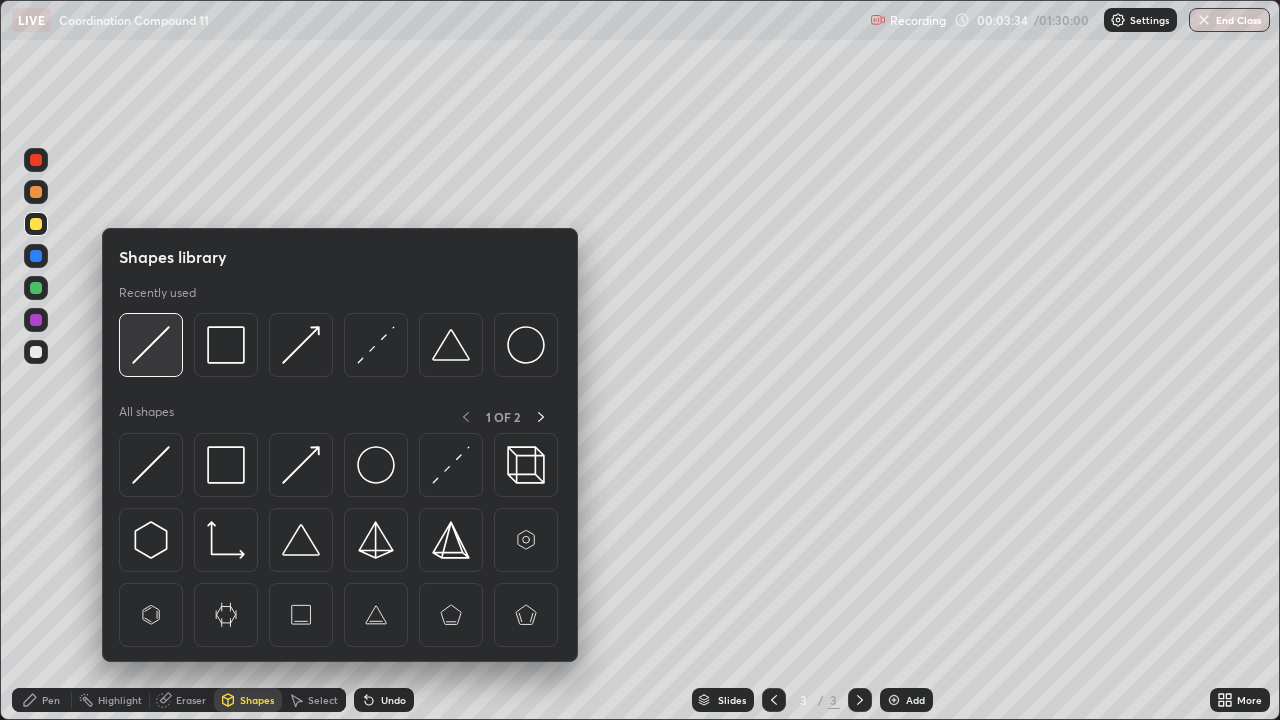 click at bounding box center (151, 345) 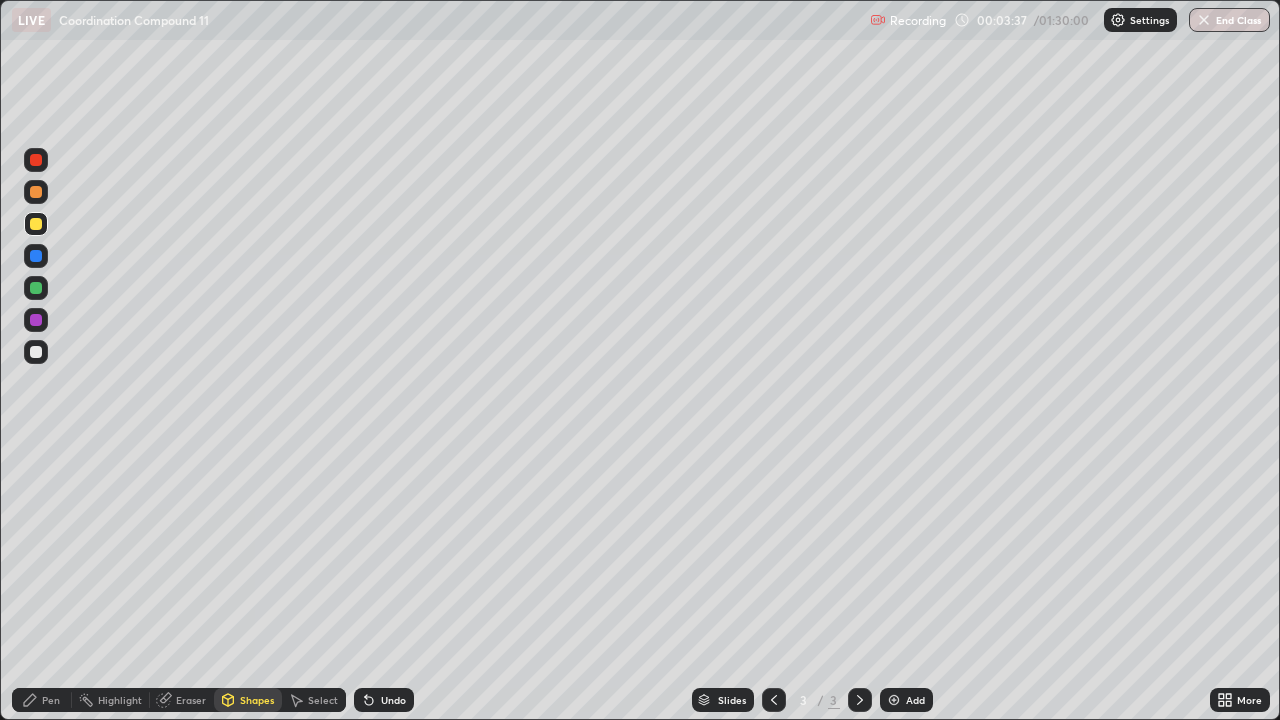 click on "Pen" at bounding box center (51, 700) 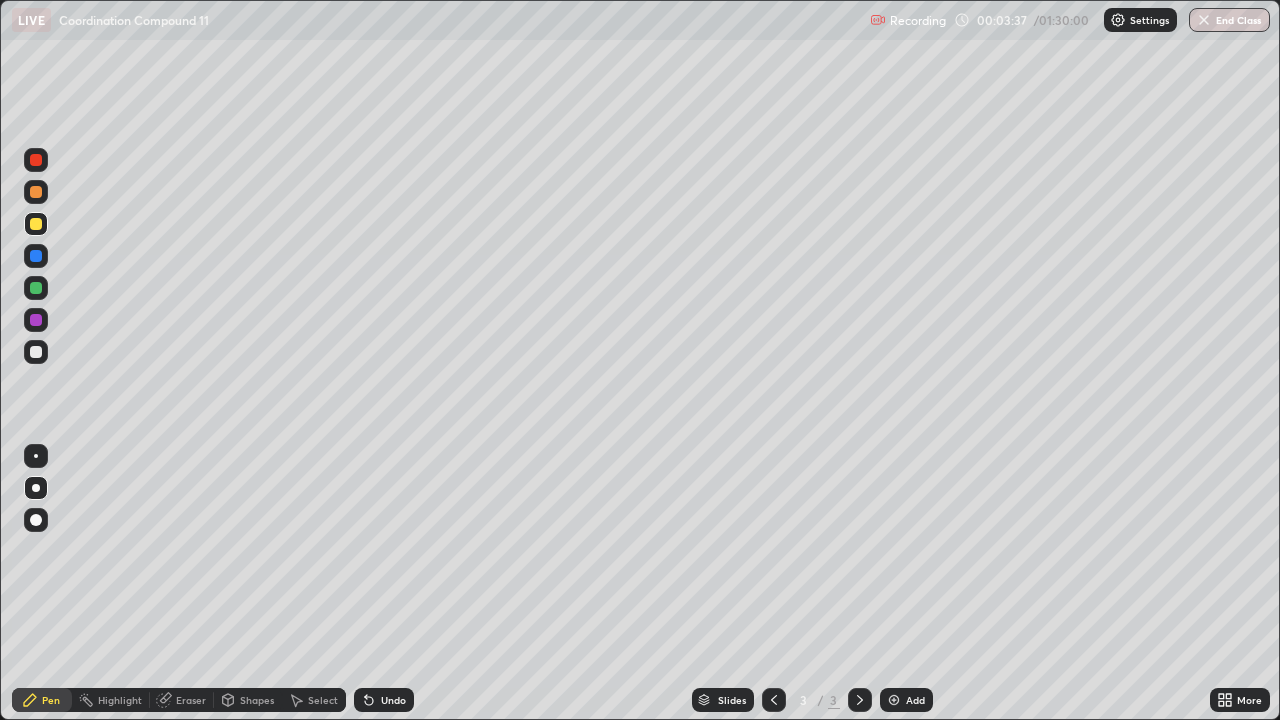 click at bounding box center [36, 352] 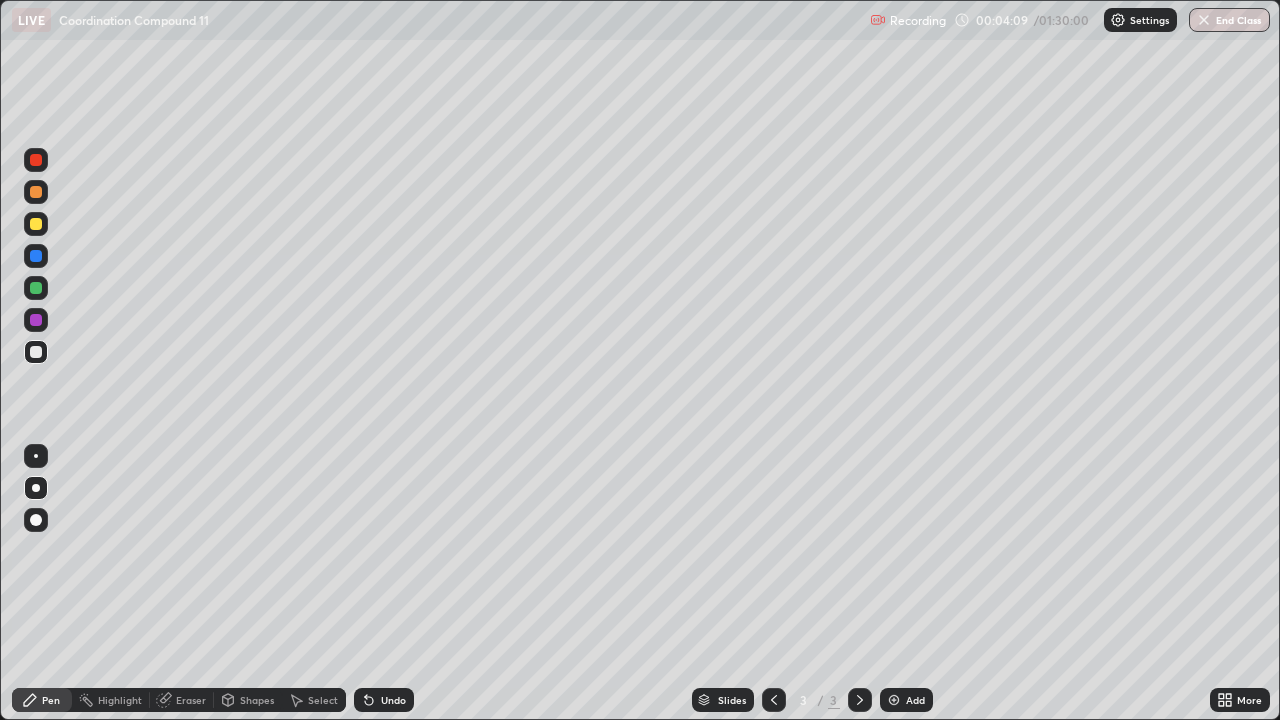 click on "Eraser" at bounding box center [182, 700] 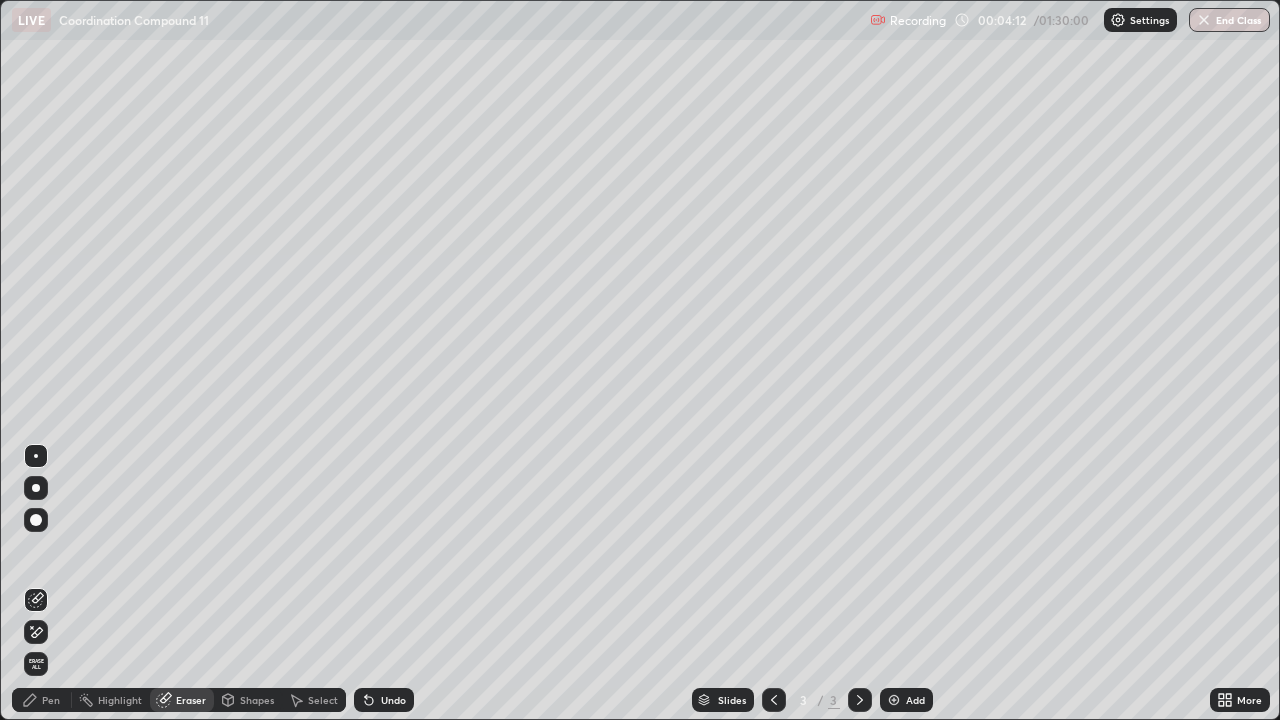 click on "Pen" at bounding box center [51, 700] 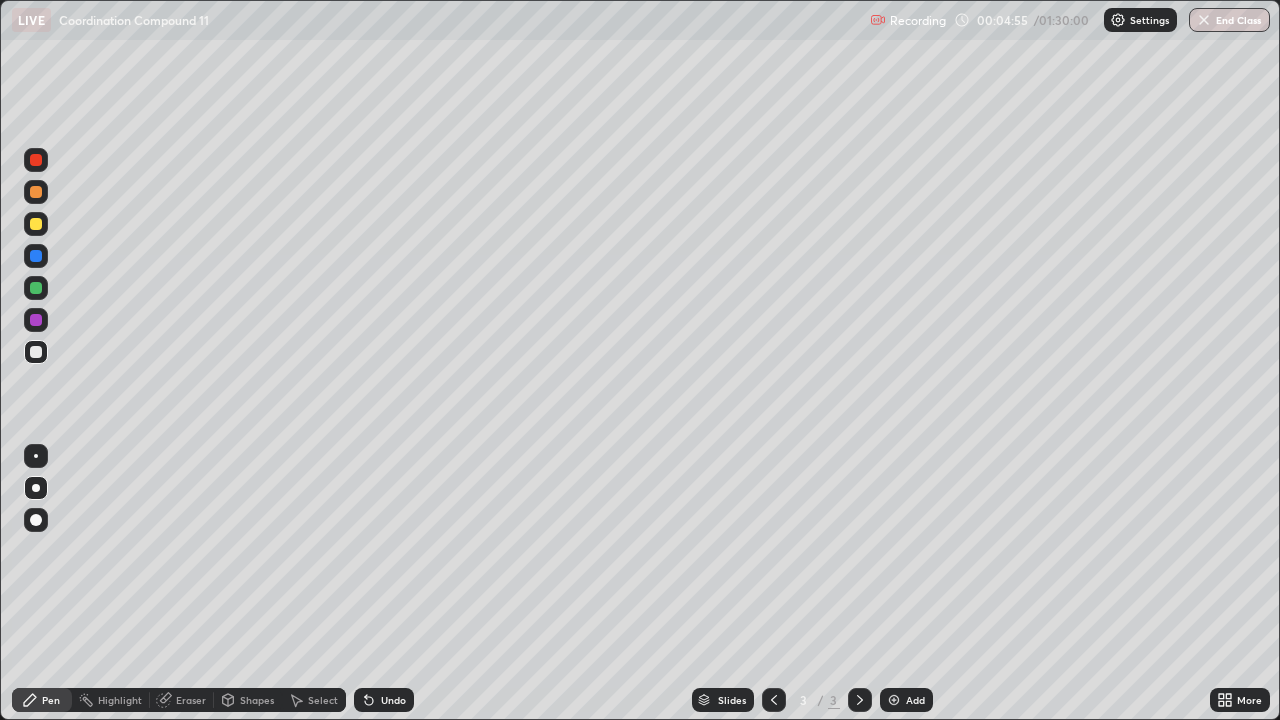 click at bounding box center (36, 224) 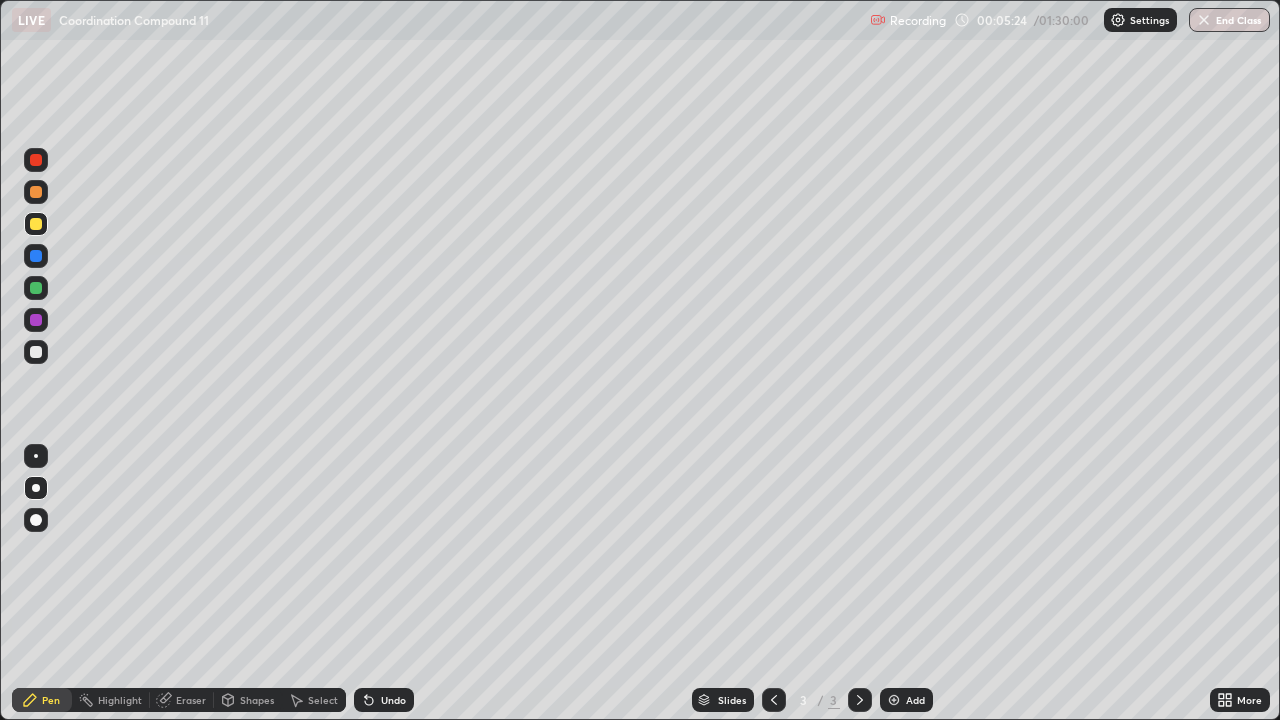 click at bounding box center (894, 700) 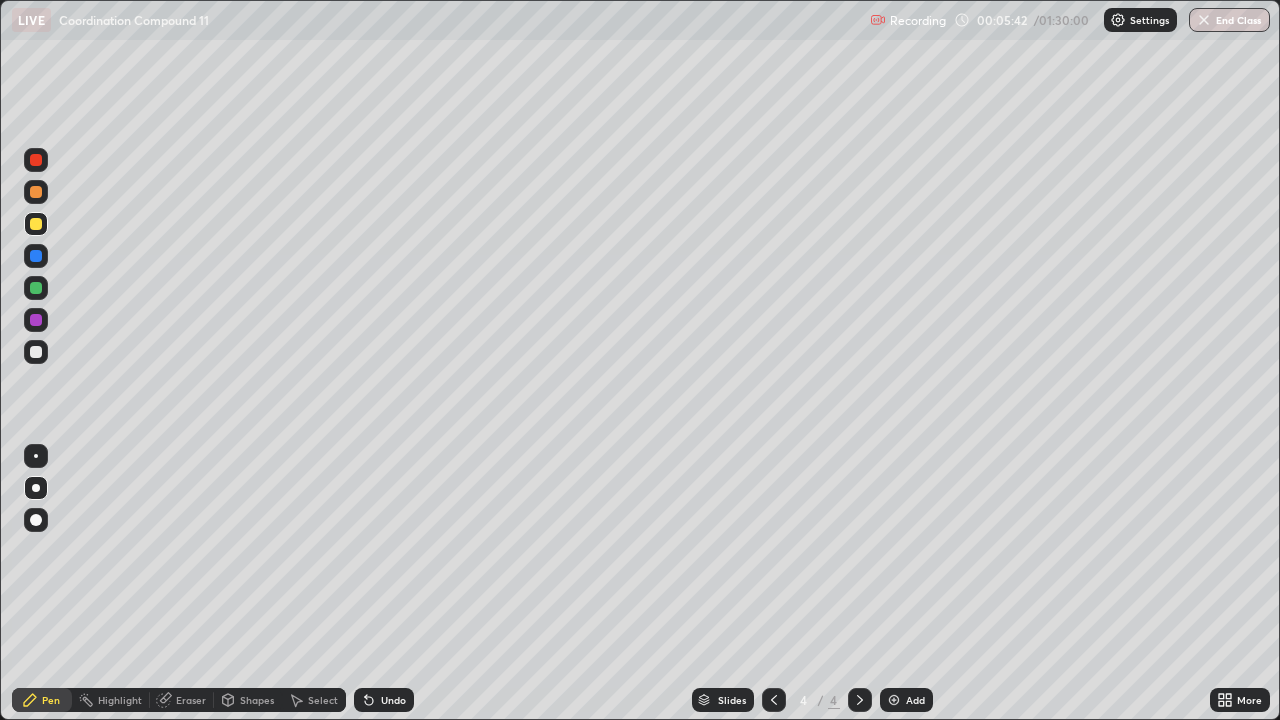 click at bounding box center (36, 352) 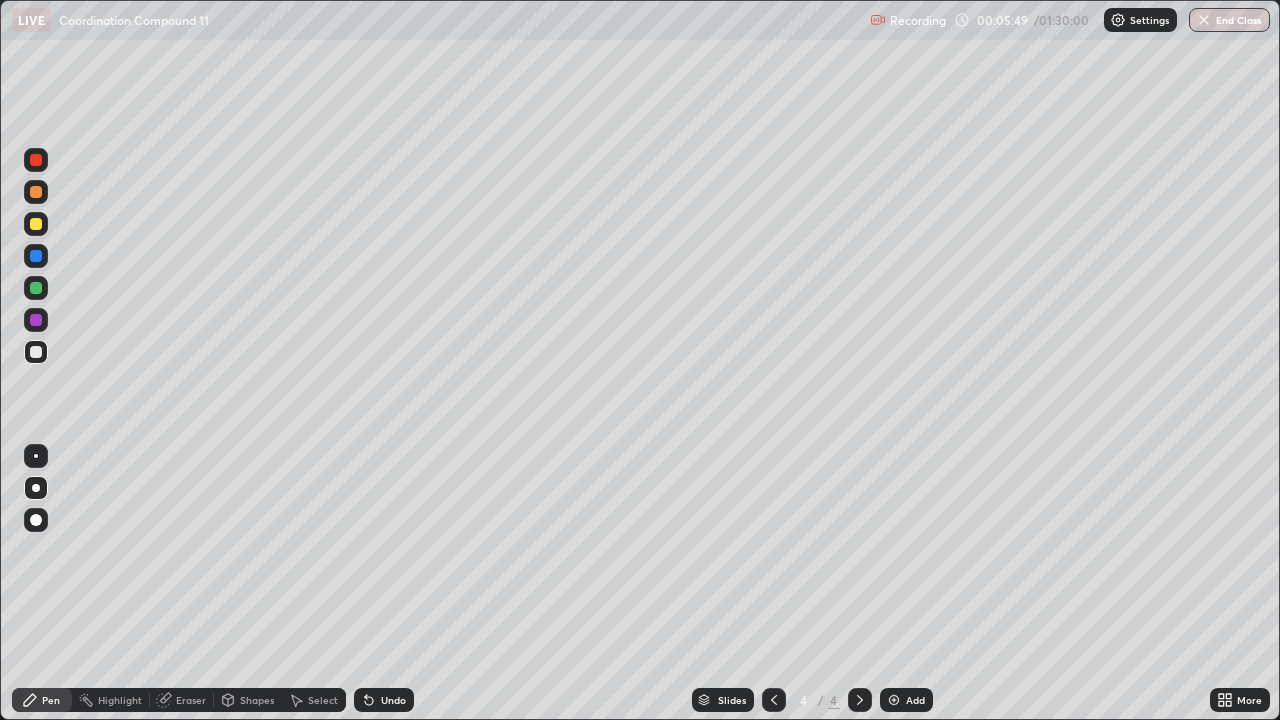 click at bounding box center (36, 224) 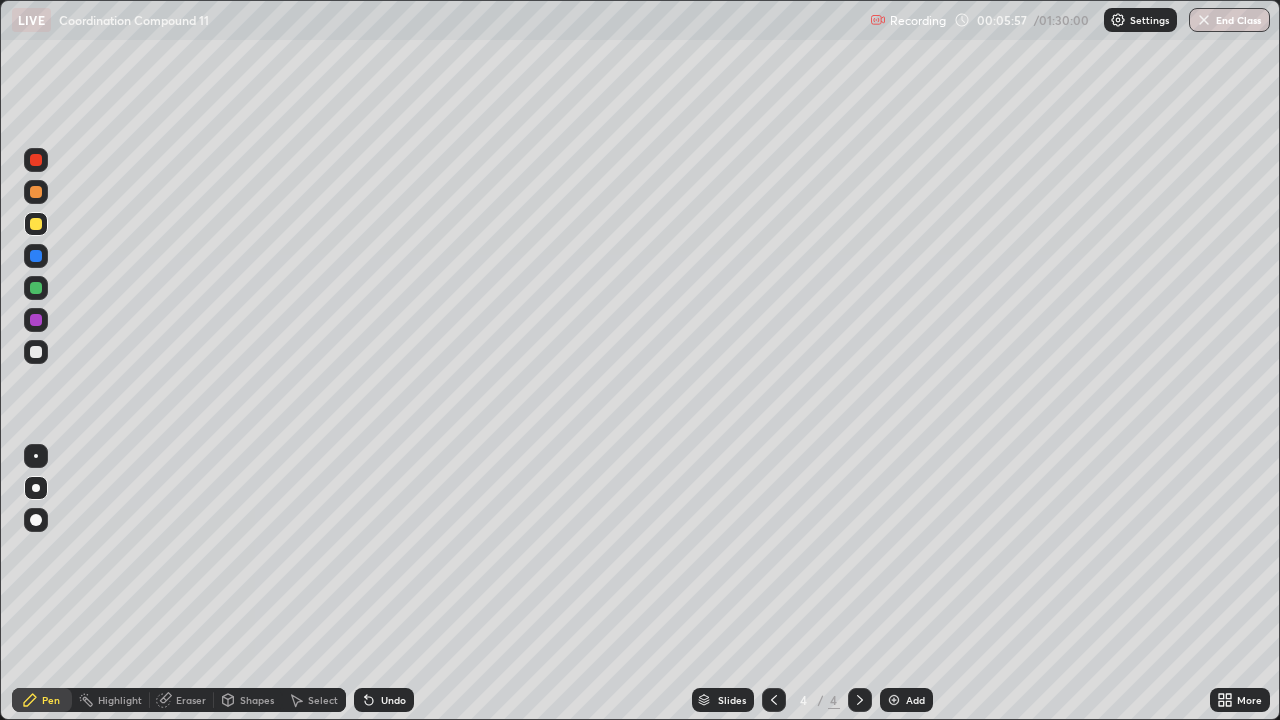 click at bounding box center [36, 352] 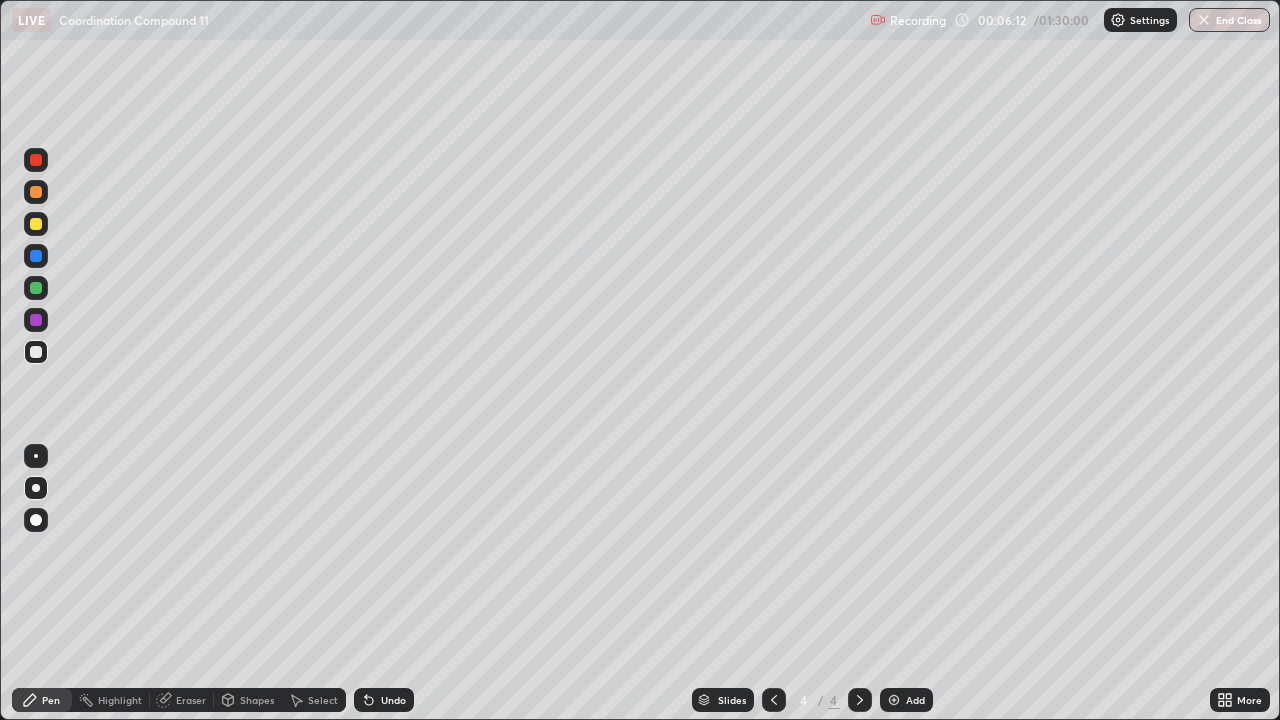 click at bounding box center (36, 288) 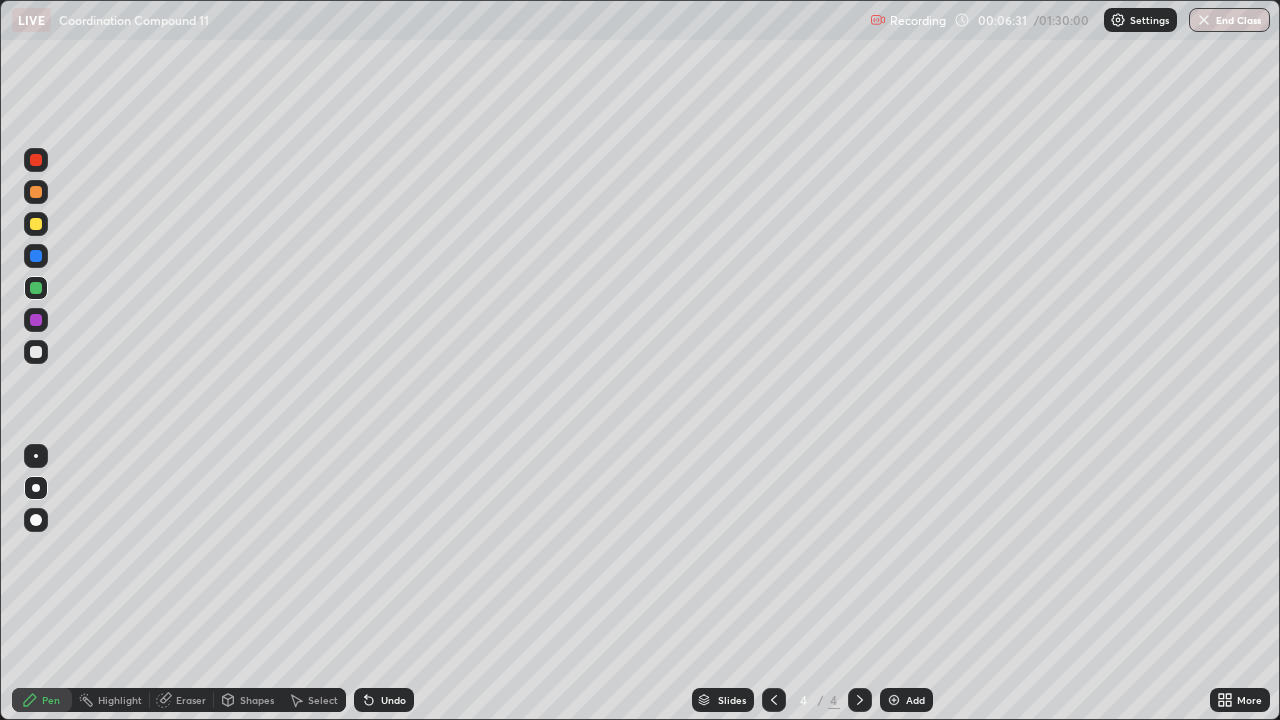 click at bounding box center [36, 352] 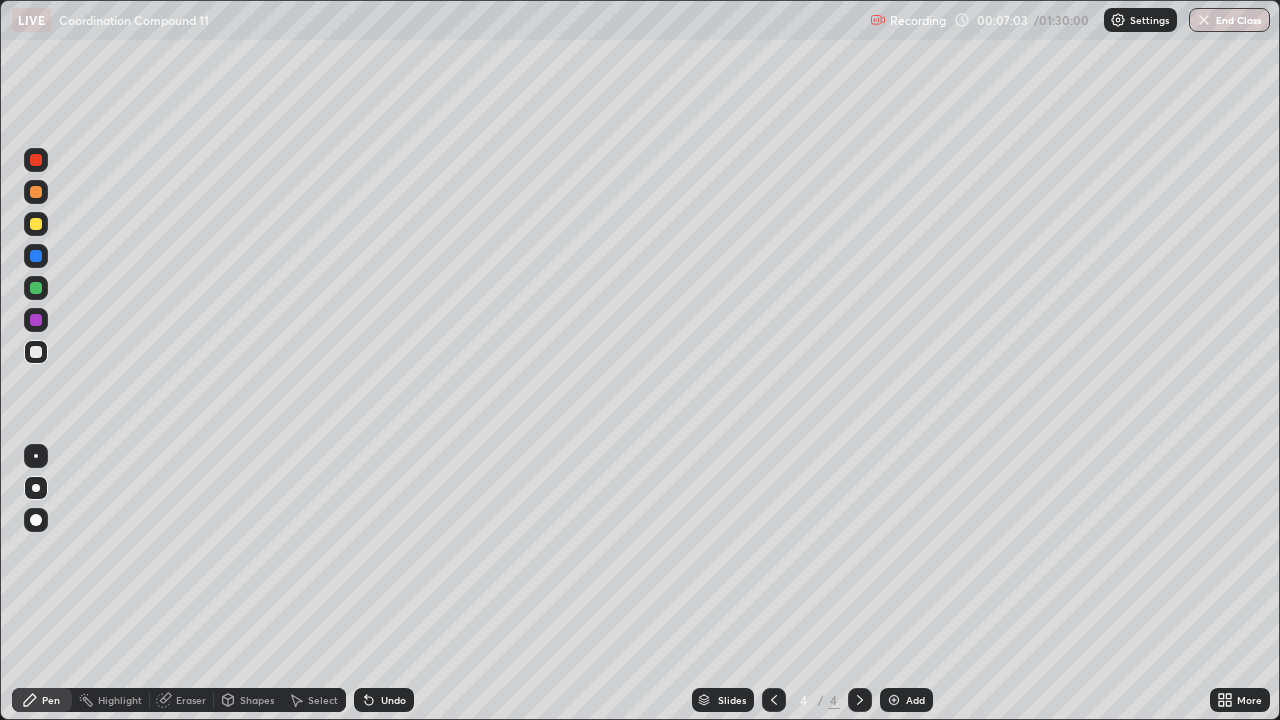 click on "Shapes" at bounding box center [257, 700] 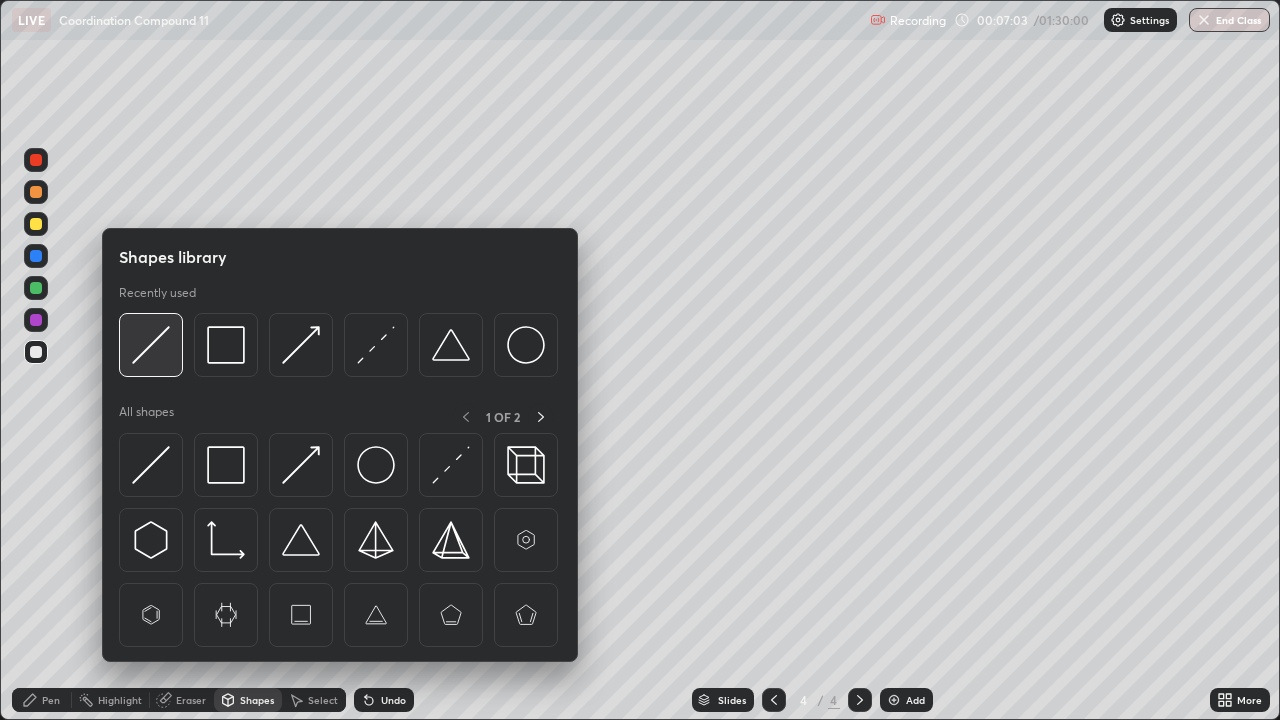 click at bounding box center [151, 345] 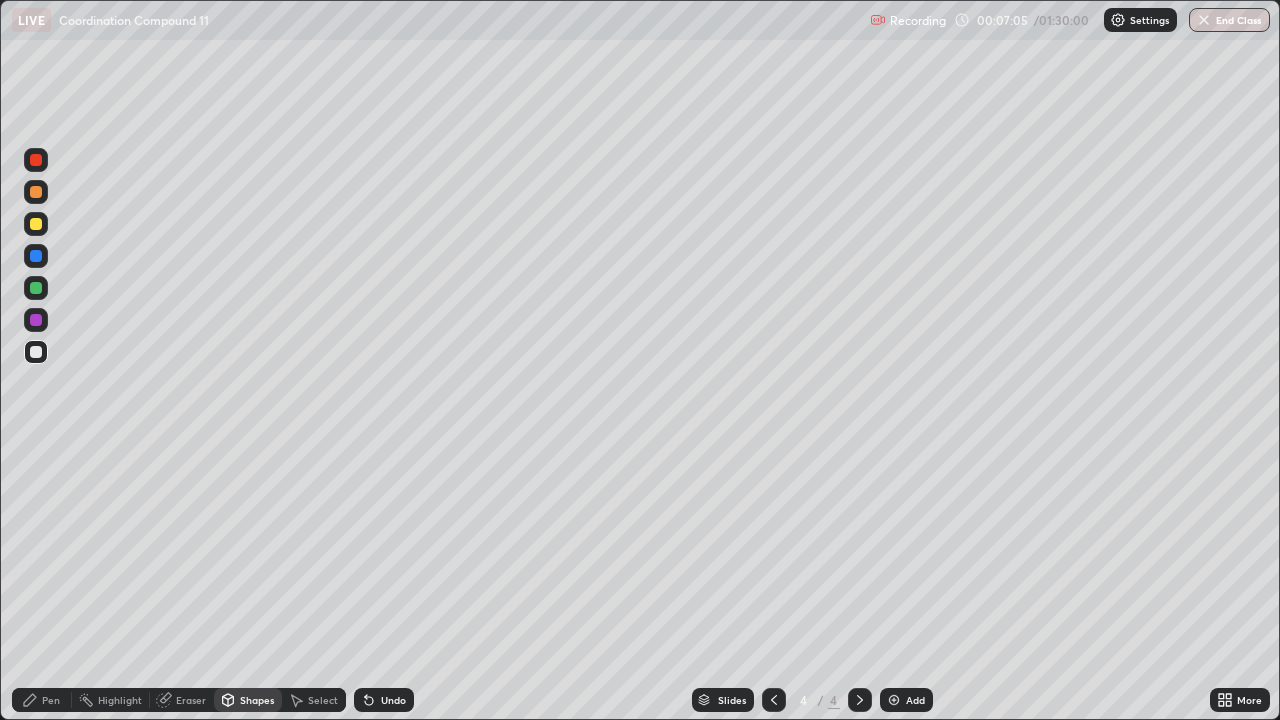 click on "Pen" at bounding box center (42, 700) 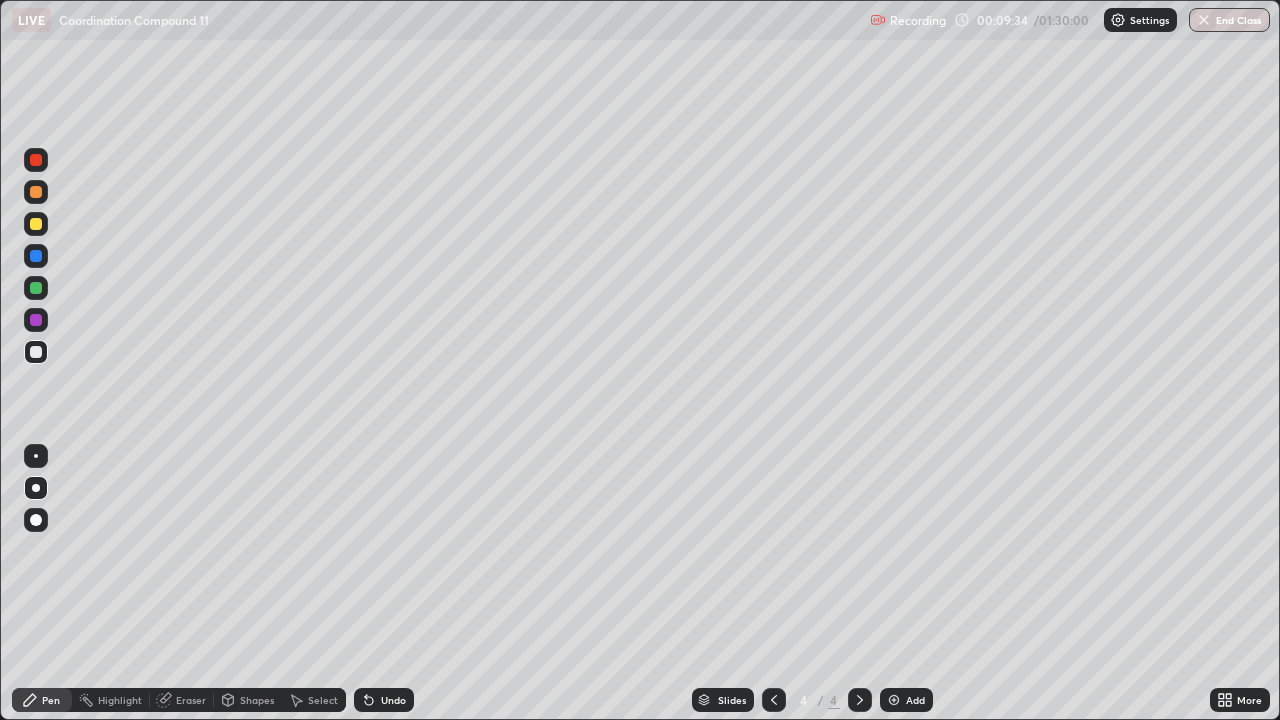 click on "Eraser" at bounding box center [182, 700] 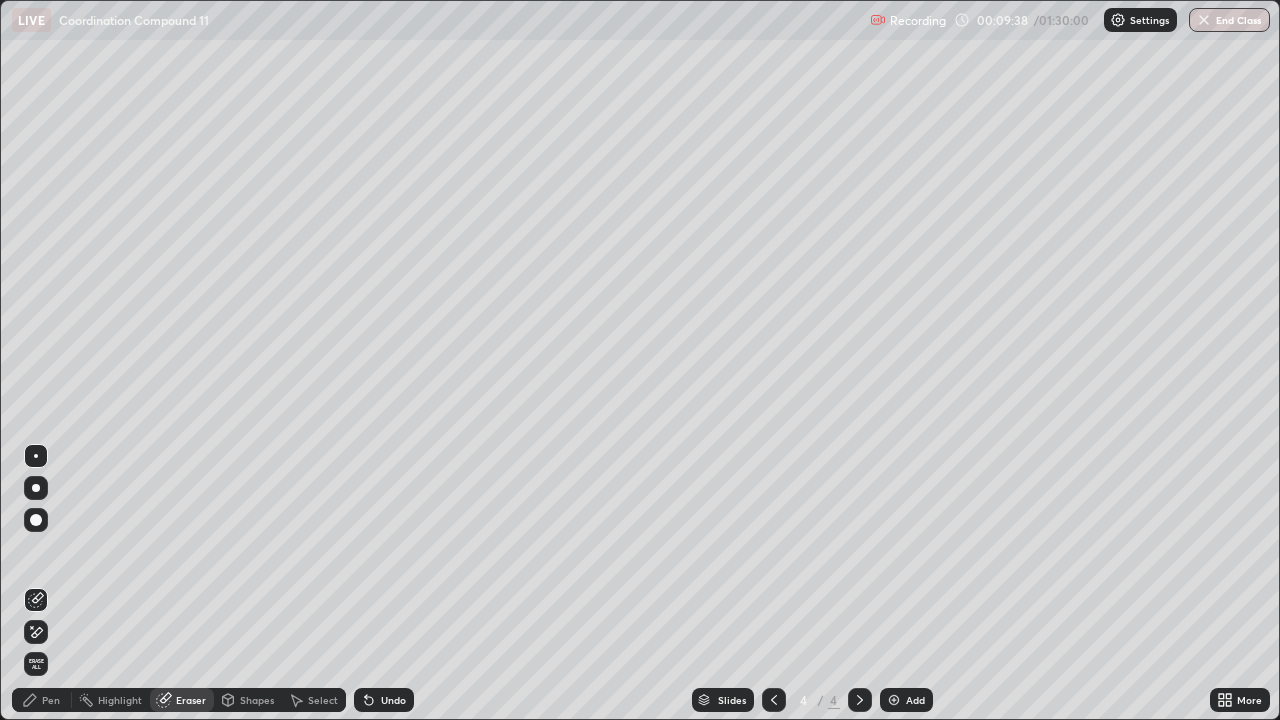 click on "Pen" at bounding box center (51, 700) 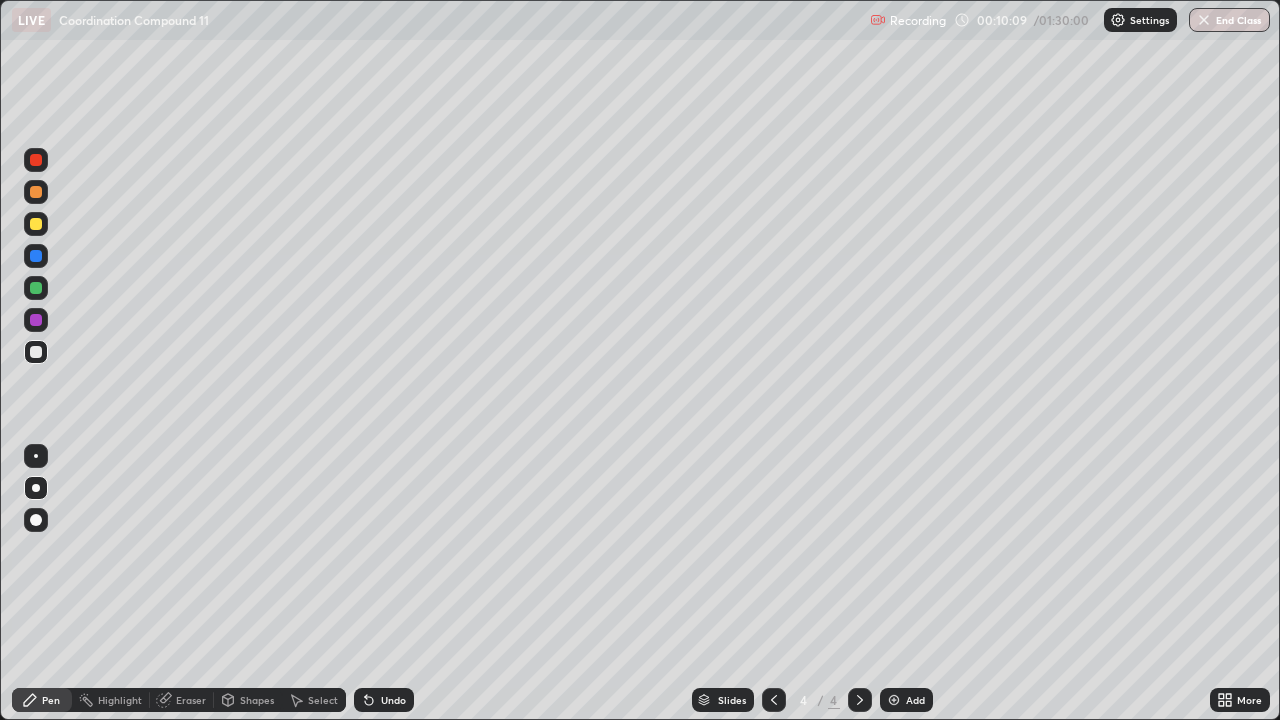 click at bounding box center [36, 224] 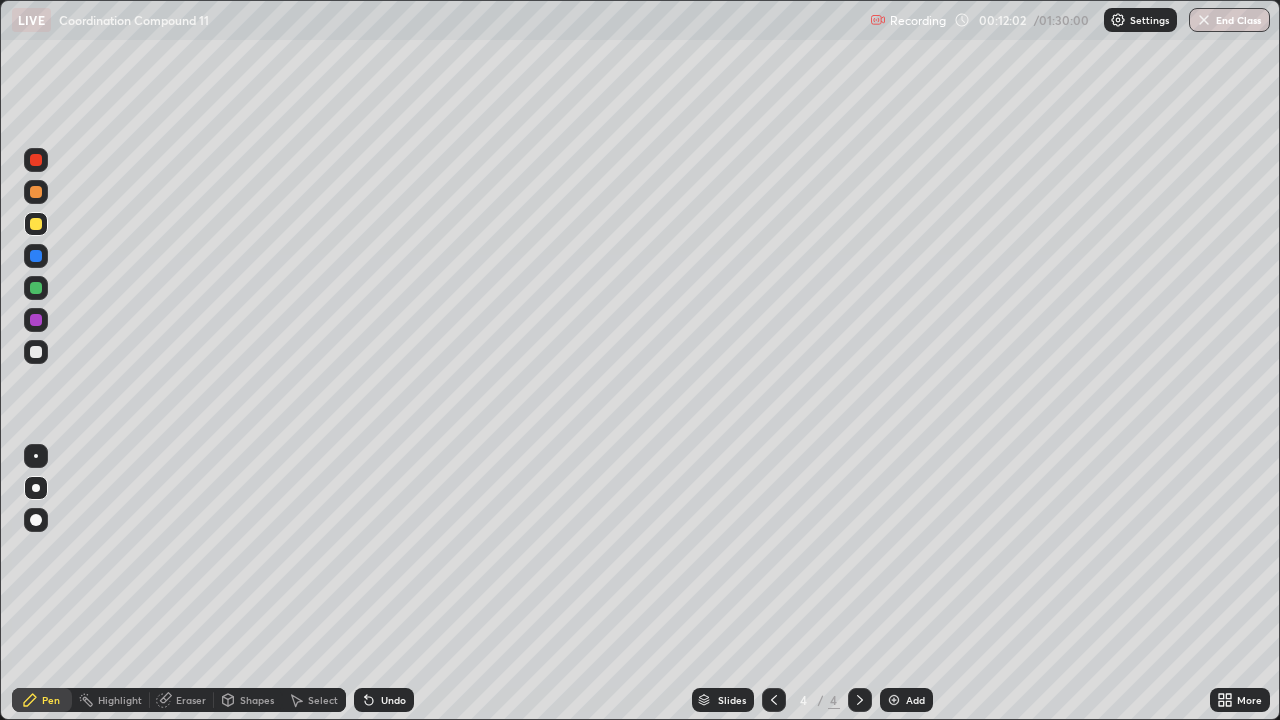 click on "Eraser" at bounding box center [191, 700] 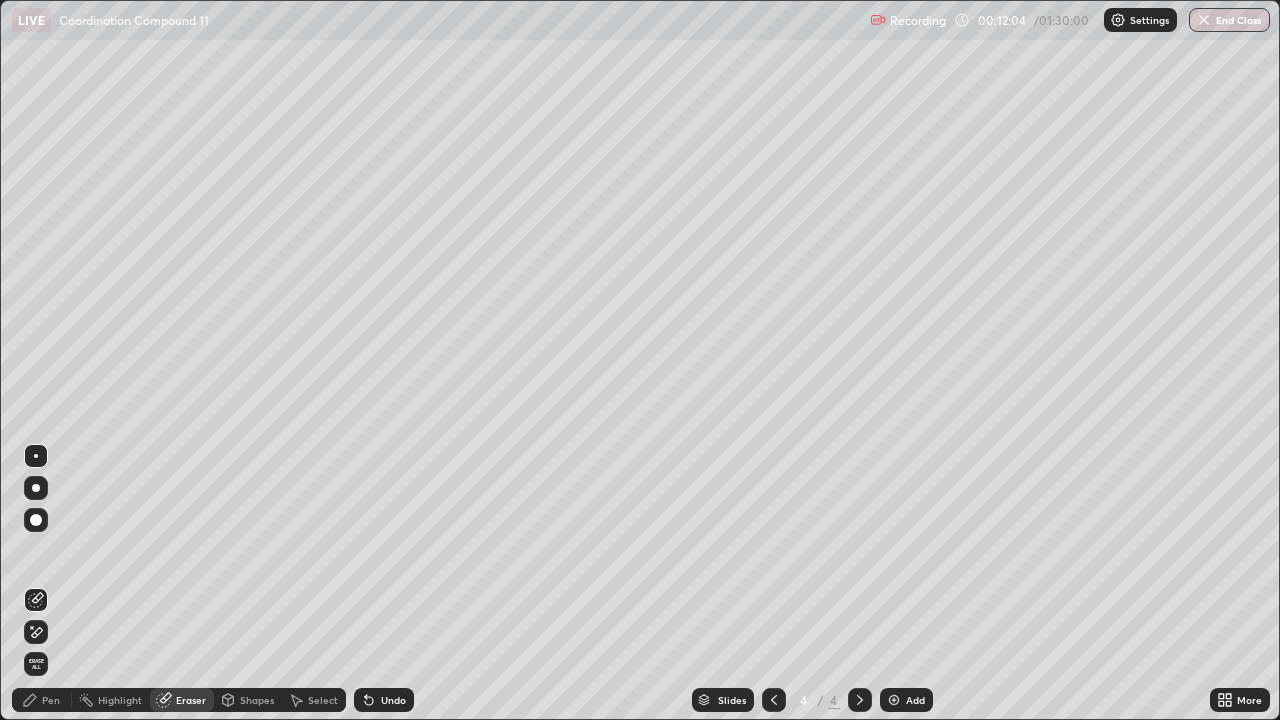 click on "Pen" at bounding box center (51, 700) 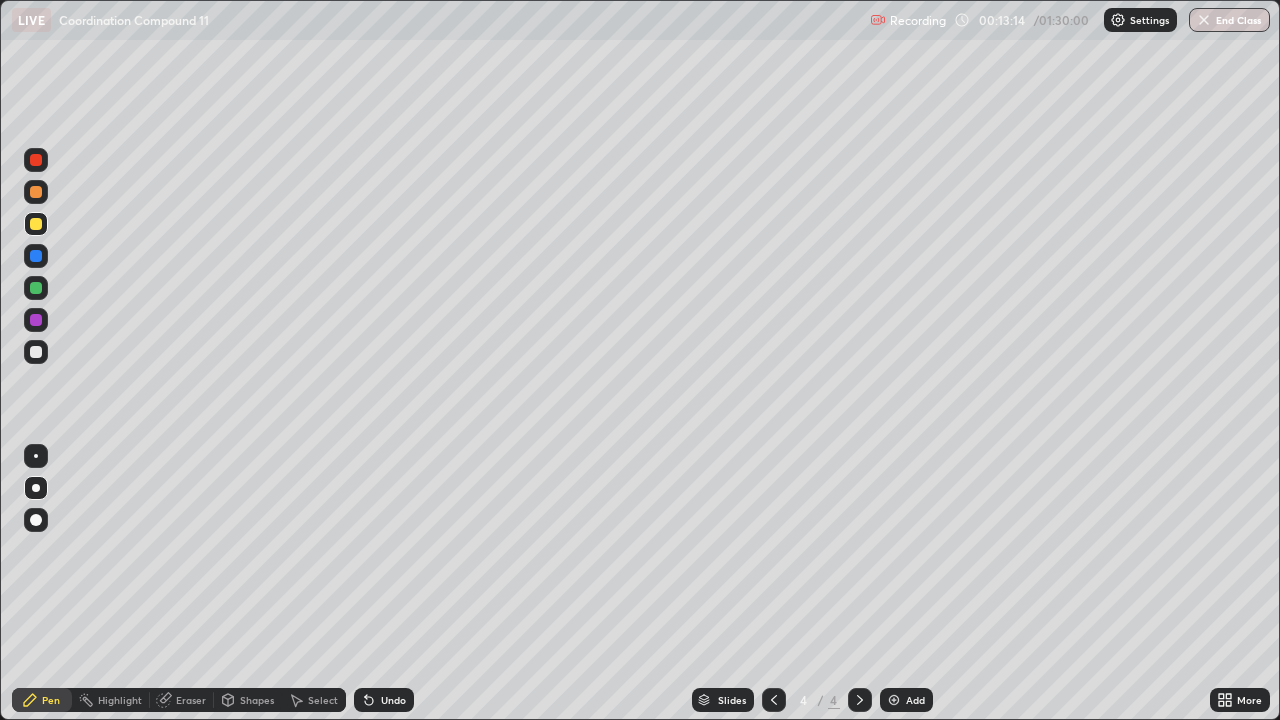 click at bounding box center [894, 700] 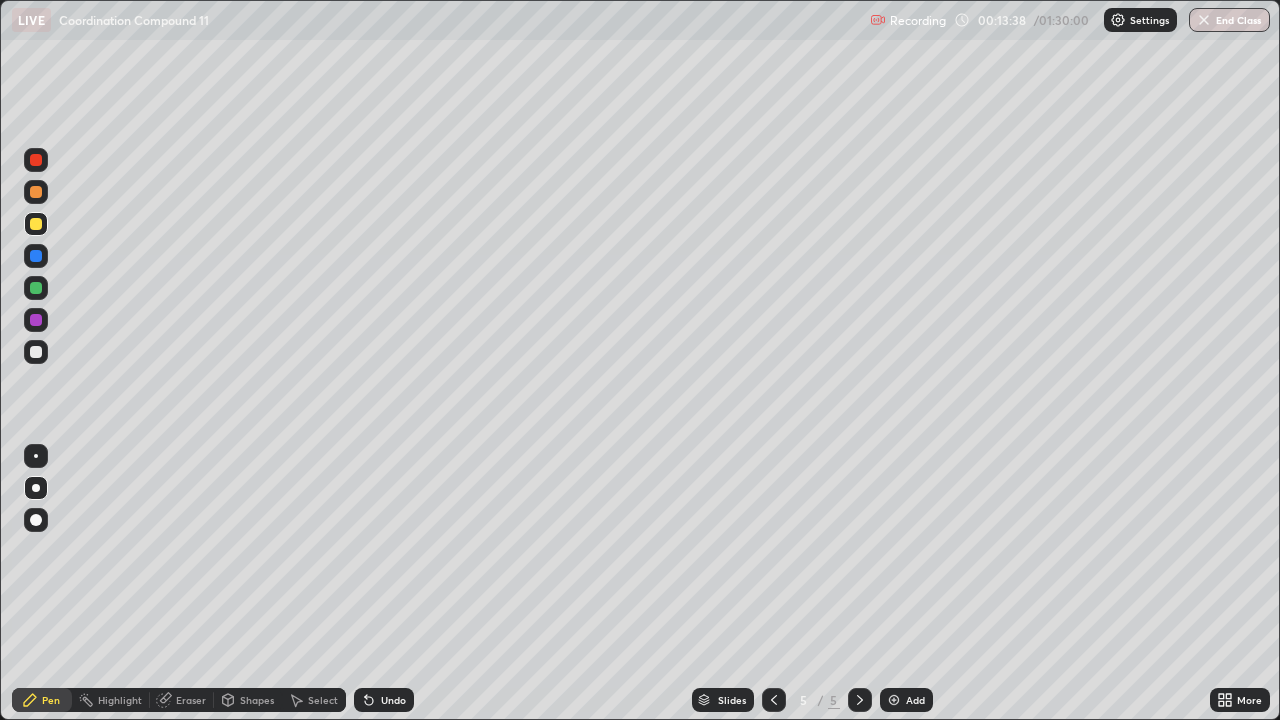 click at bounding box center (36, 352) 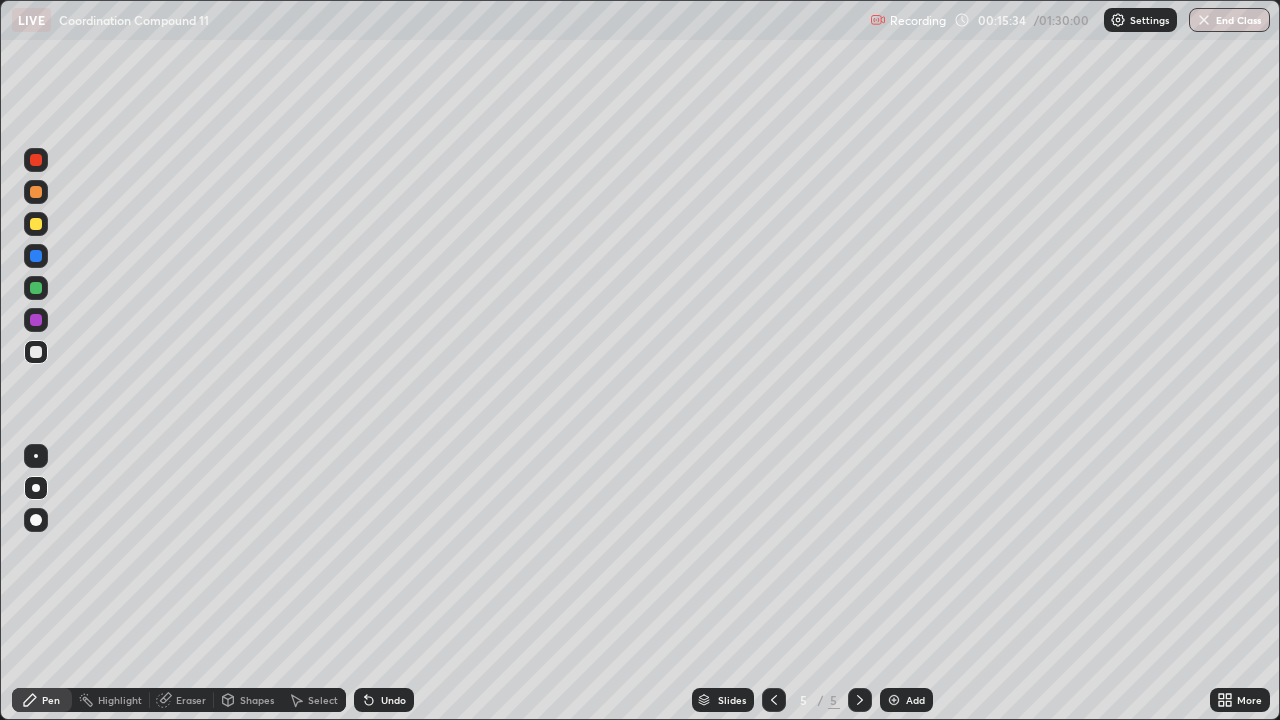 click at bounding box center (894, 700) 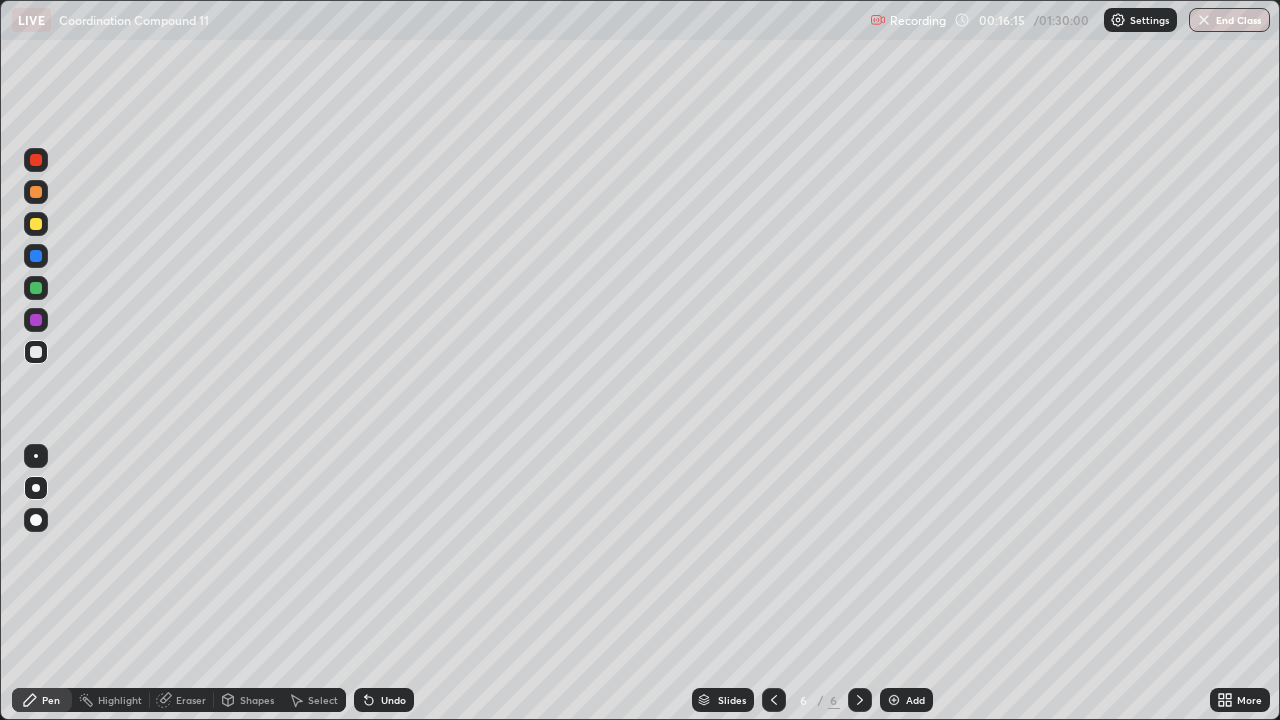 click 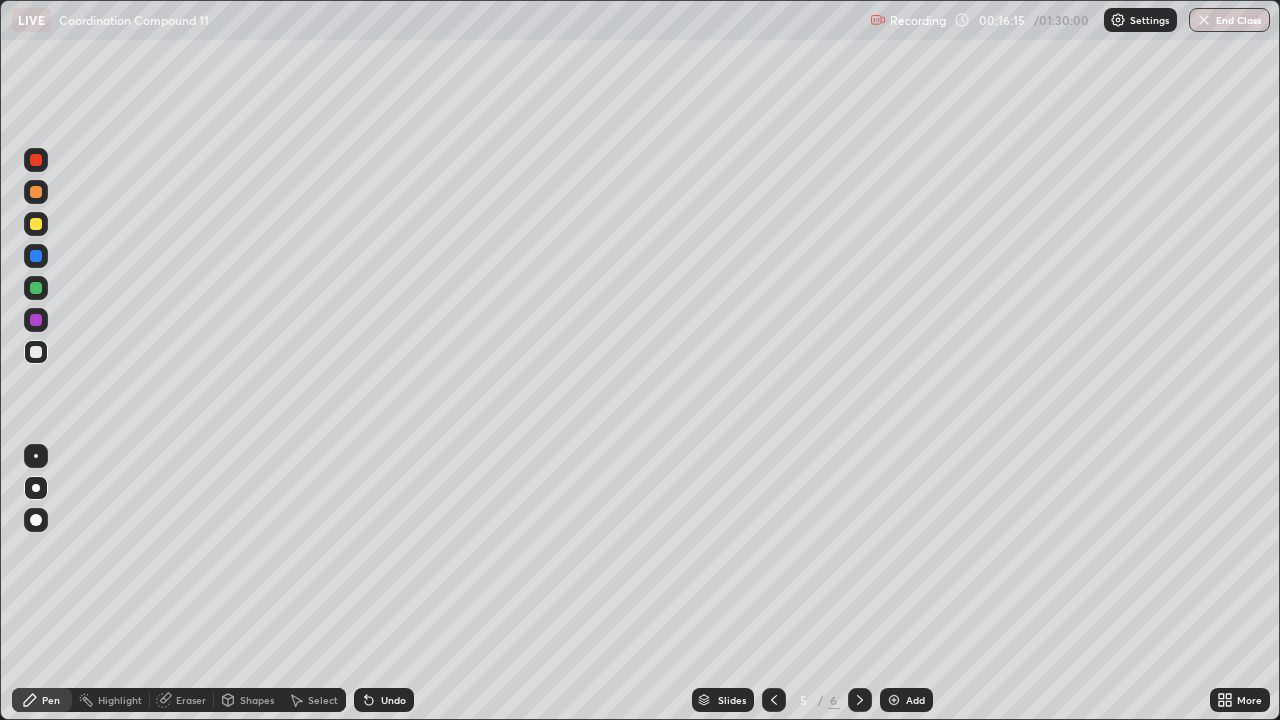 click 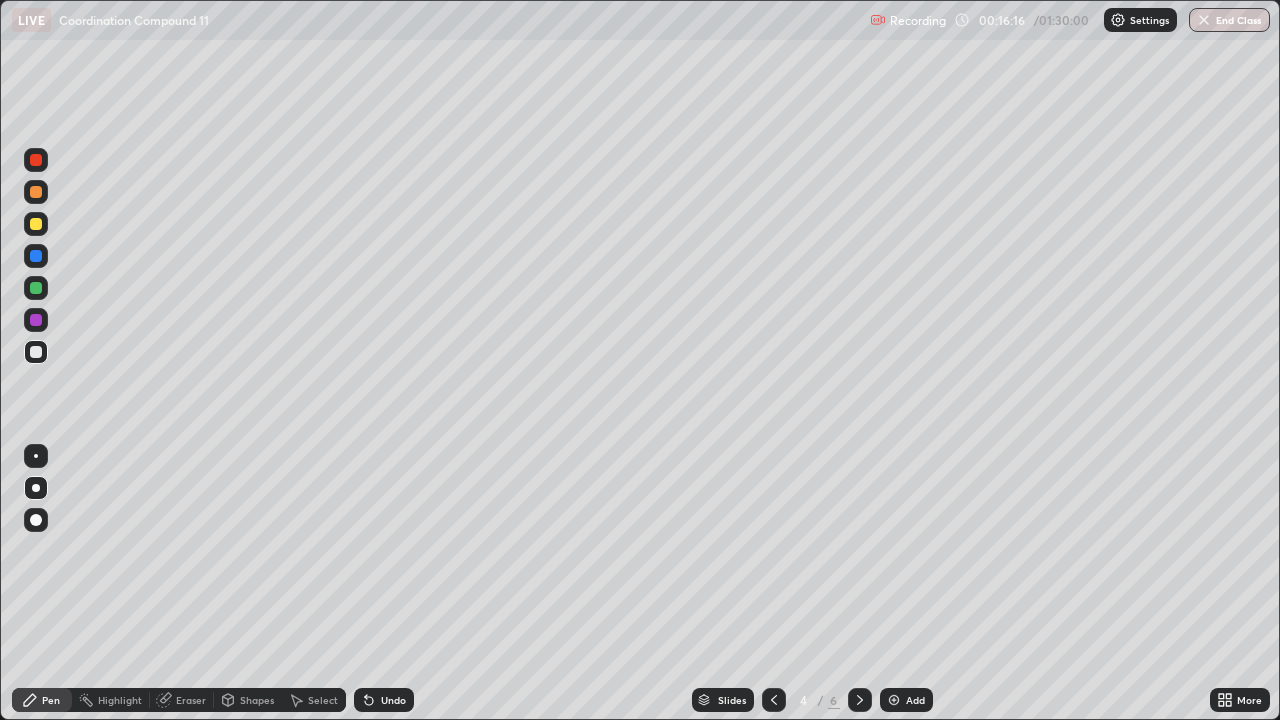 click 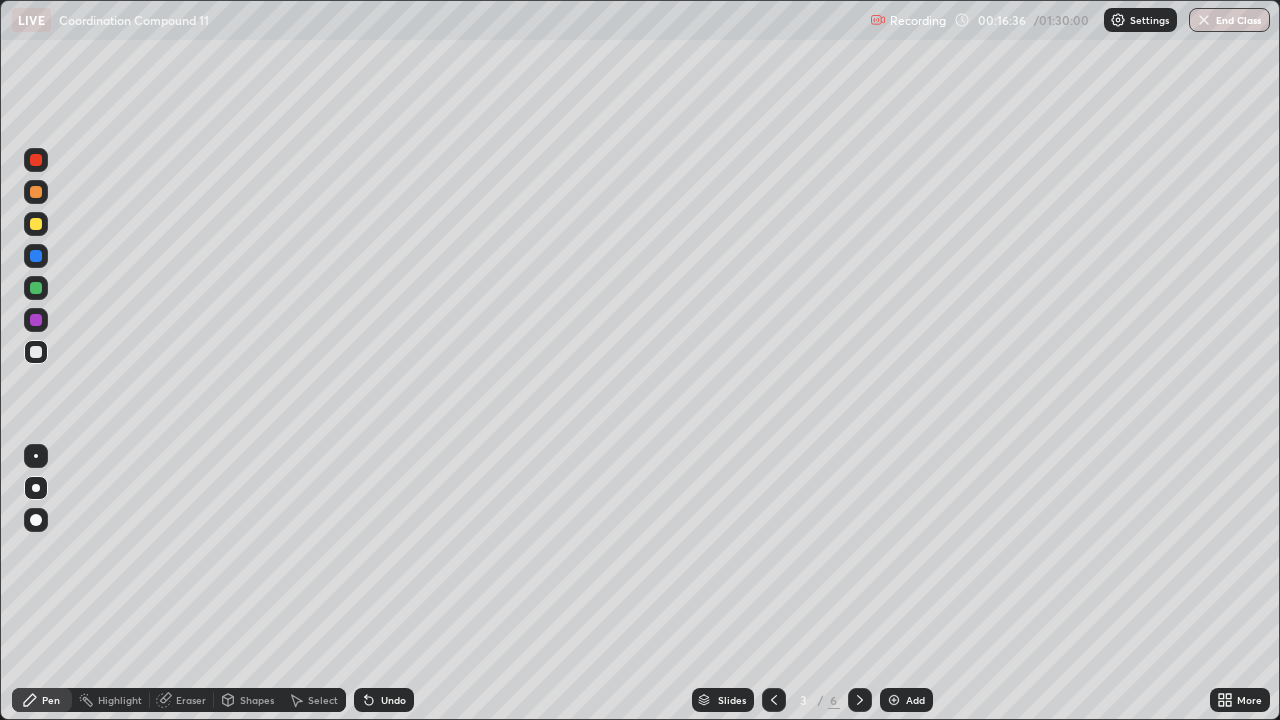 click 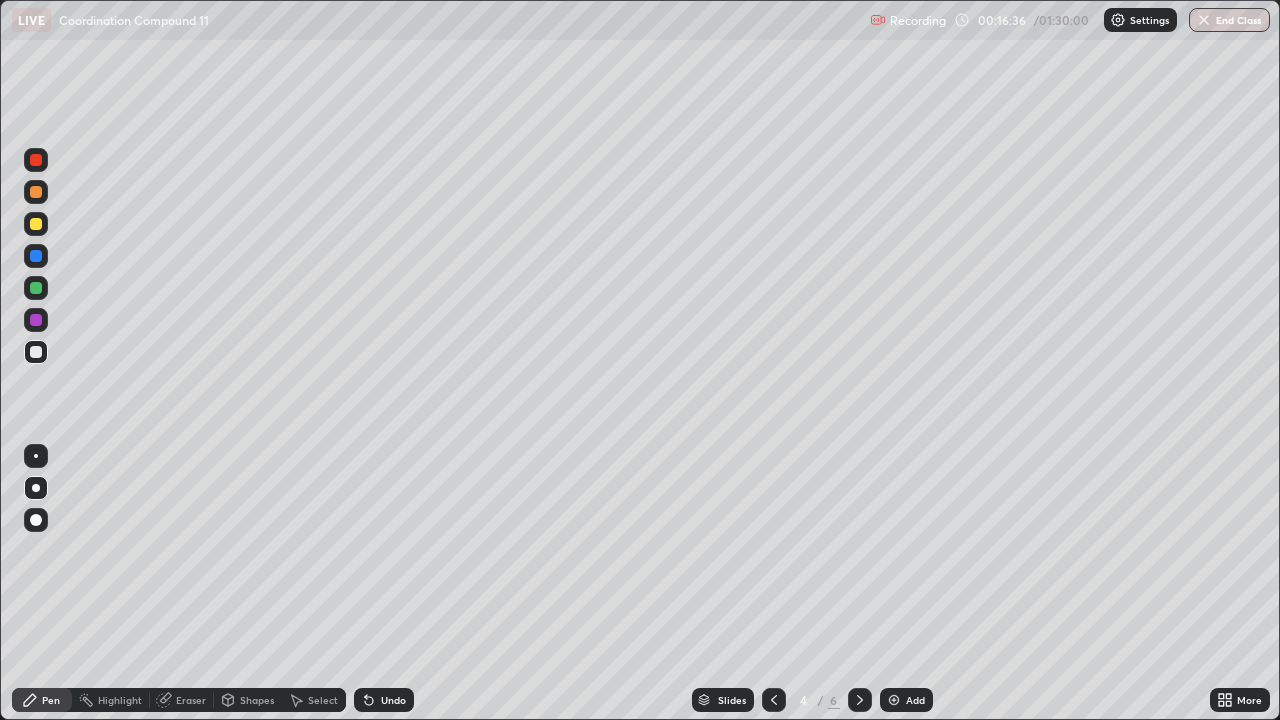 click 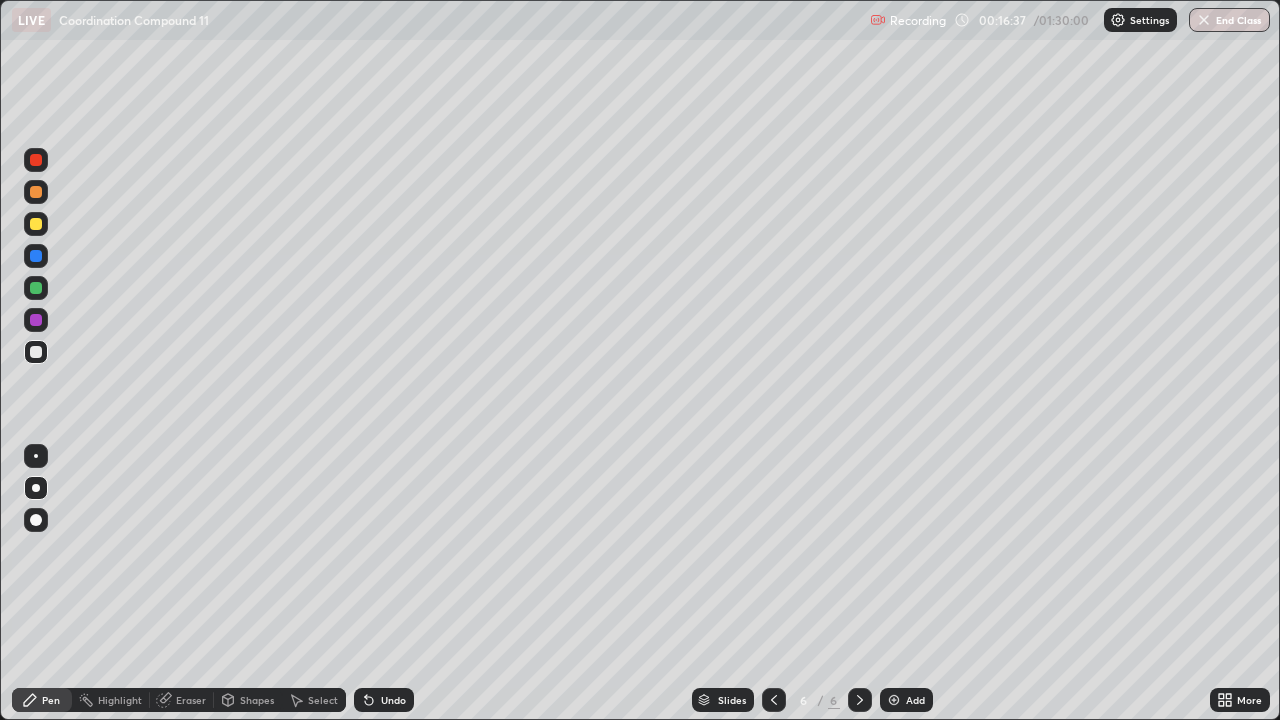 click 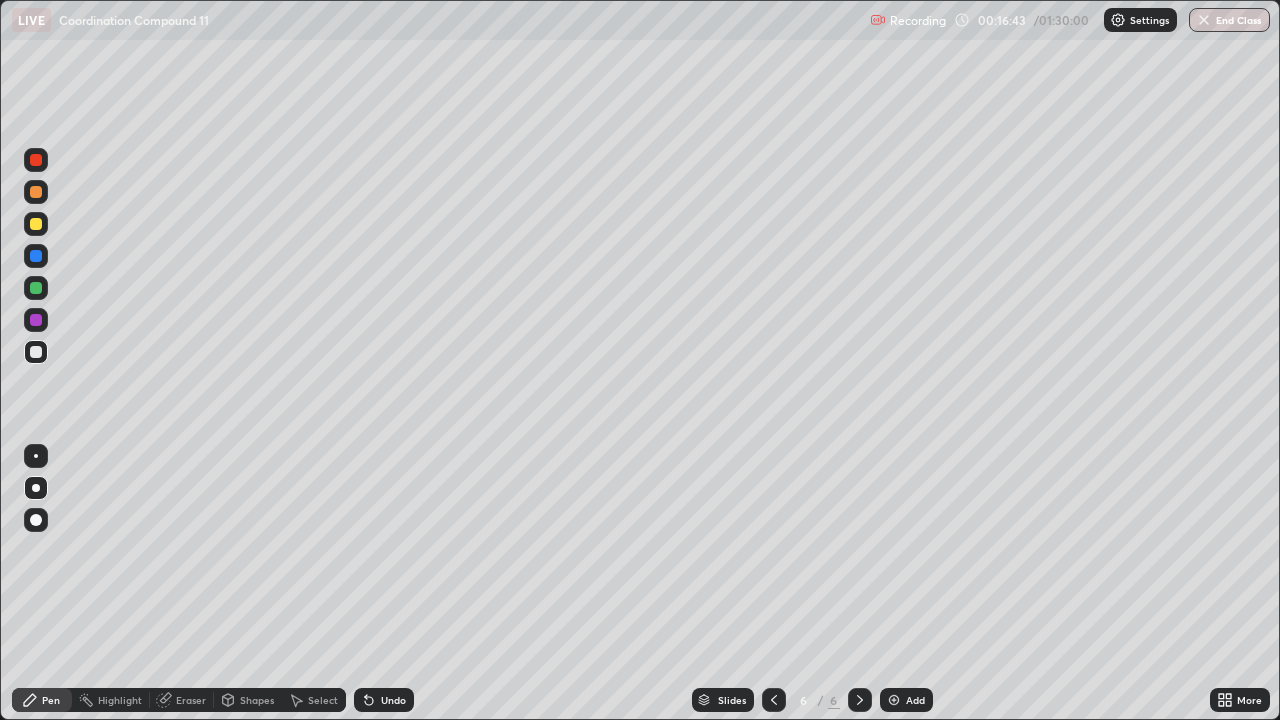click at bounding box center (36, 224) 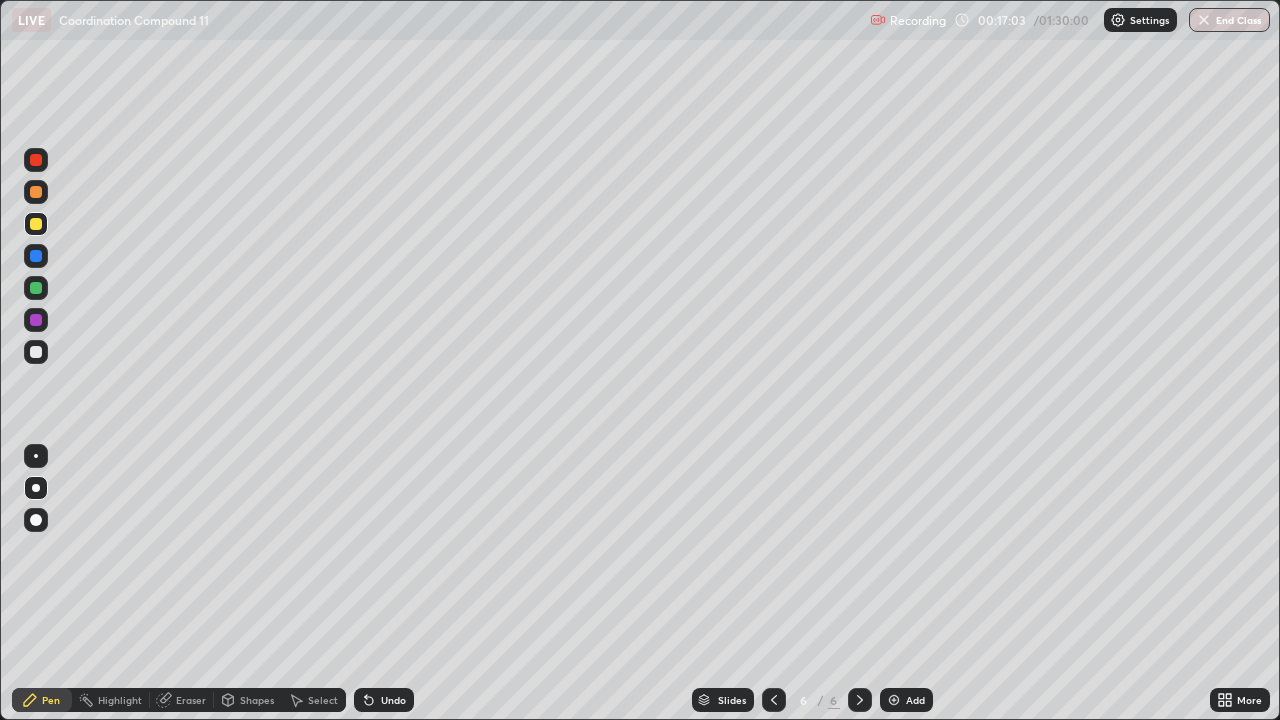 click at bounding box center (36, 352) 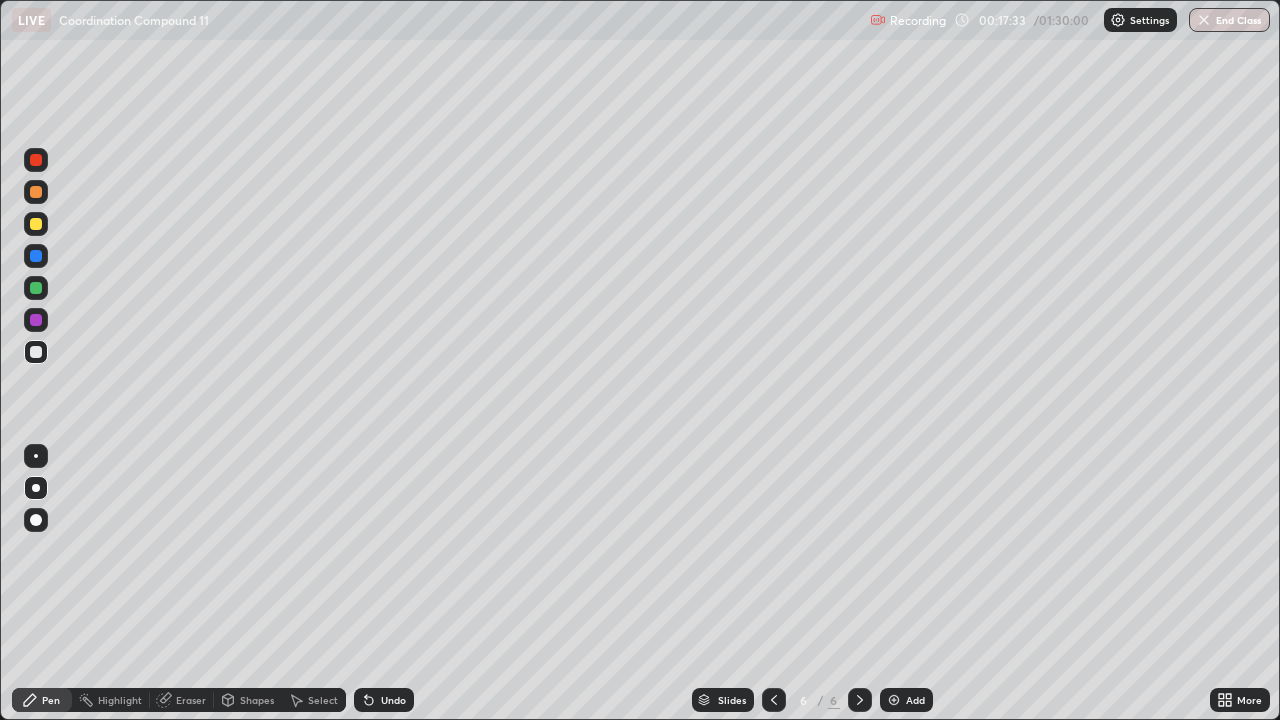 click at bounding box center (36, 192) 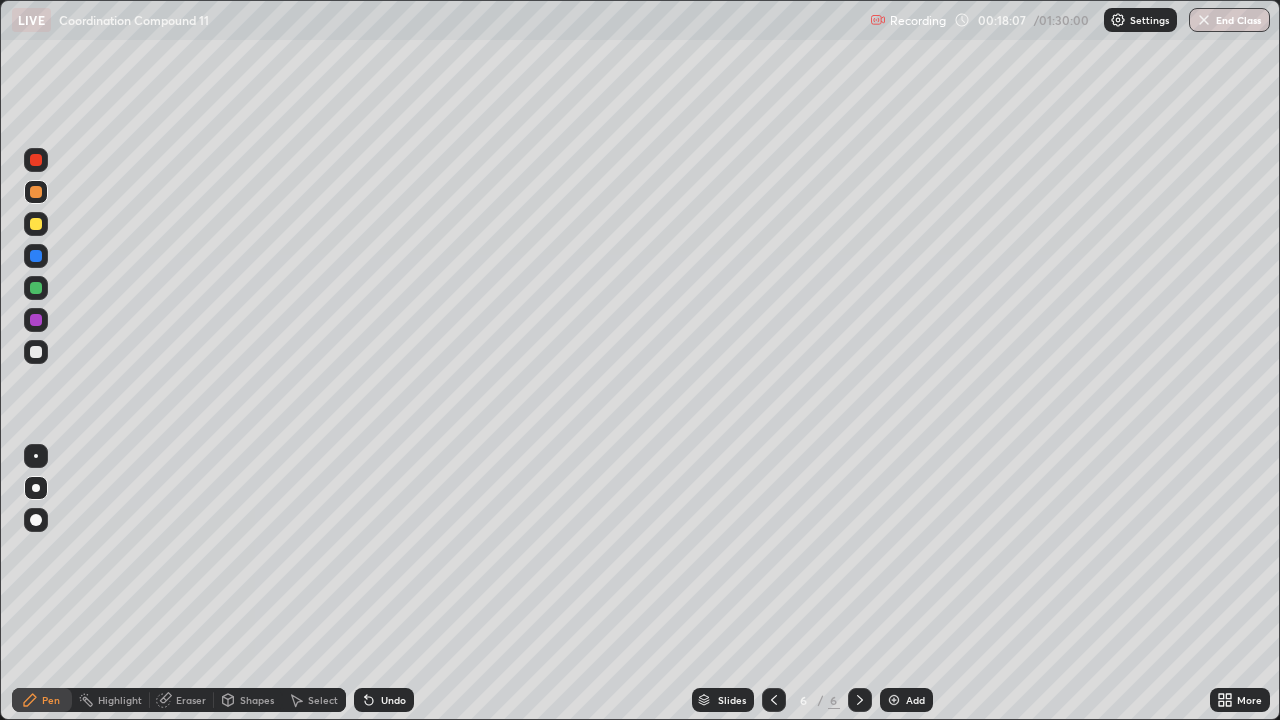 click at bounding box center (36, 224) 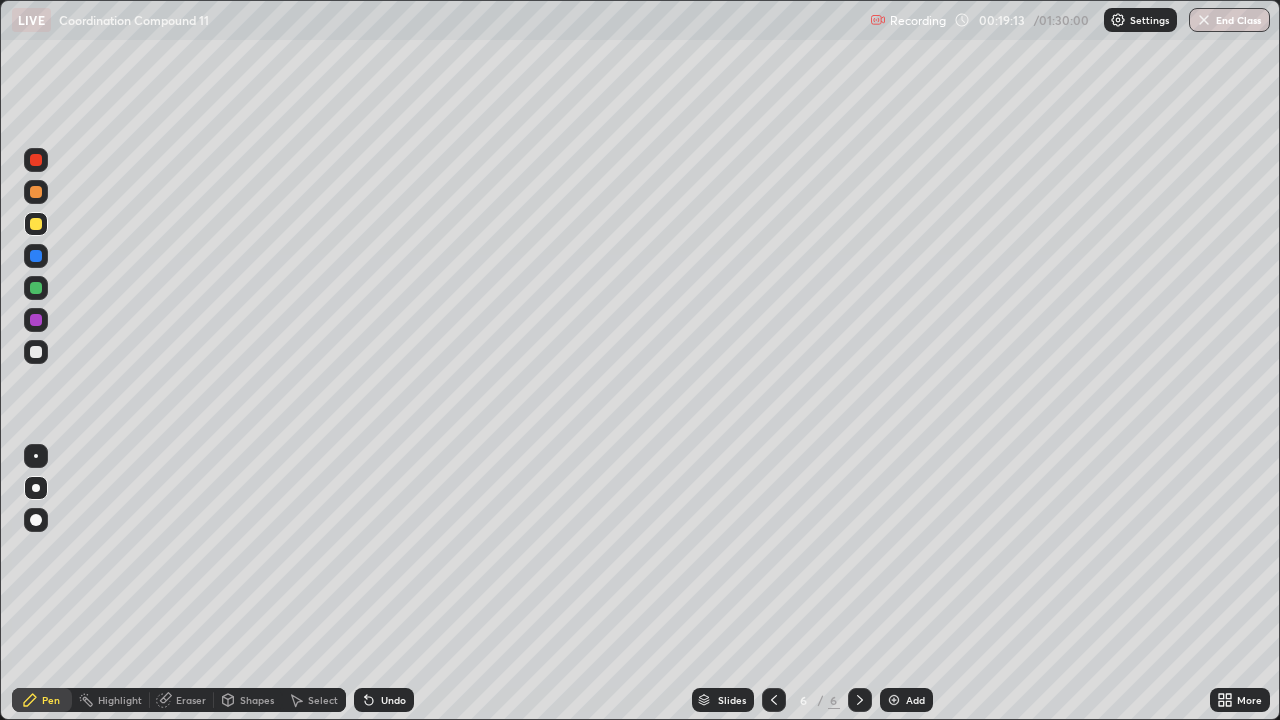click at bounding box center [36, 352] 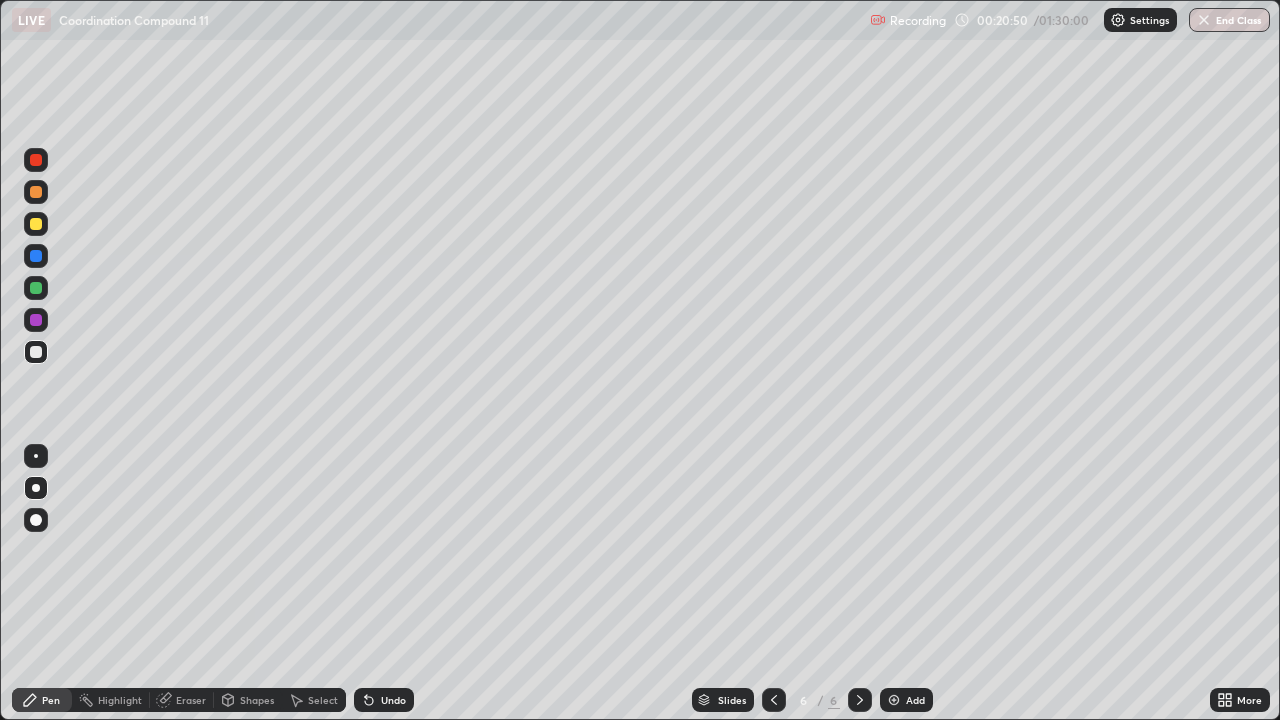 click at bounding box center (894, 700) 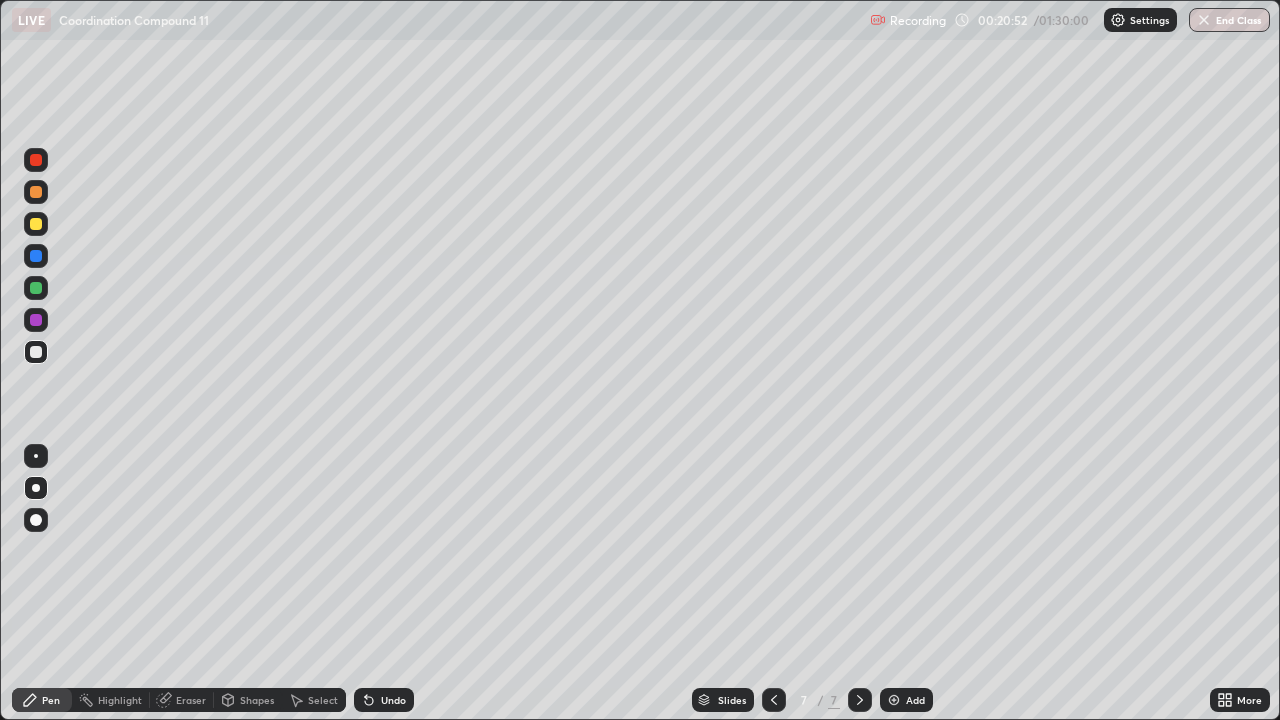 click at bounding box center [36, 192] 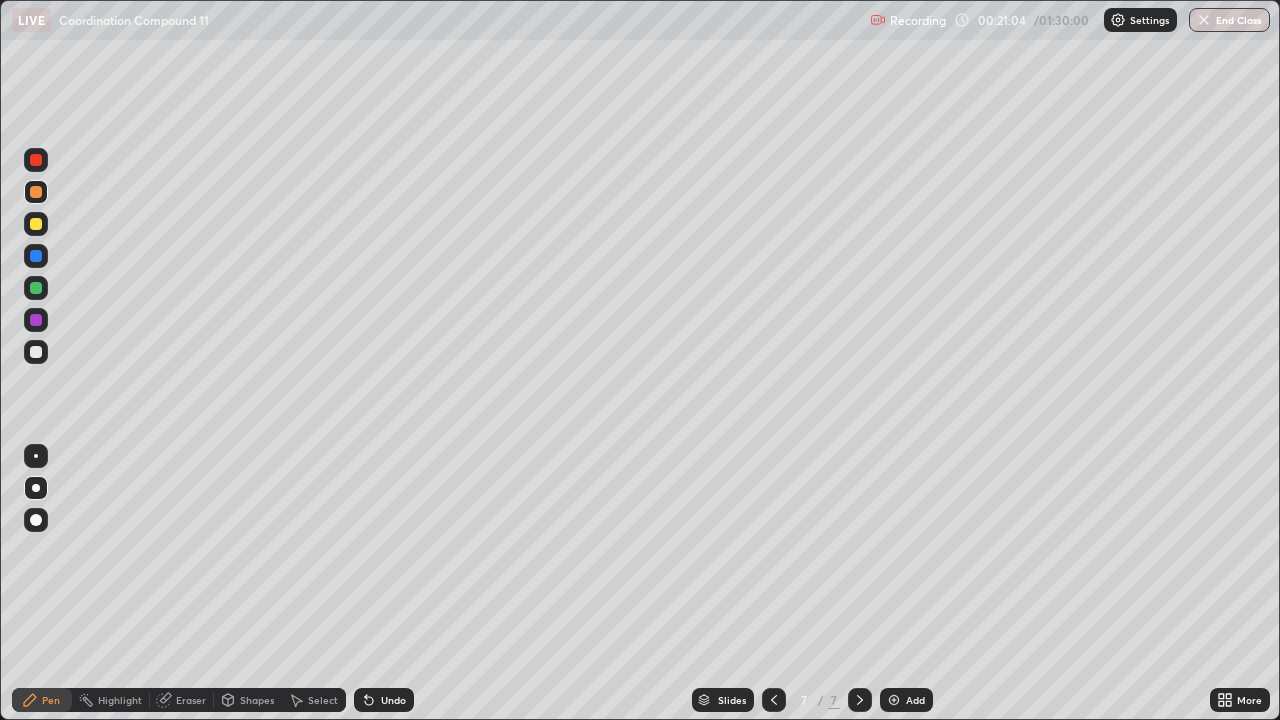 click at bounding box center (36, 352) 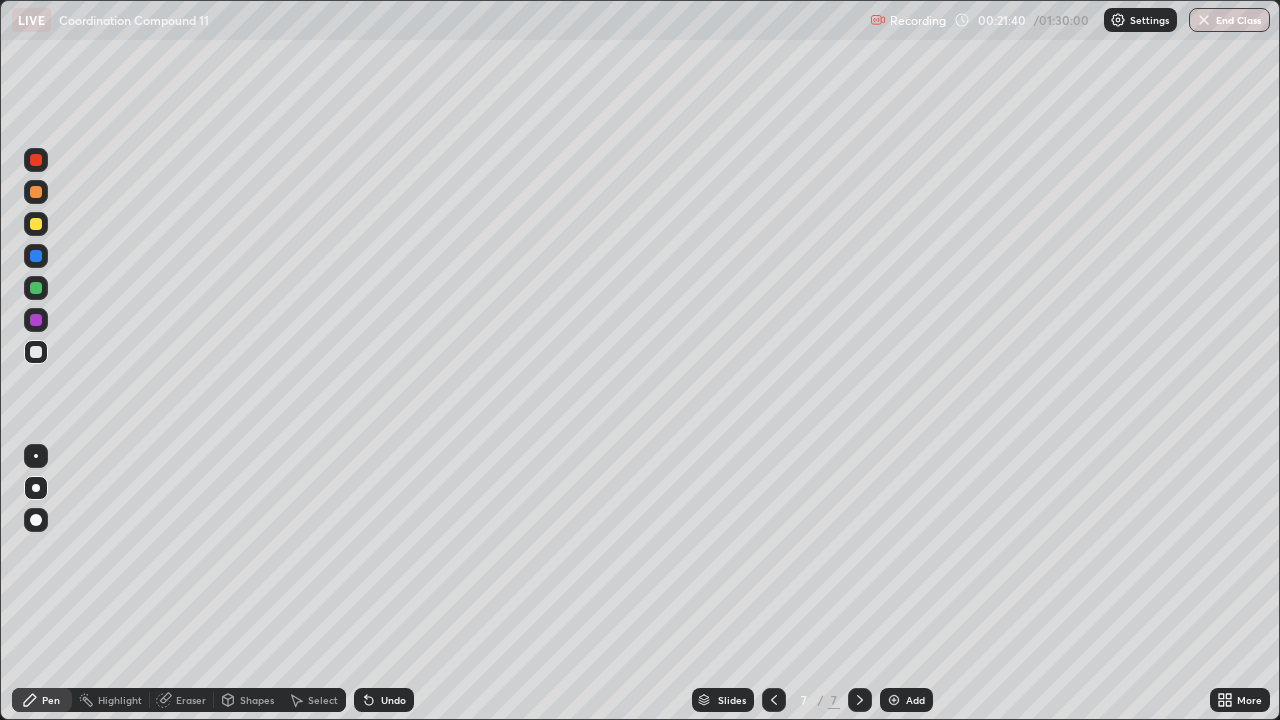 click at bounding box center [36, 224] 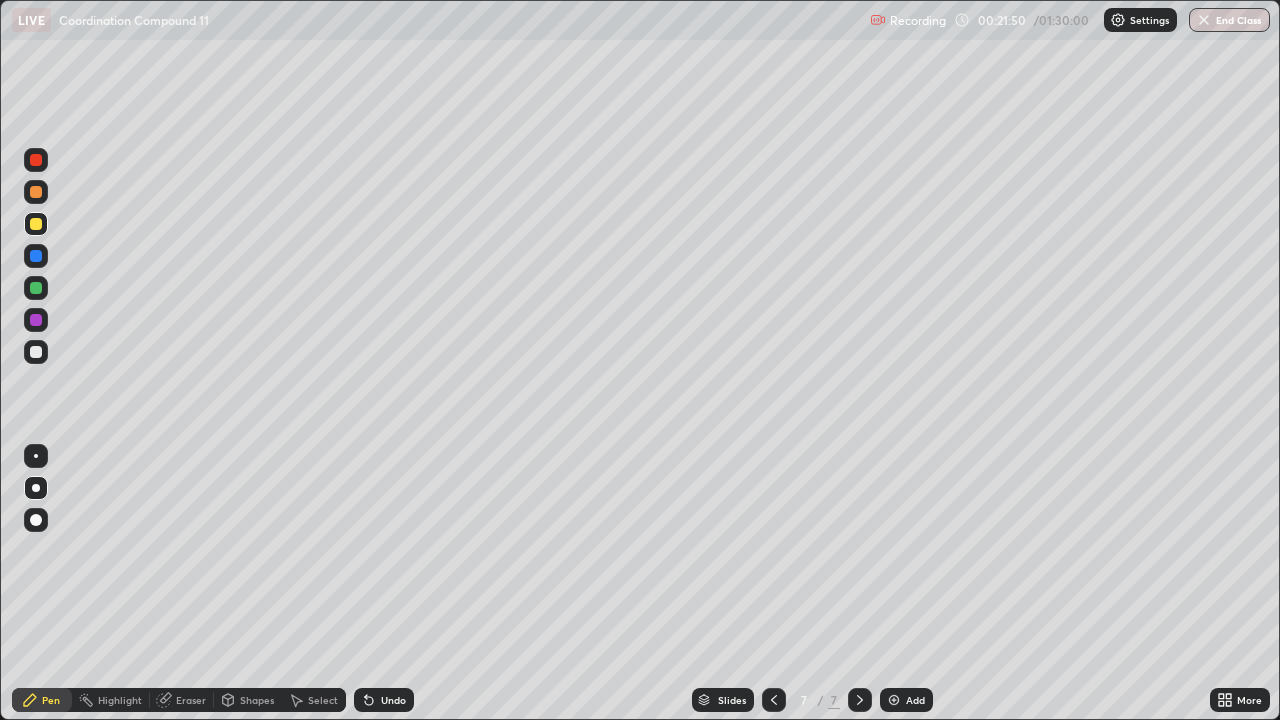 click on "Eraser" at bounding box center (191, 700) 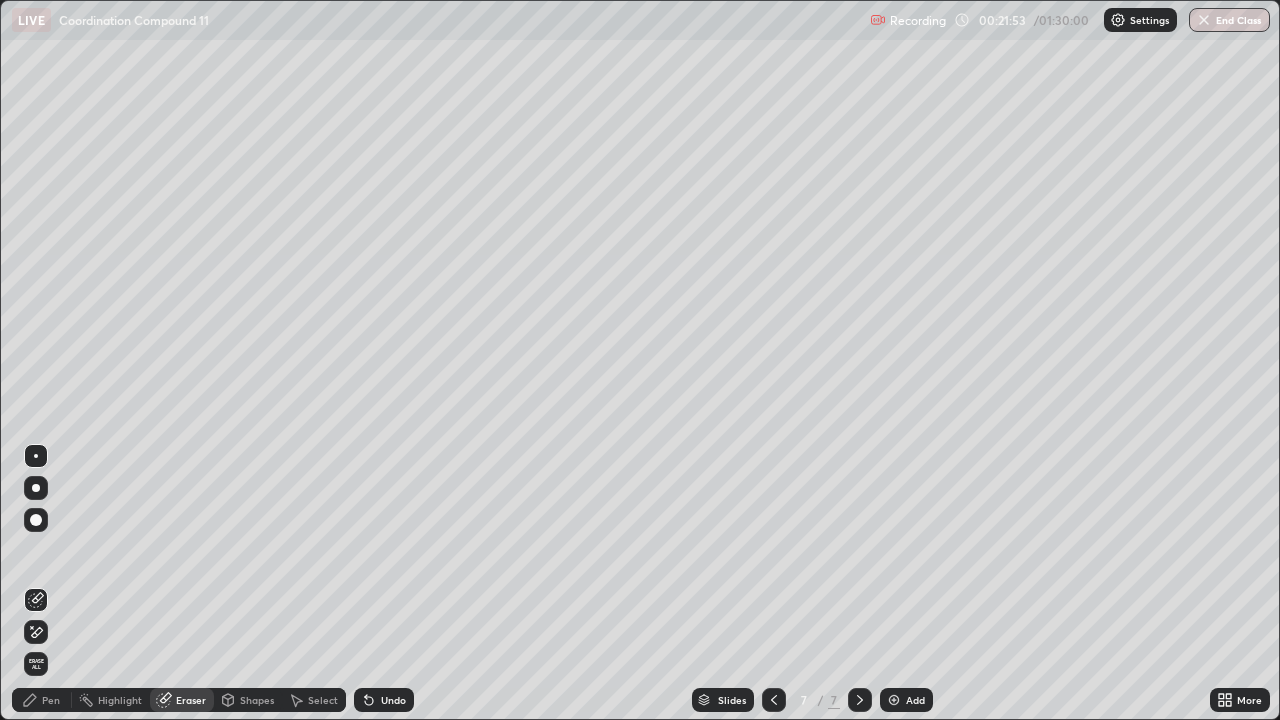 click on "Pen" at bounding box center (51, 700) 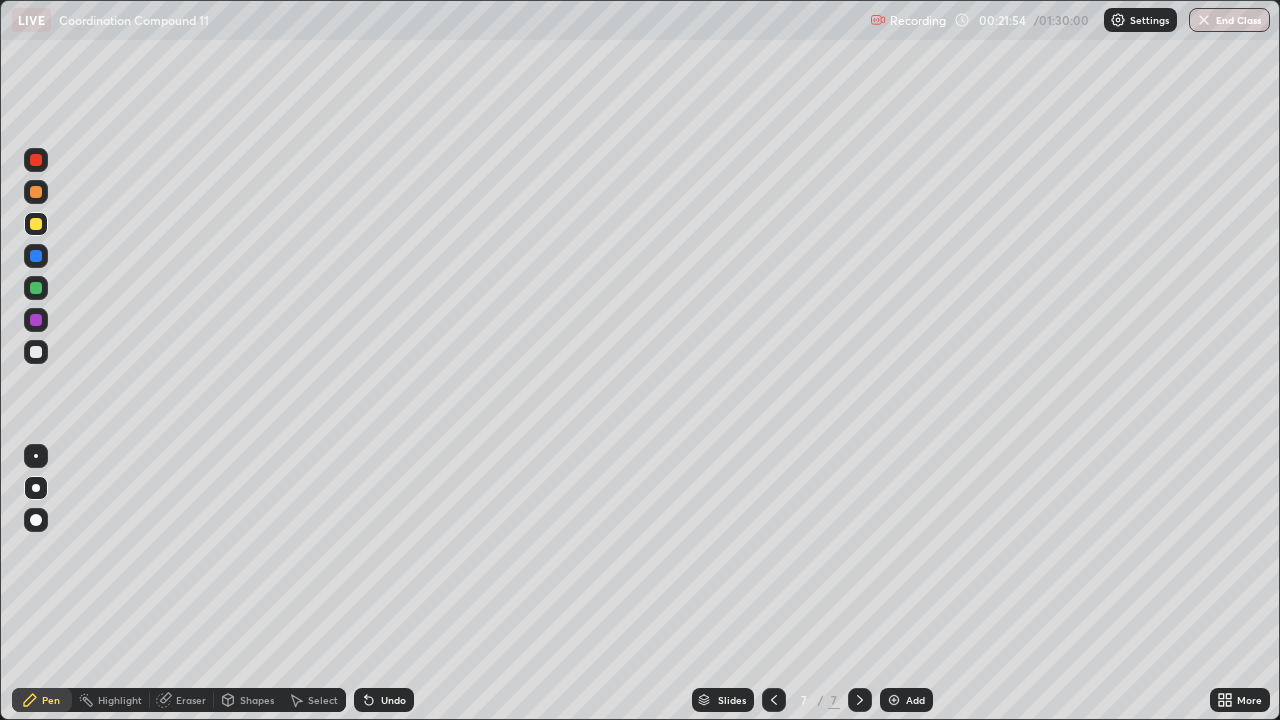 click at bounding box center [36, 352] 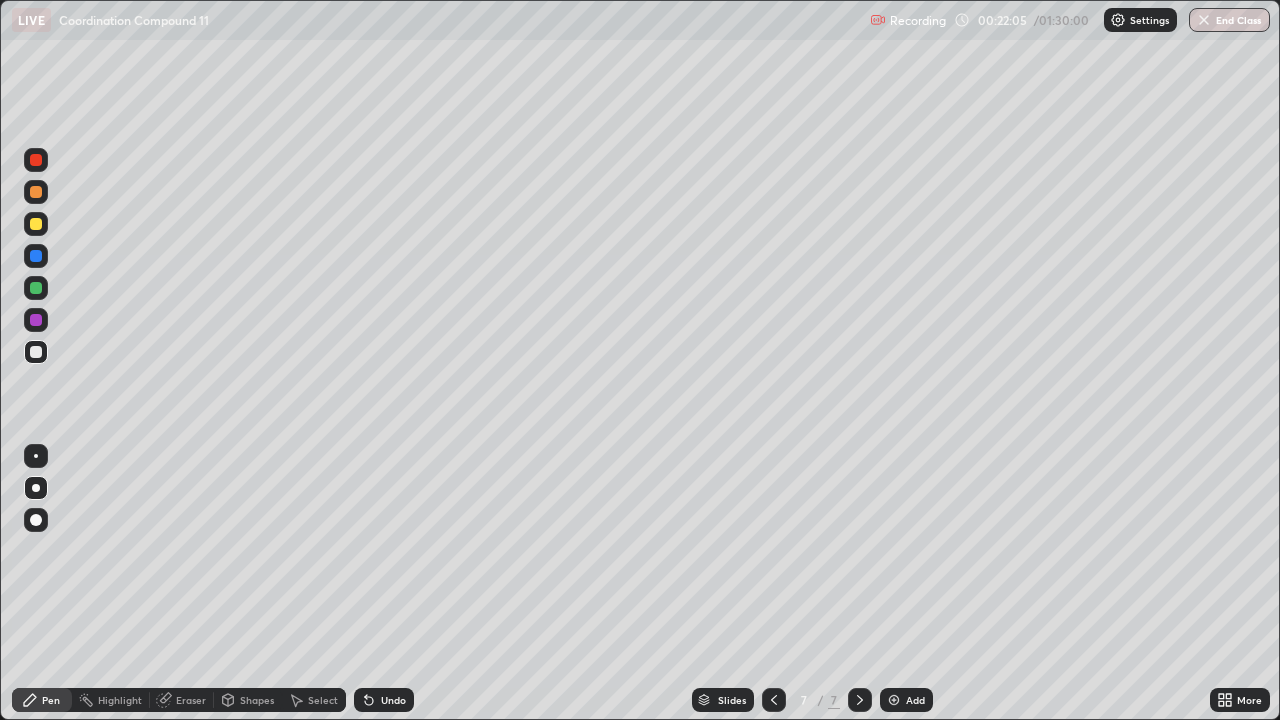 click at bounding box center [36, 224] 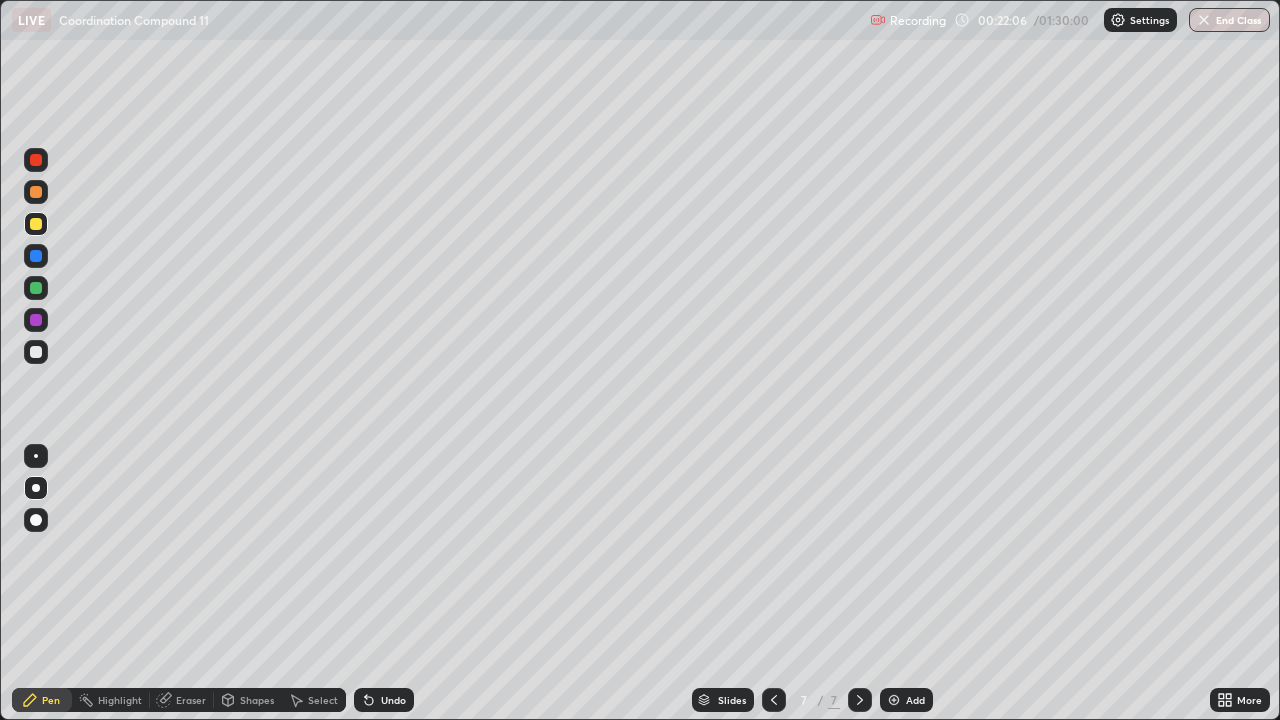 click on "Shapes" at bounding box center (248, 700) 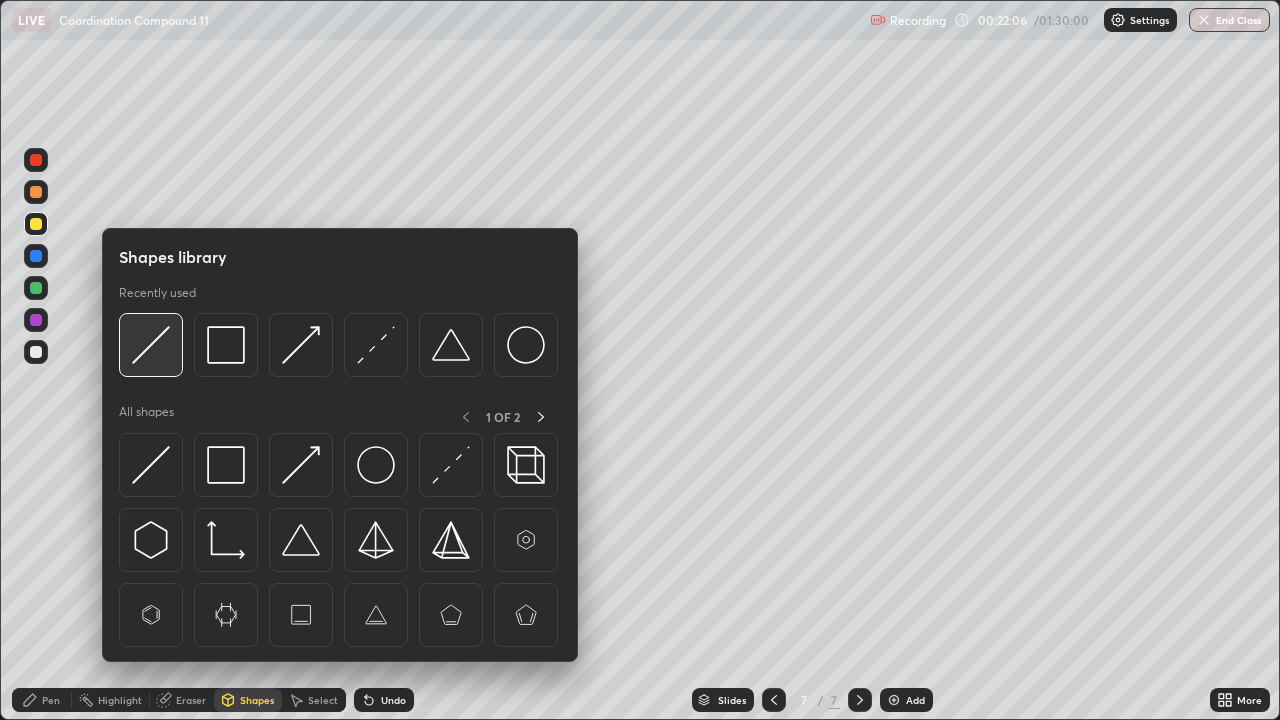 click at bounding box center (151, 345) 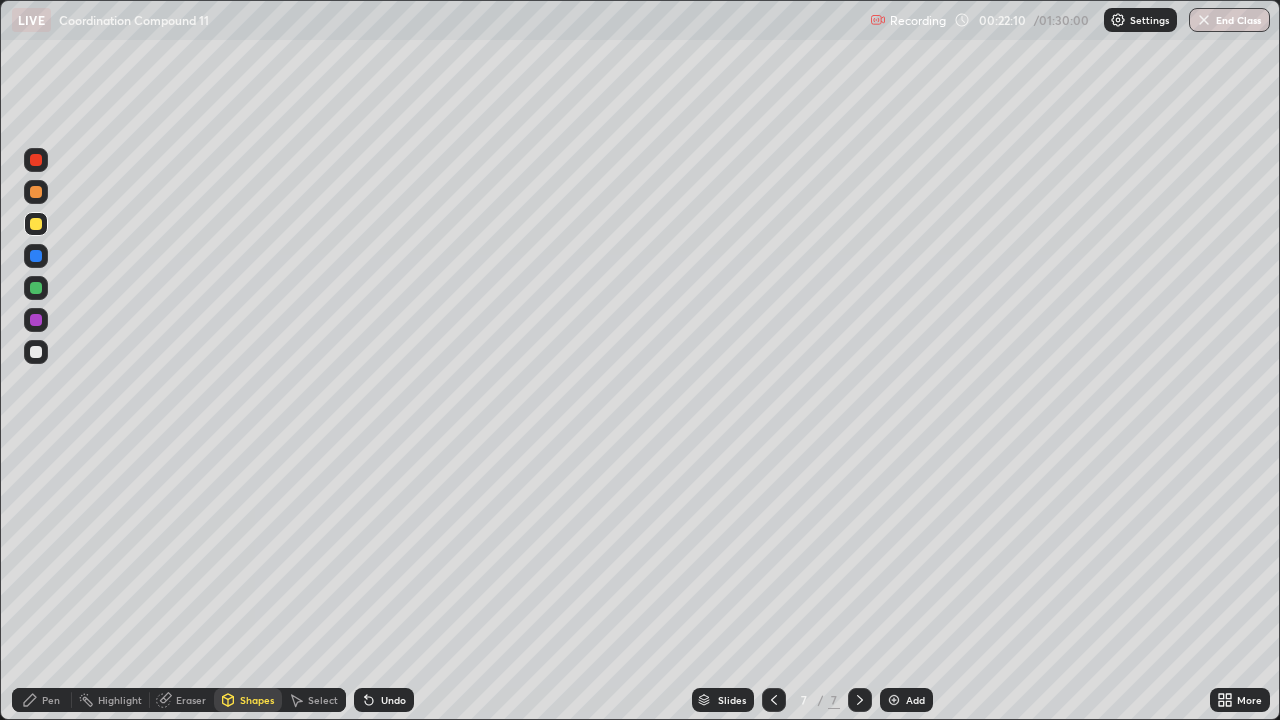 click on "Pen" at bounding box center [51, 700] 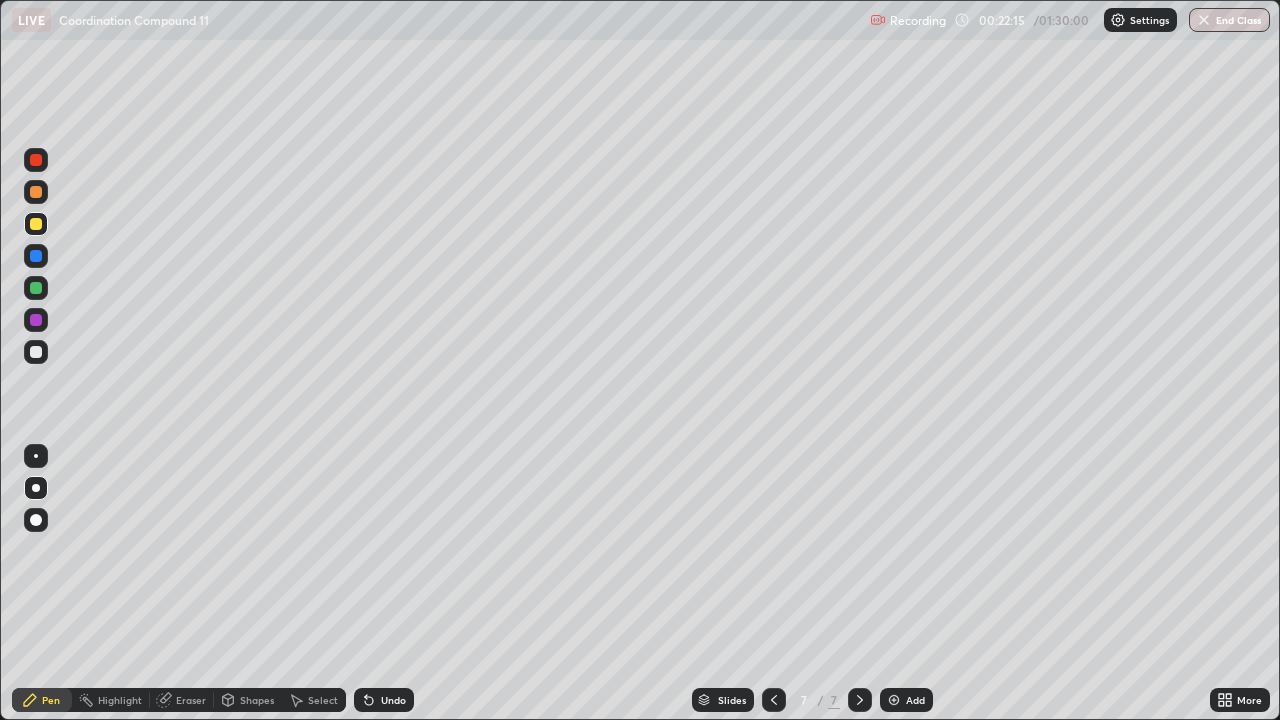click at bounding box center [36, 288] 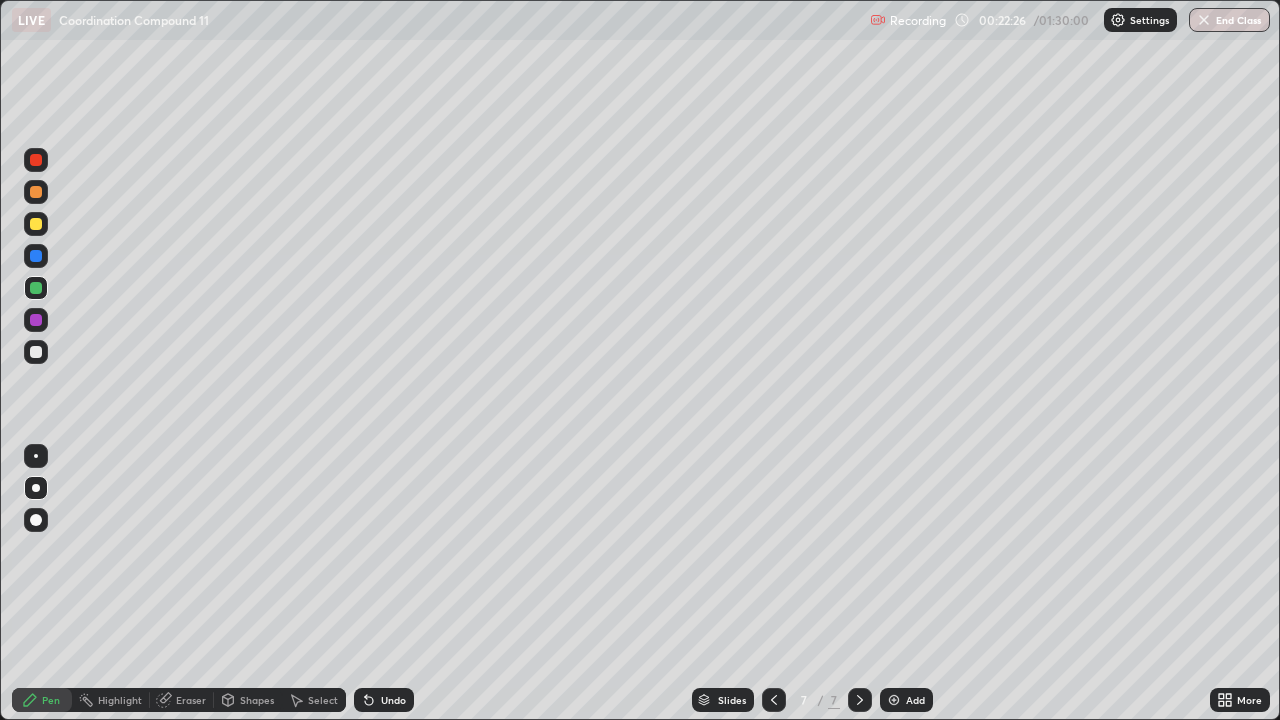 click at bounding box center (36, 352) 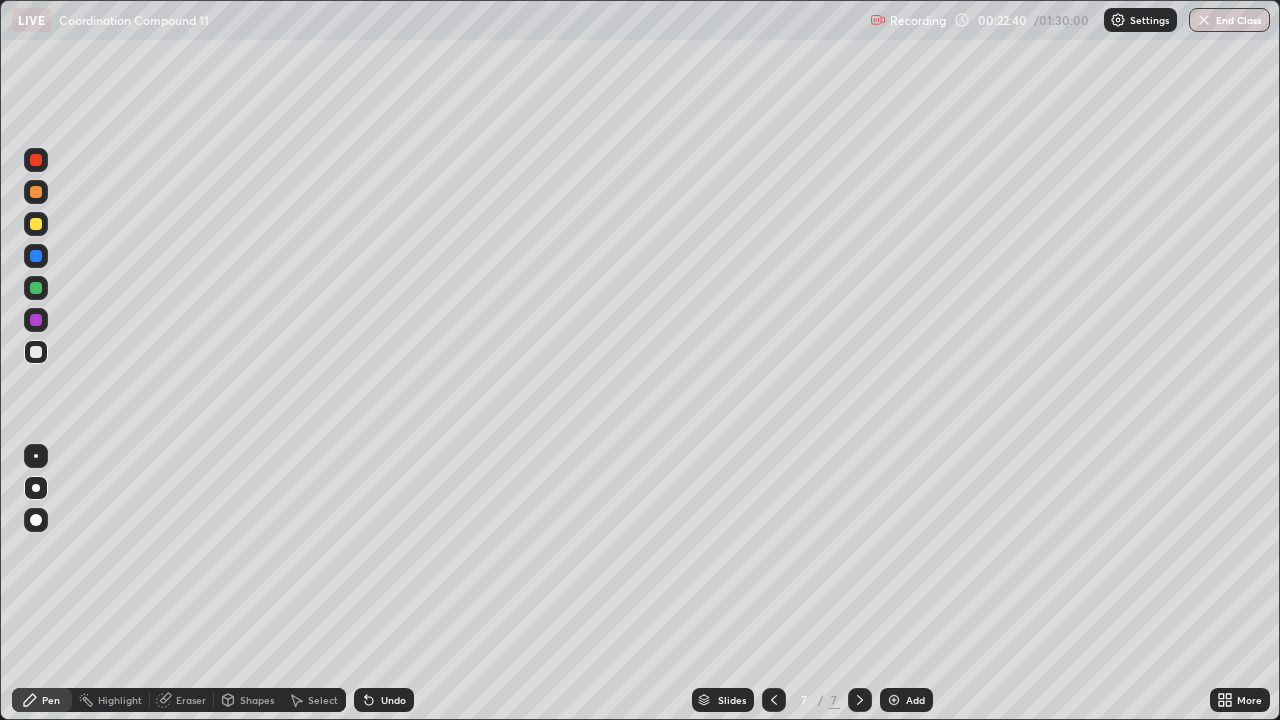 click on "Eraser" at bounding box center [191, 700] 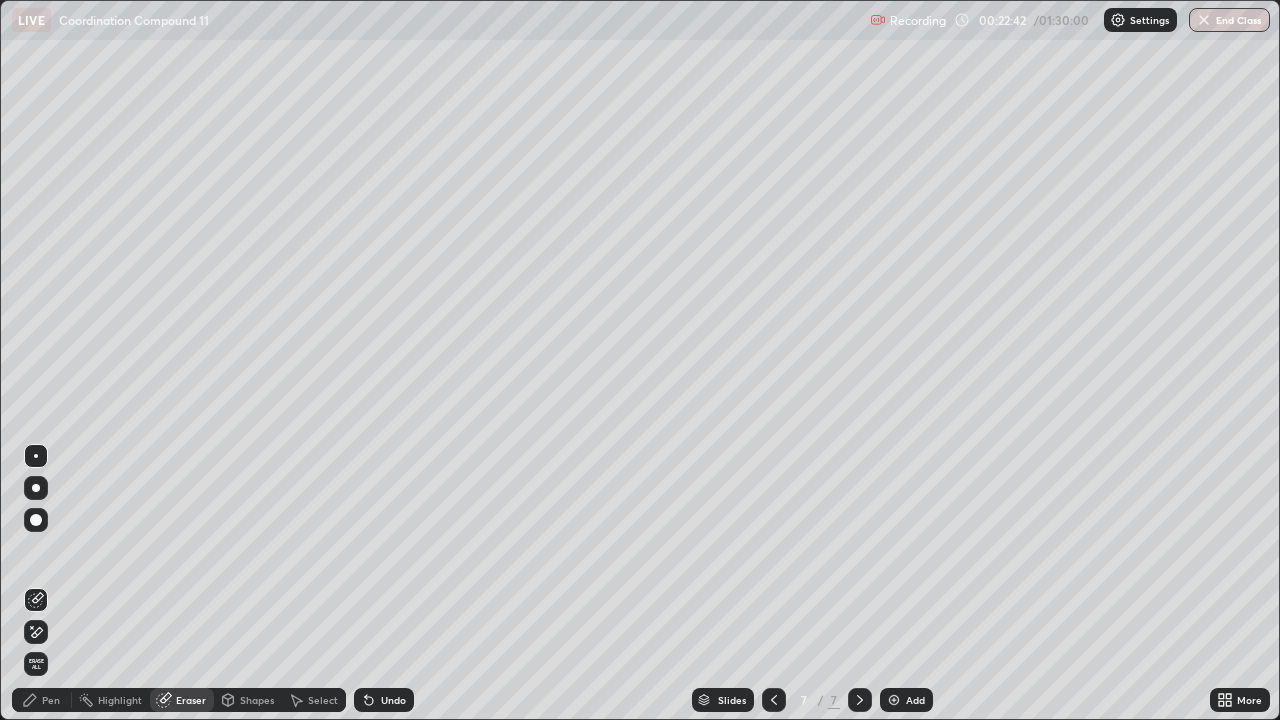 click on "Pen" at bounding box center [51, 700] 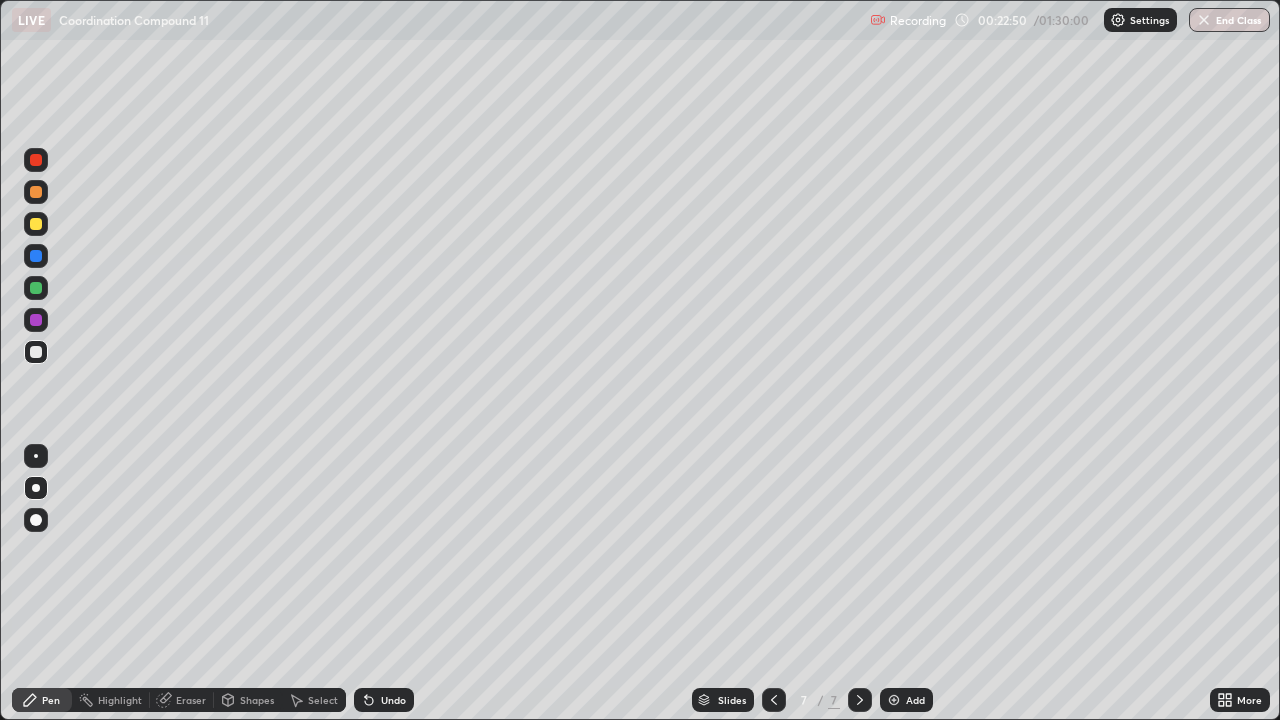 click on "Eraser" at bounding box center [182, 700] 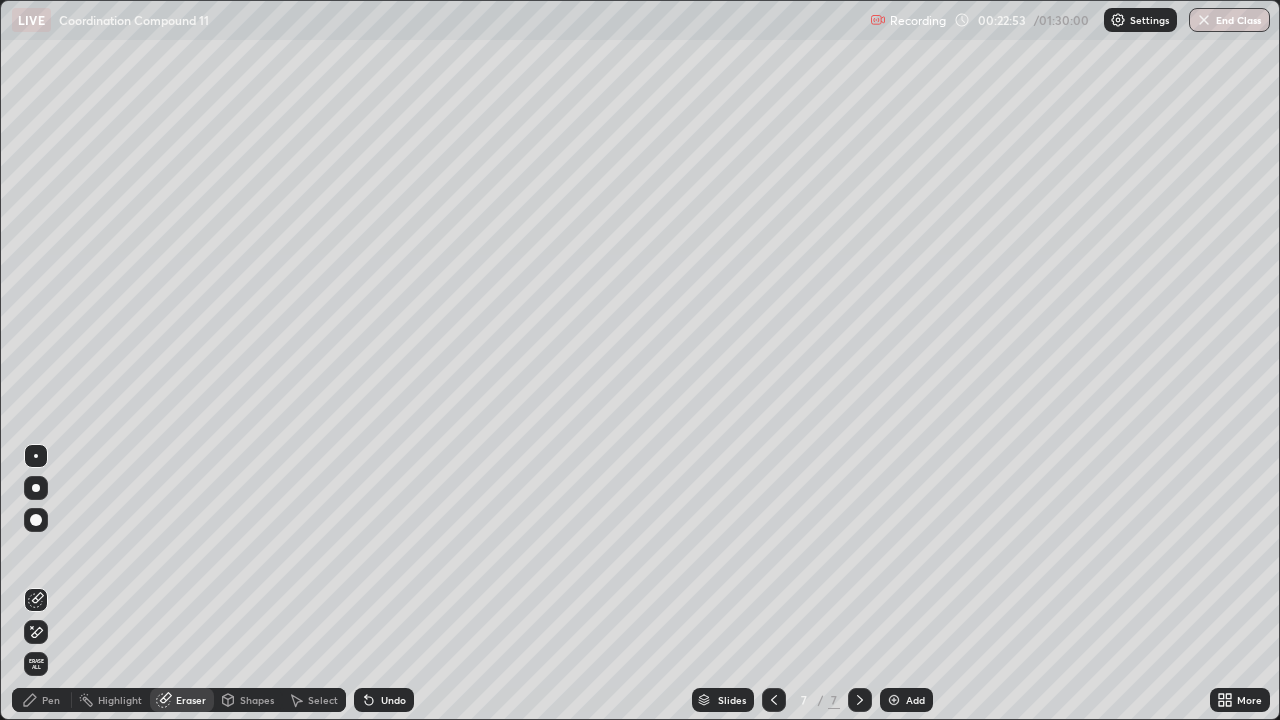 click on "Pen" at bounding box center [51, 700] 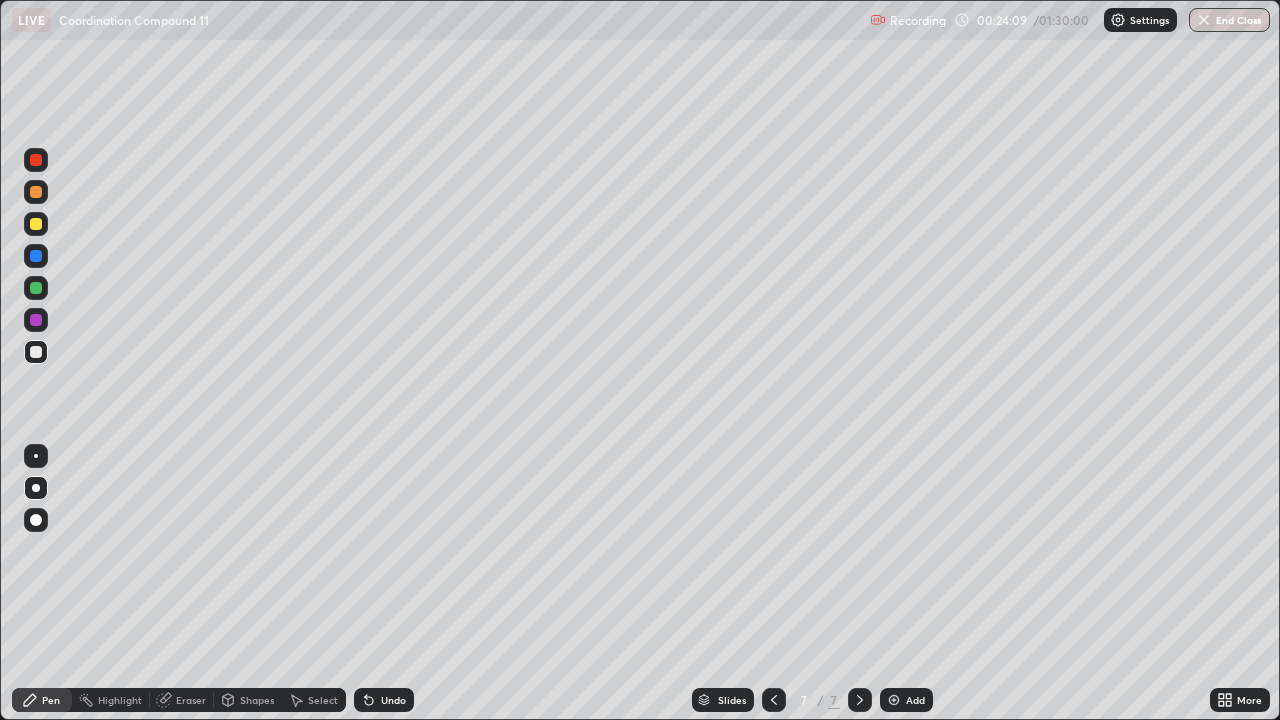 click on "Undo" at bounding box center [384, 700] 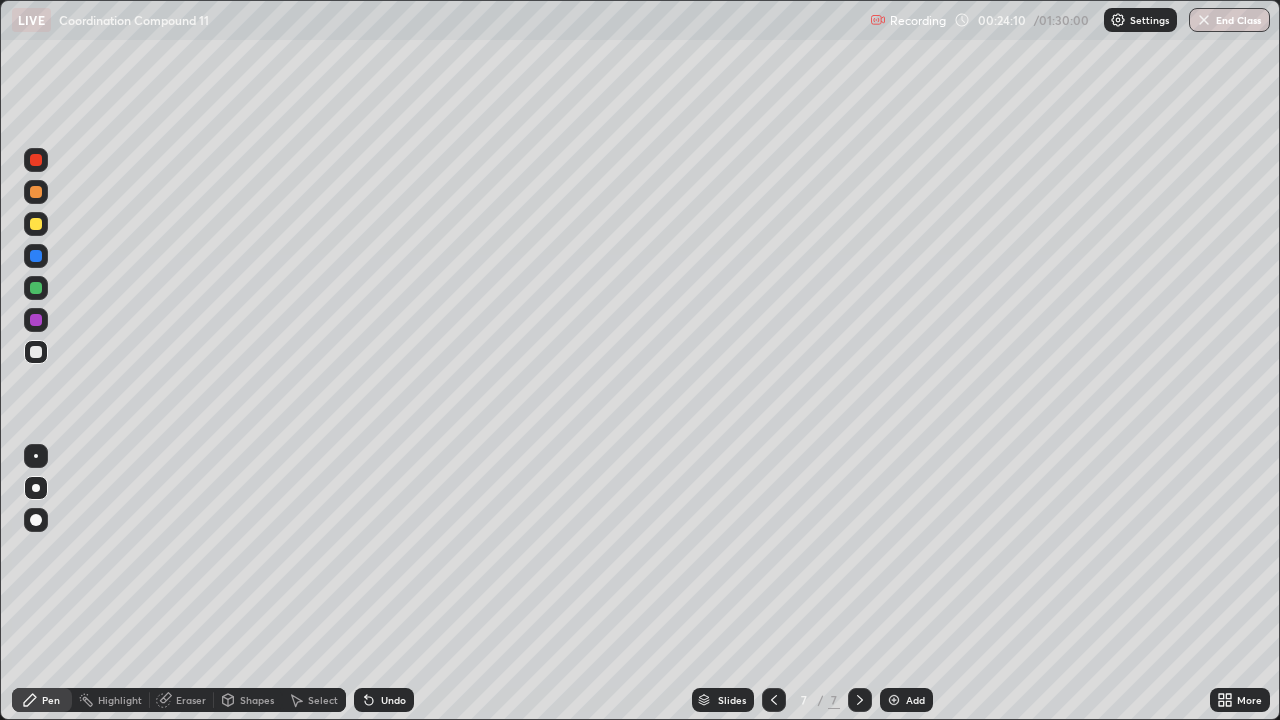 click on "Undo" at bounding box center [384, 700] 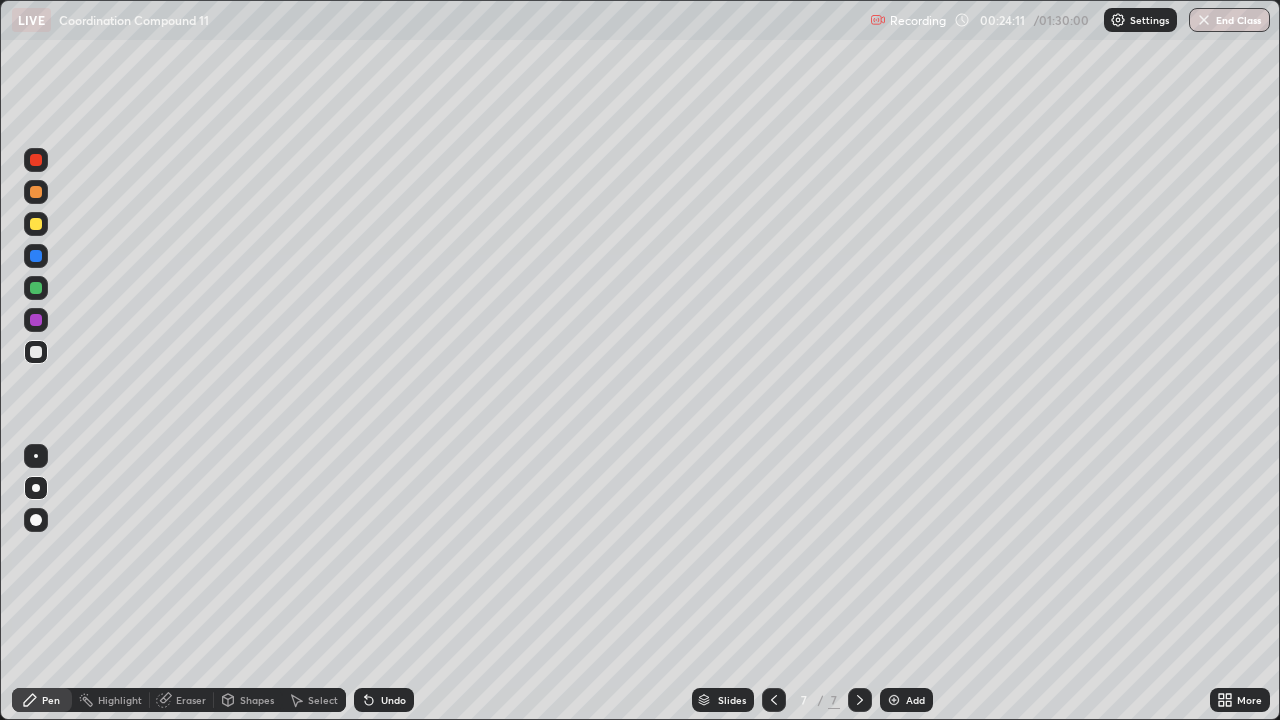 click on "Undo" at bounding box center (384, 700) 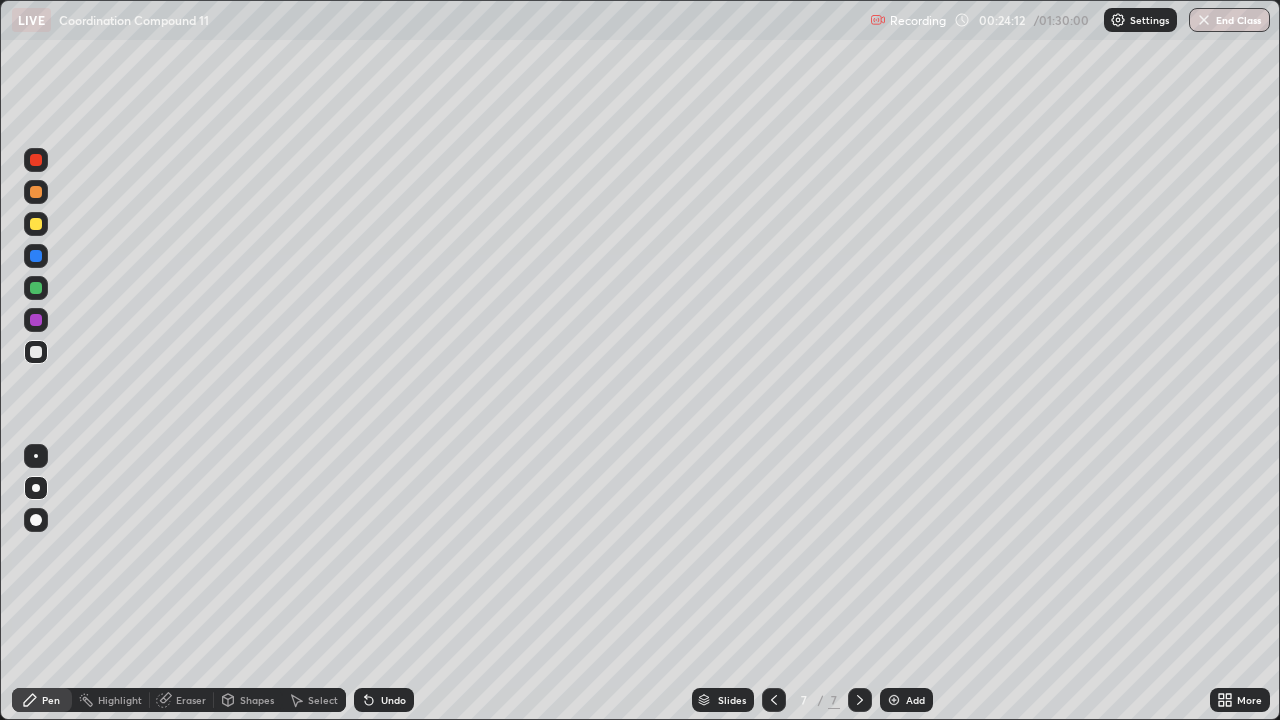 click on "Undo" at bounding box center [384, 700] 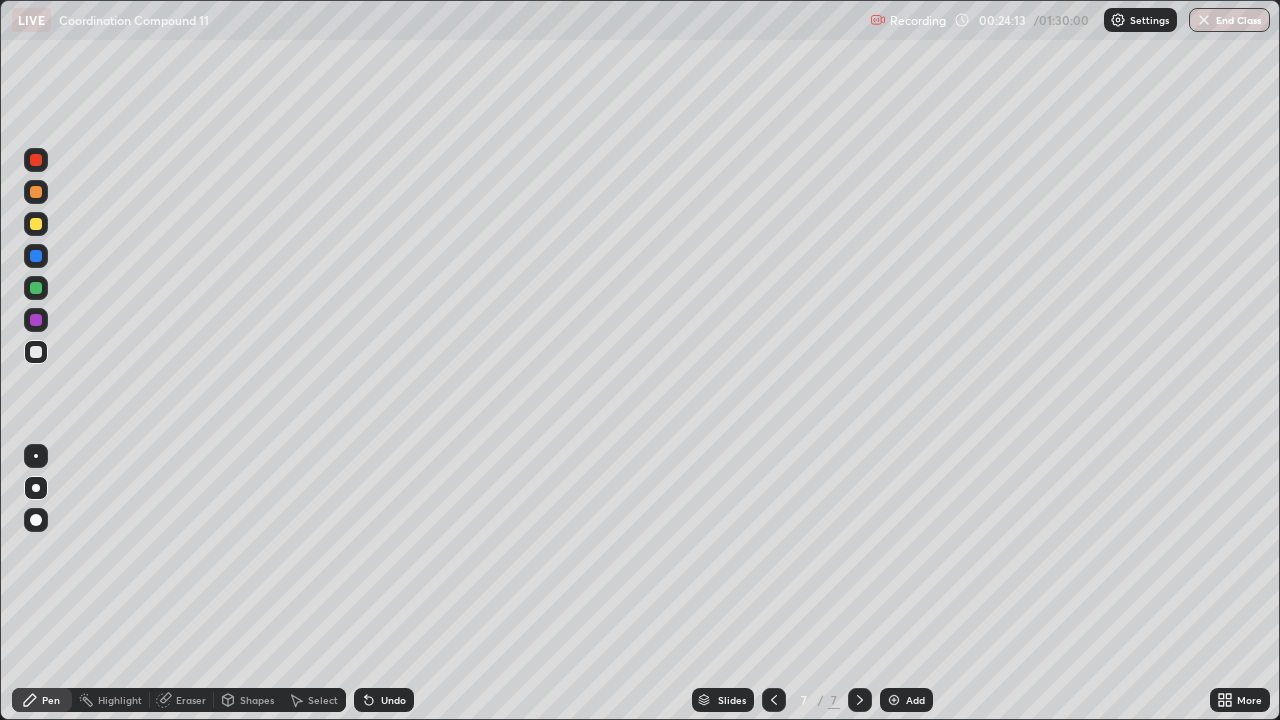 click on "Undo" at bounding box center (393, 700) 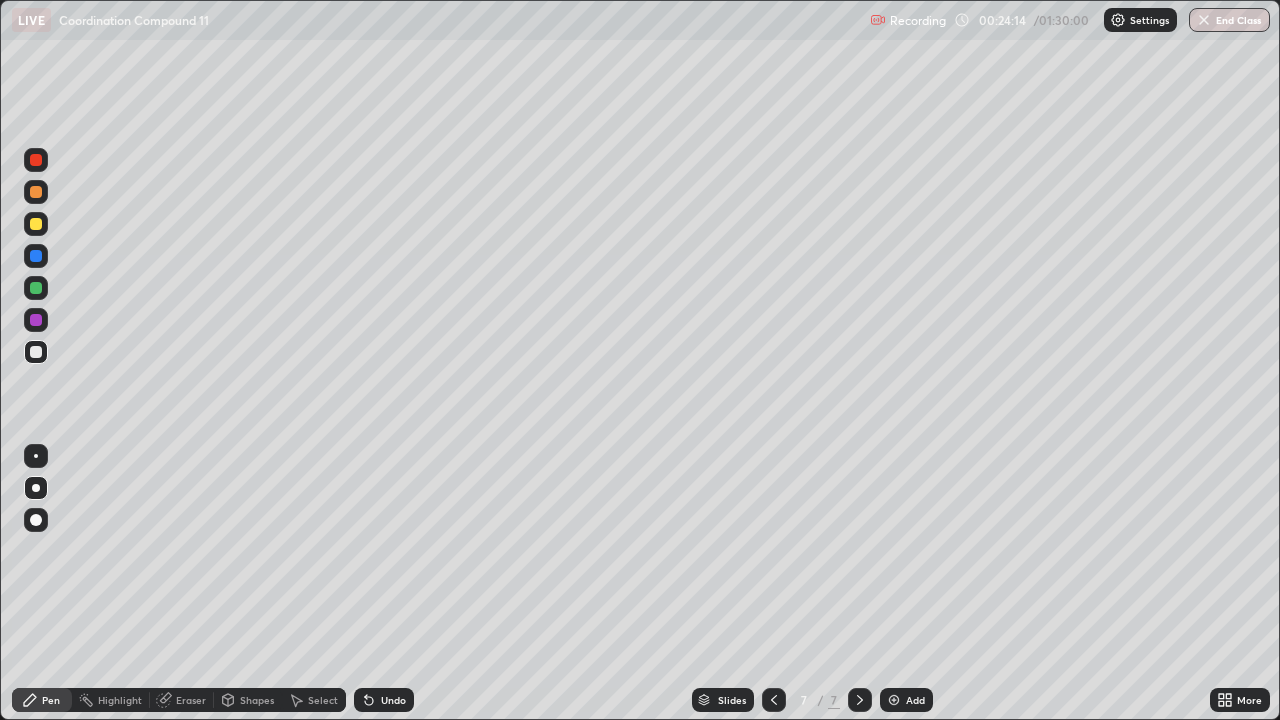 click on "Undo" at bounding box center (393, 700) 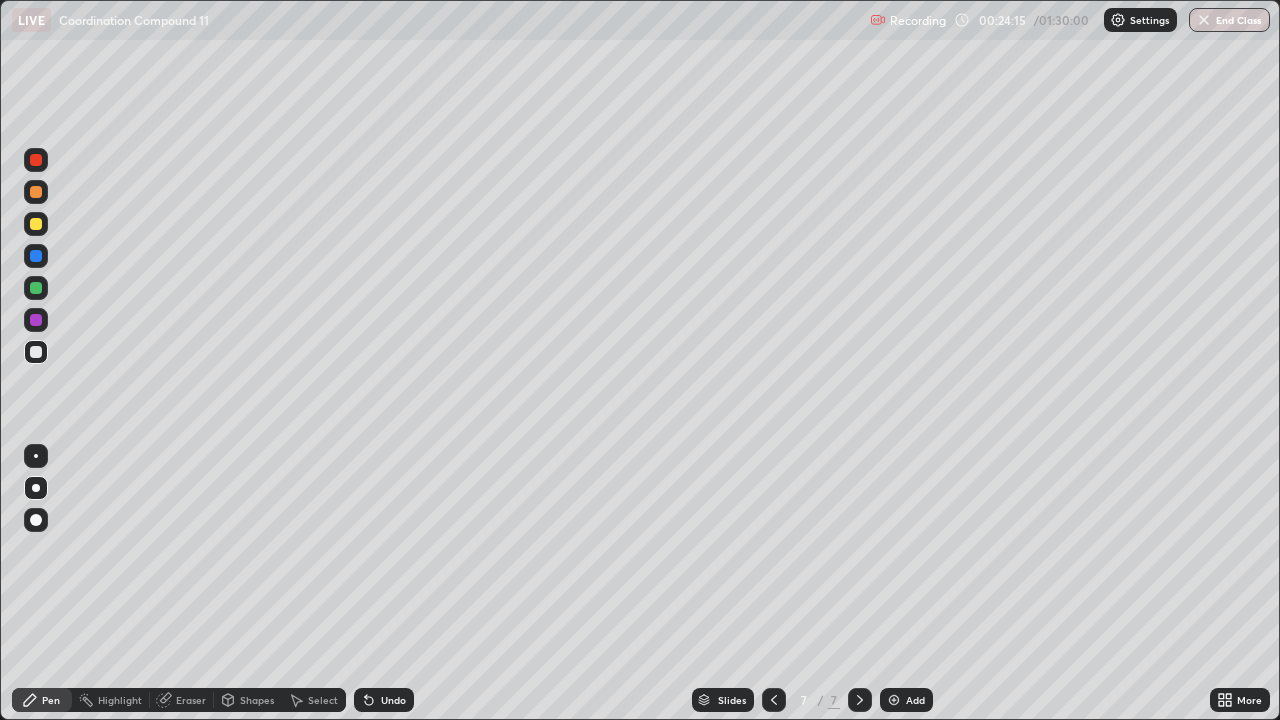 click on "Undo" at bounding box center [393, 700] 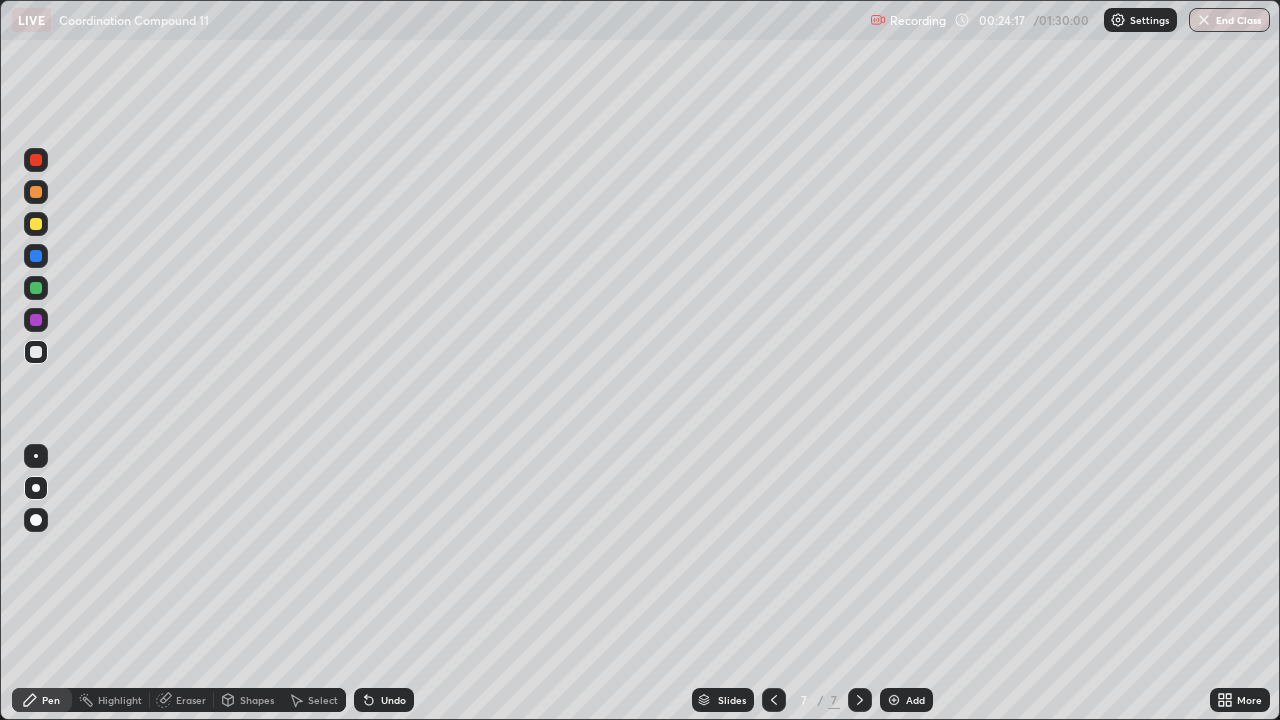 click on "Undo" at bounding box center (393, 700) 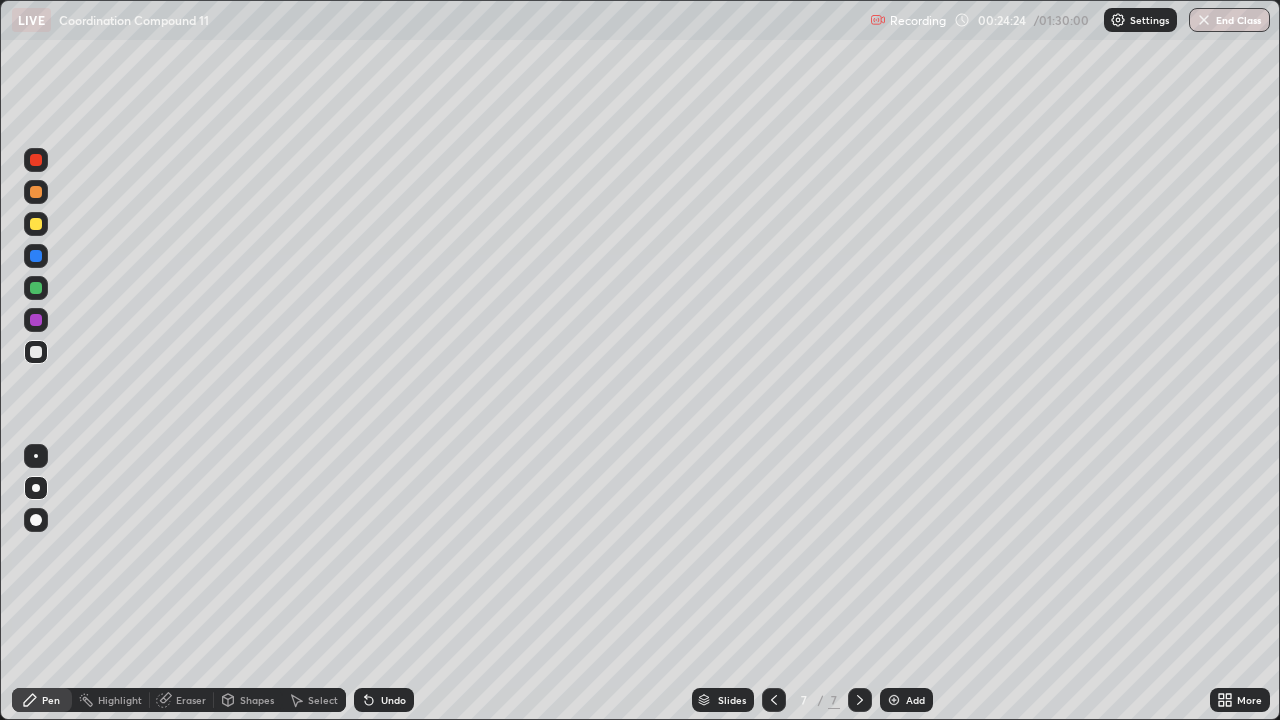 click on "Shapes" at bounding box center (257, 700) 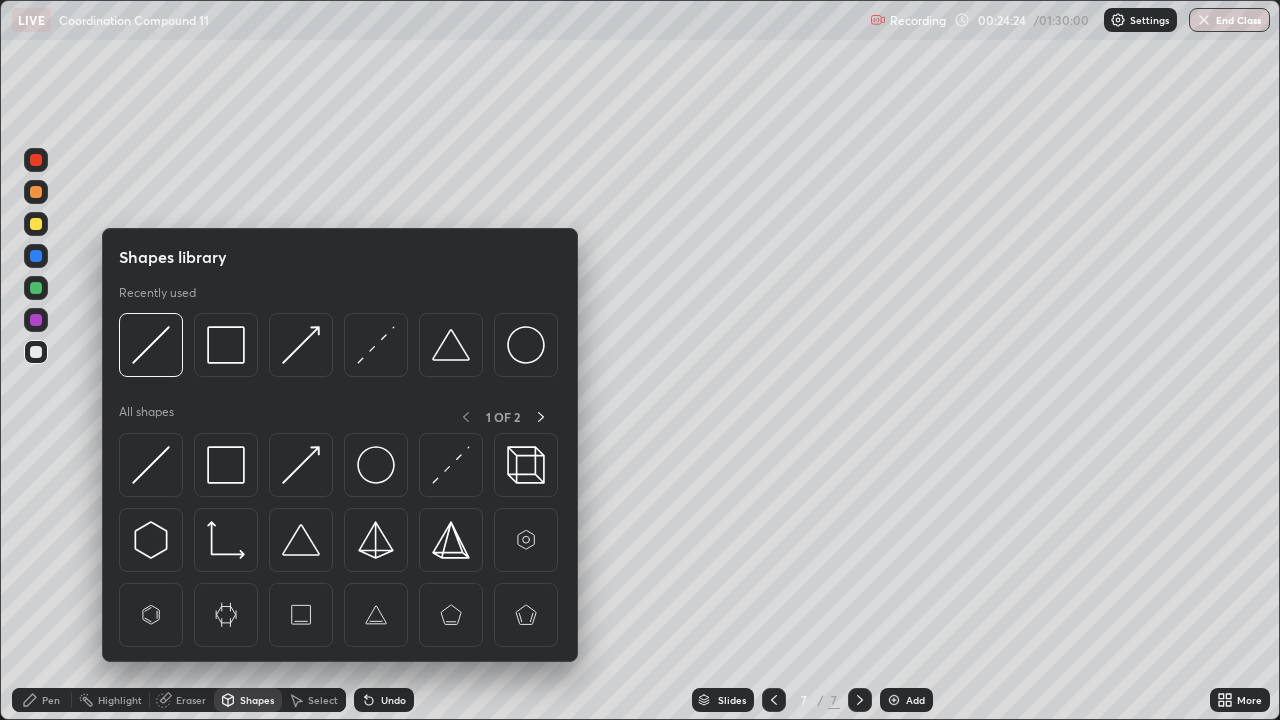 click on "Eraser" at bounding box center (191, 700) 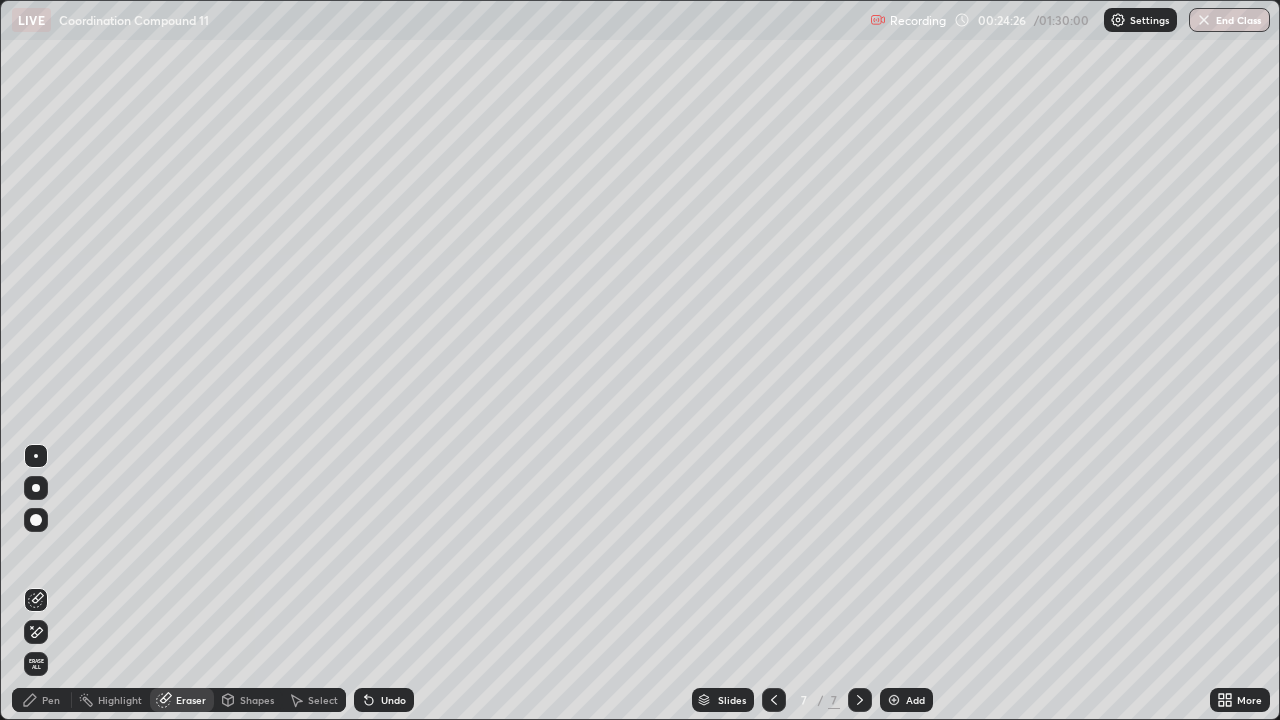 click on "Pen" at bounding box center [51, 700] 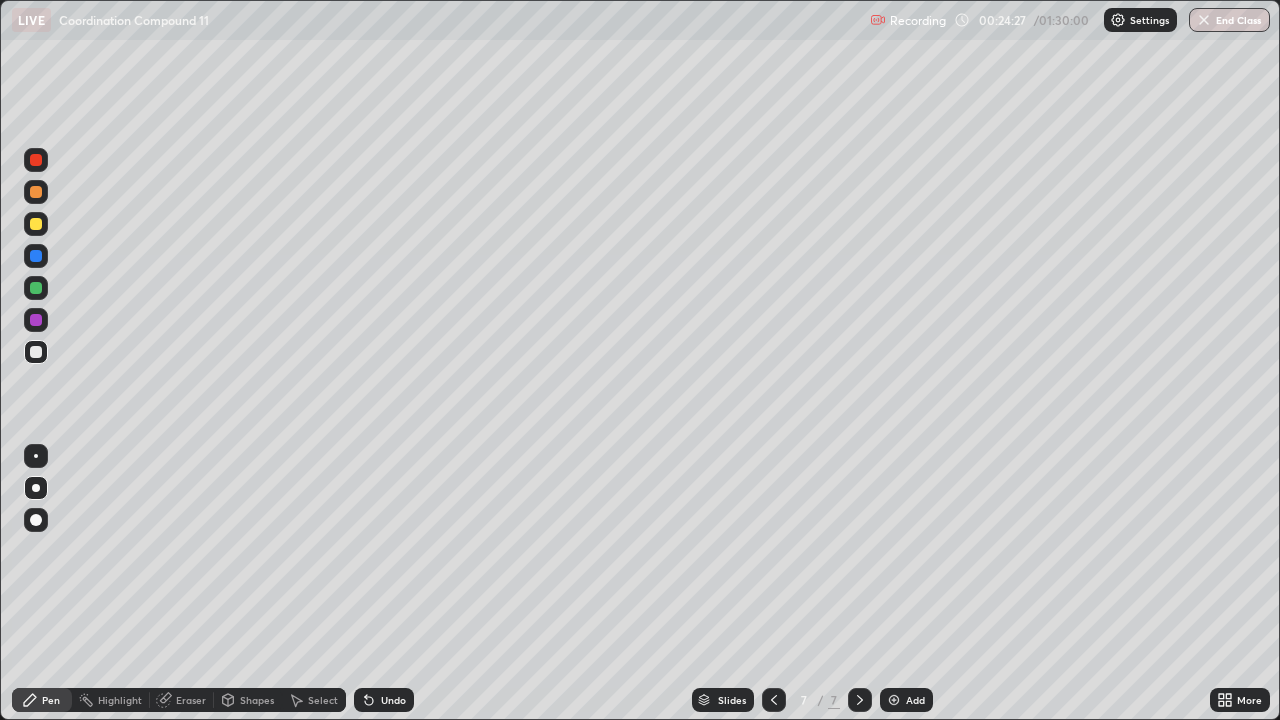 click at bounding box center [36, 288] 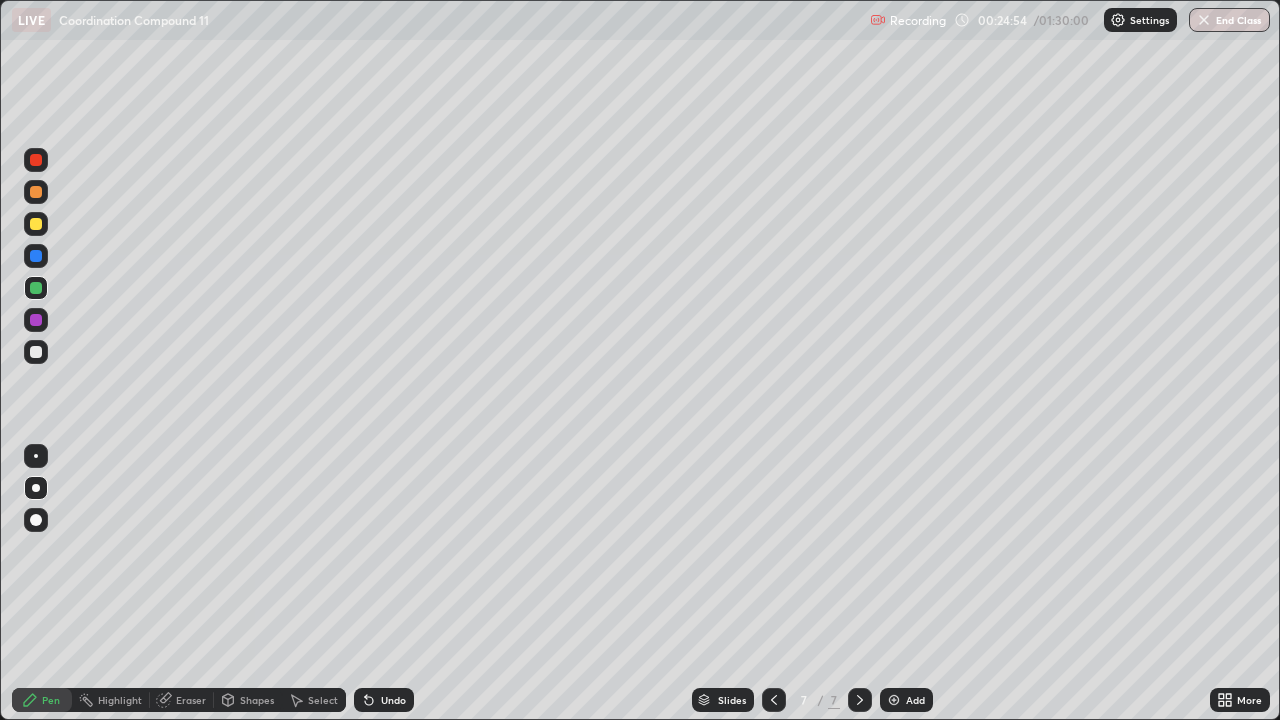 click on "Eraser" at bounding box center [191, 700] 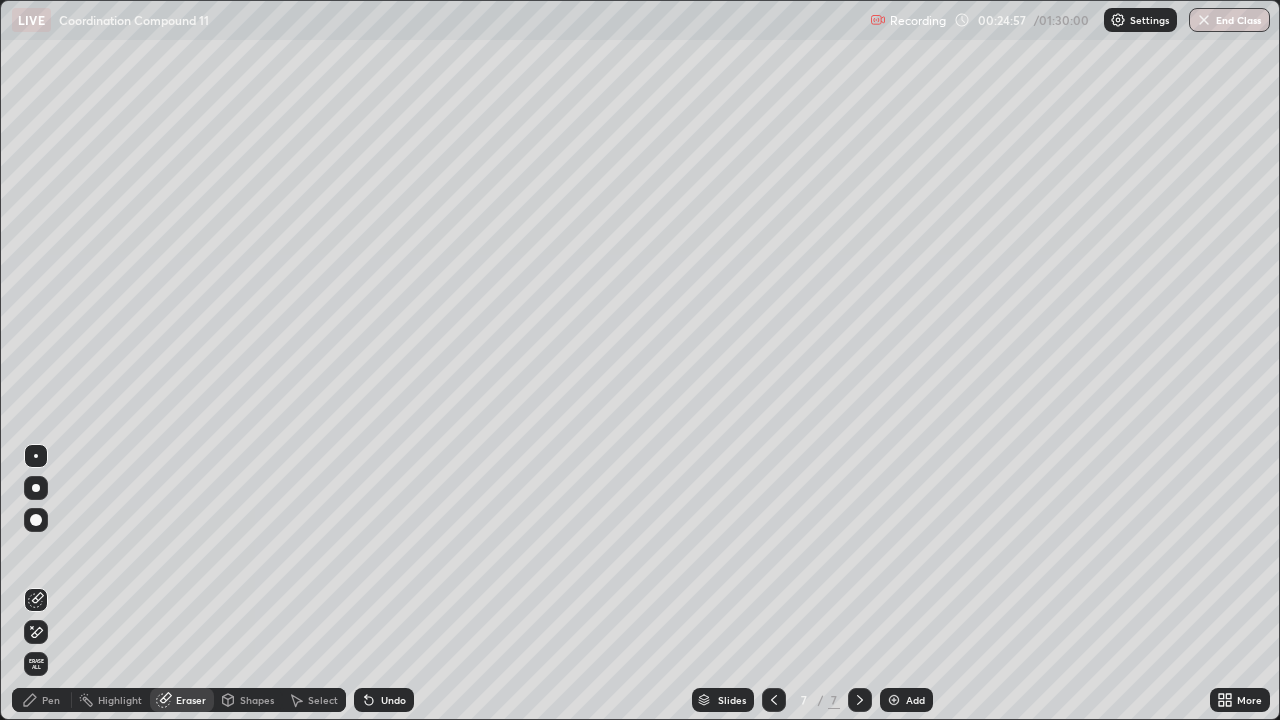 click on "Pen" at bounding box center [42, 700] 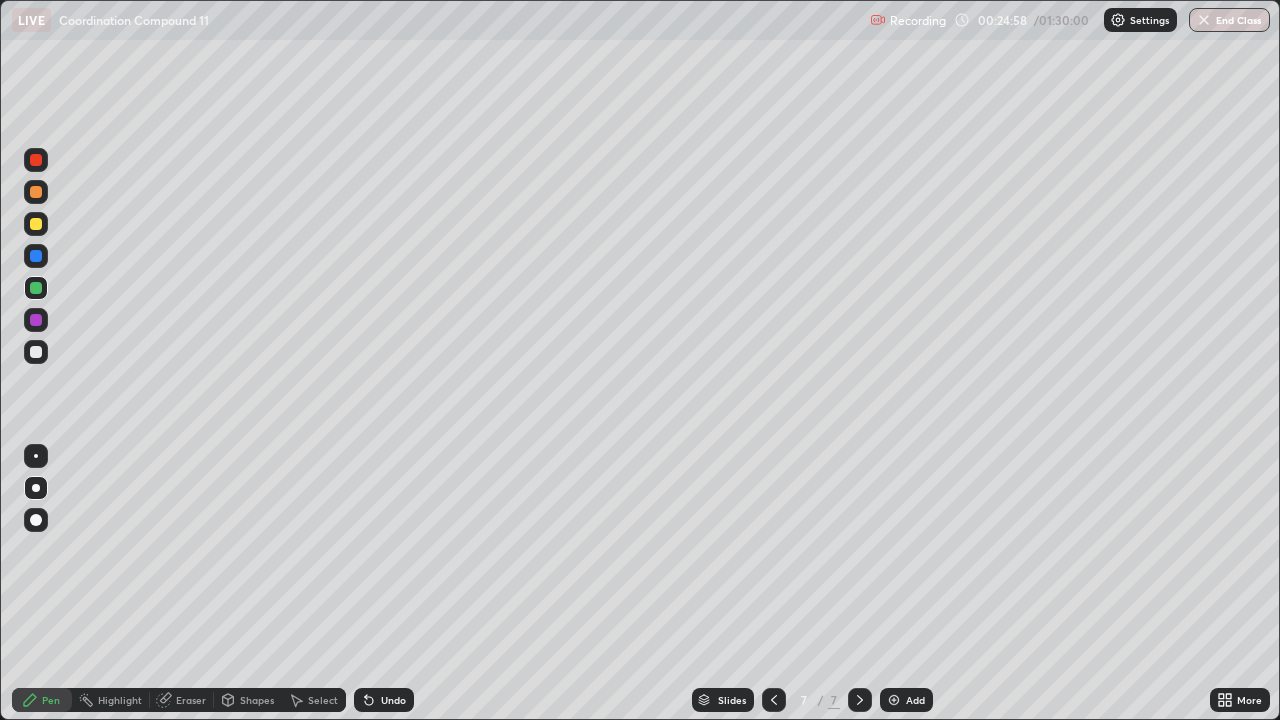 click at bounding box center (36, 352) 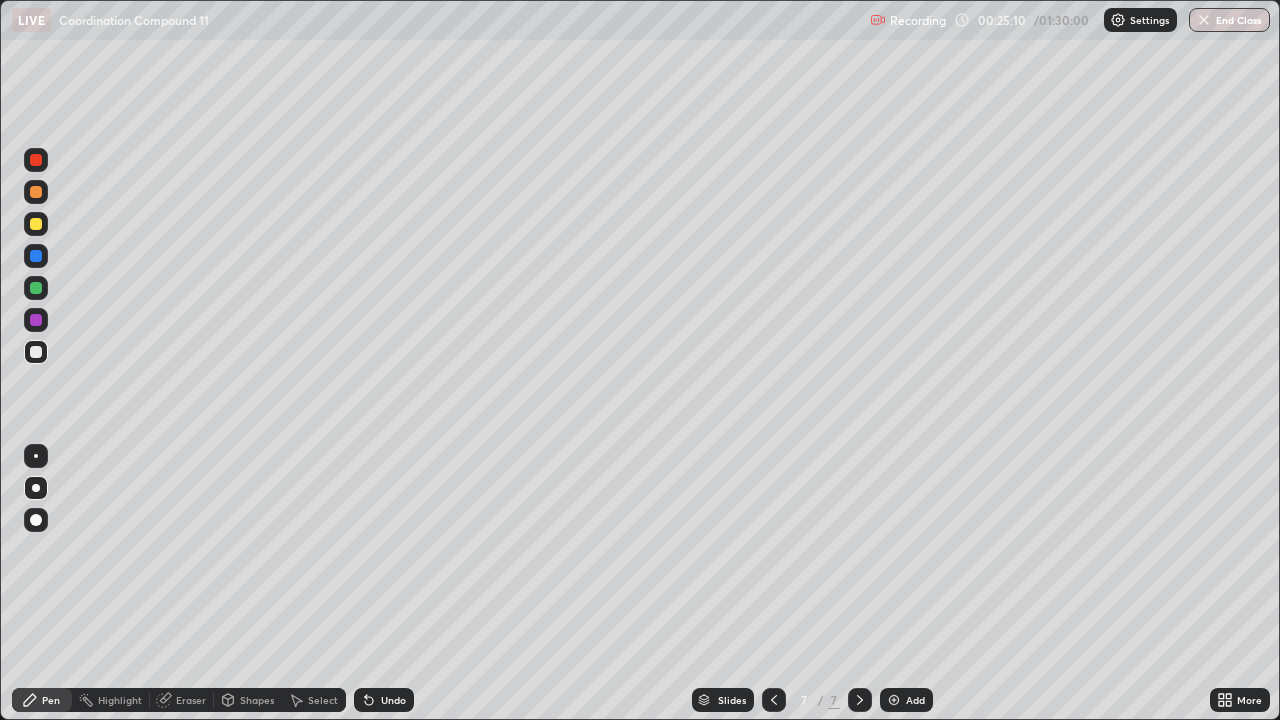 click at bounding box center [36, 224] 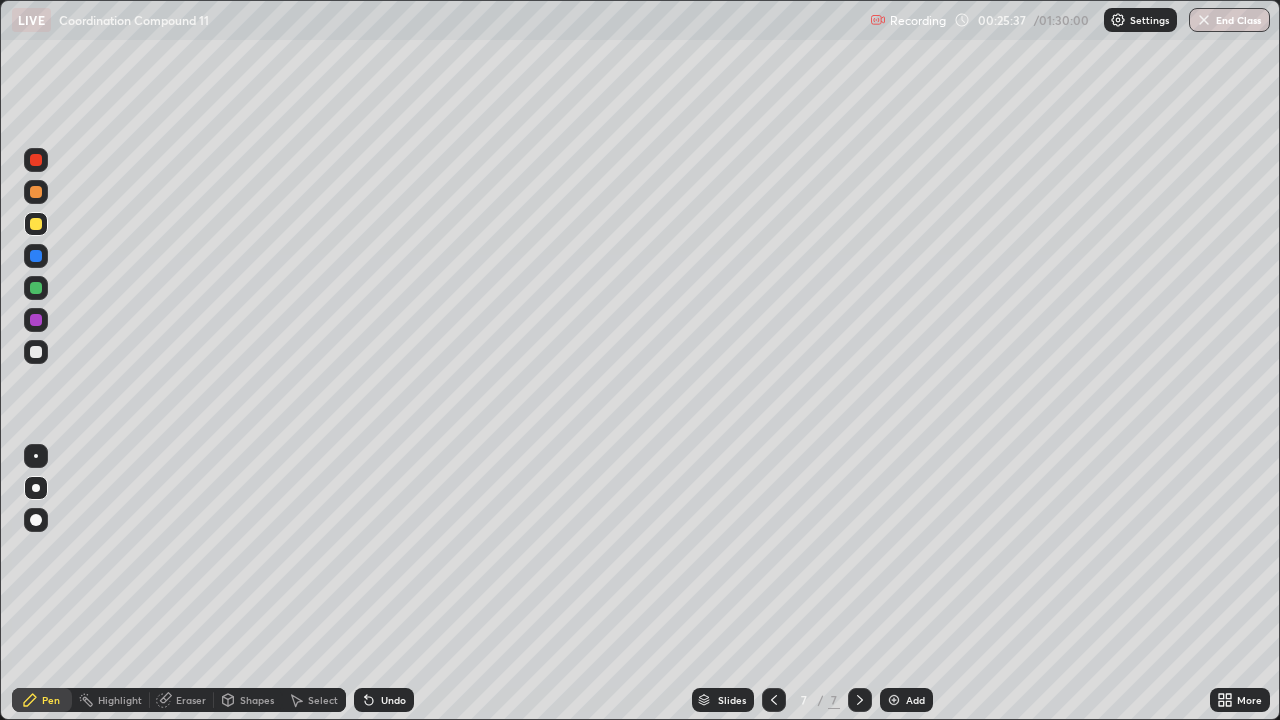 click at bounding box center (36, 352) 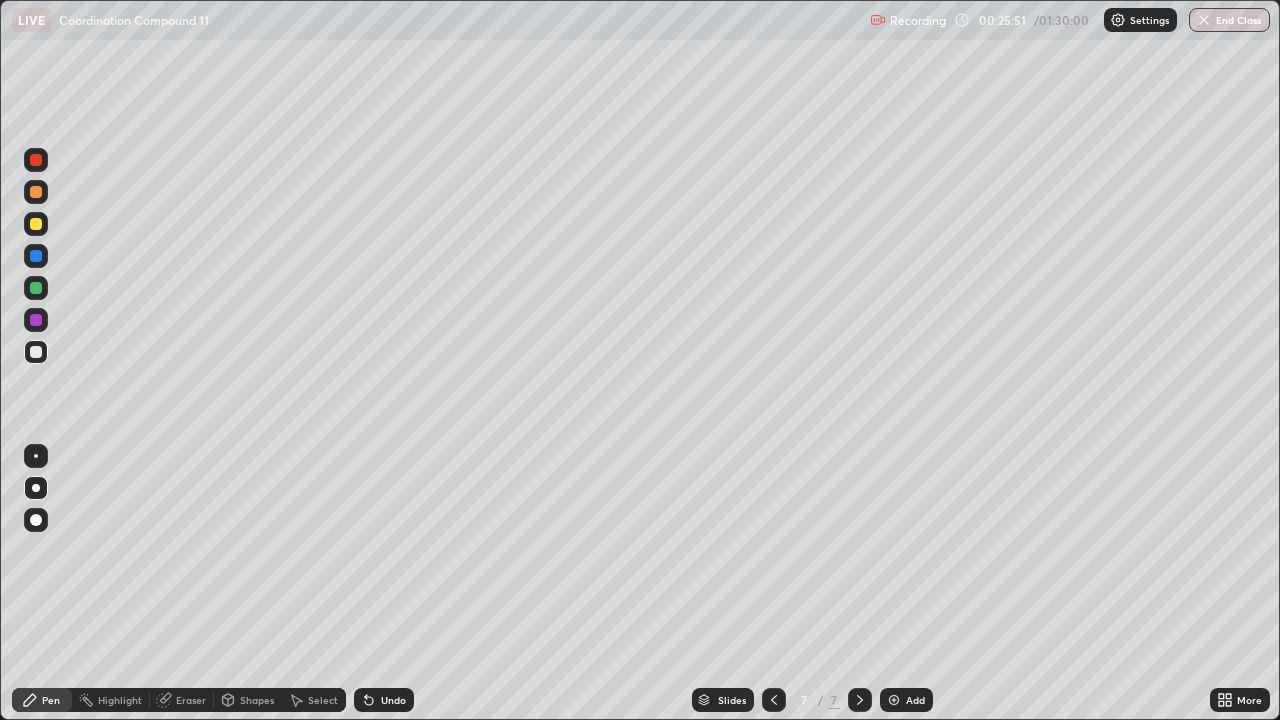 click at bounding box center [36, 192] 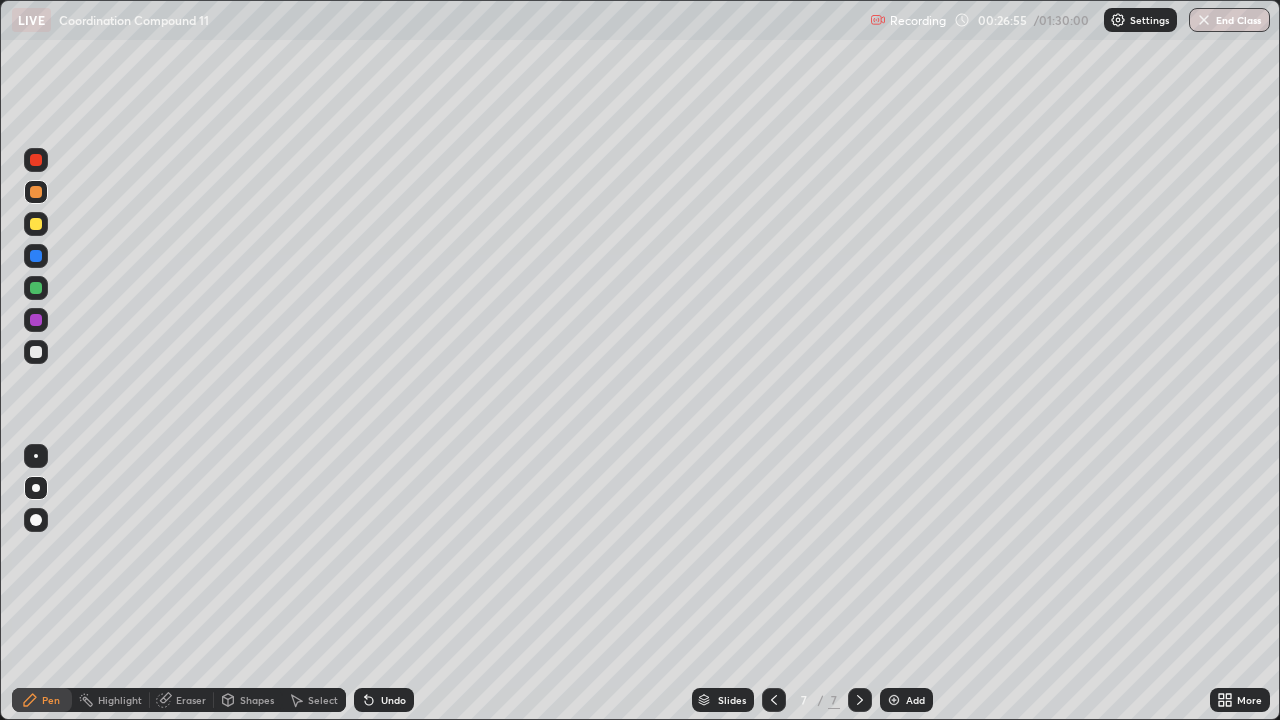 click at bounding box center [36, 352] 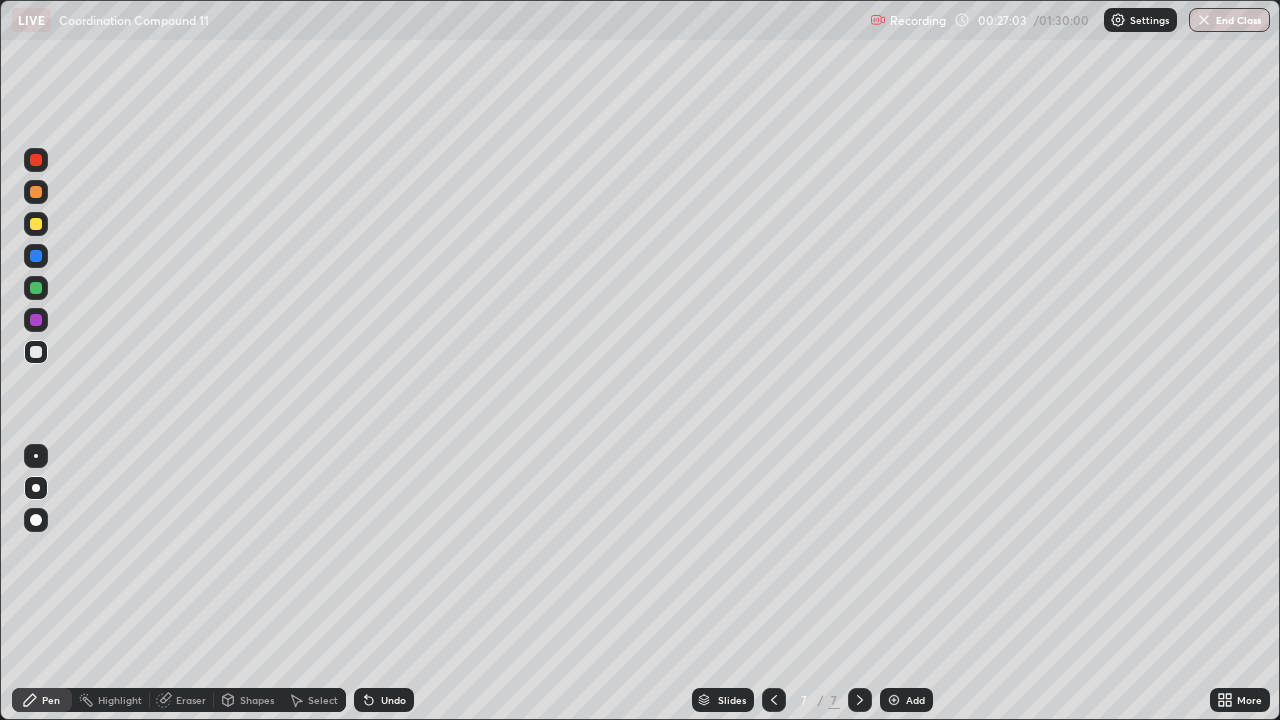 click on "Eraser" at bounding box center [182, 700] 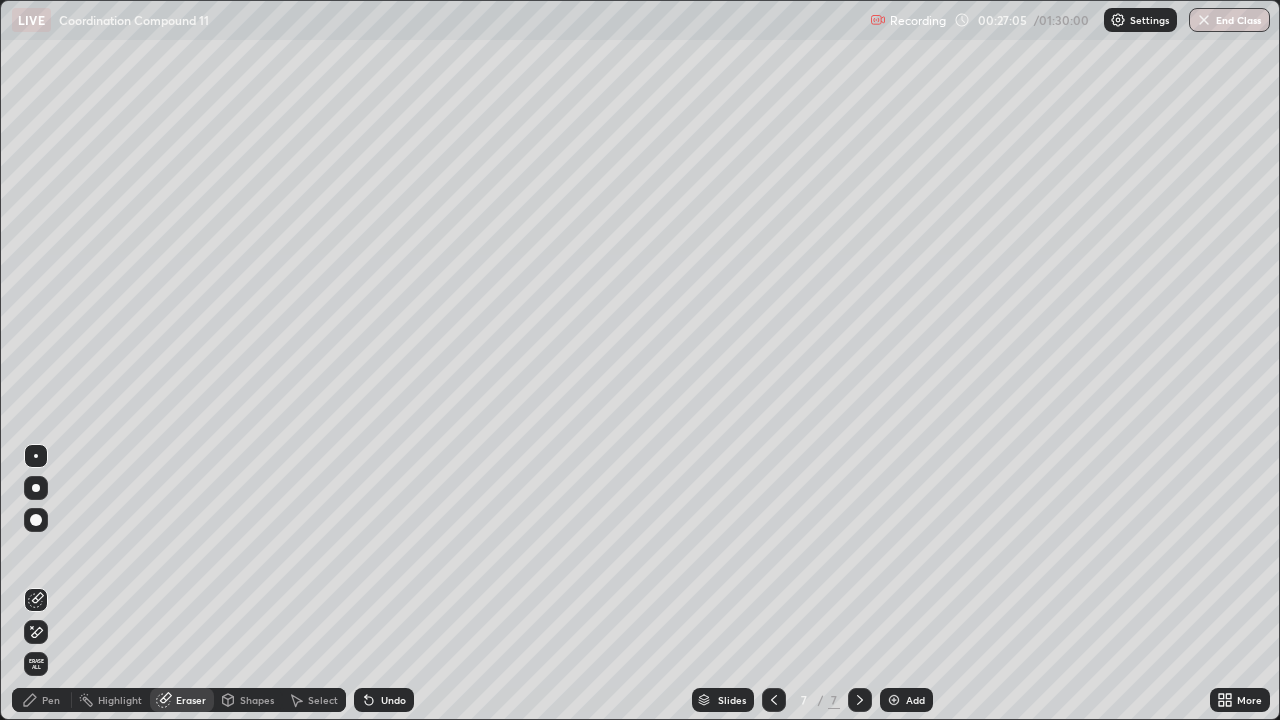 click on "Pen" at bounding box center [42, 700] 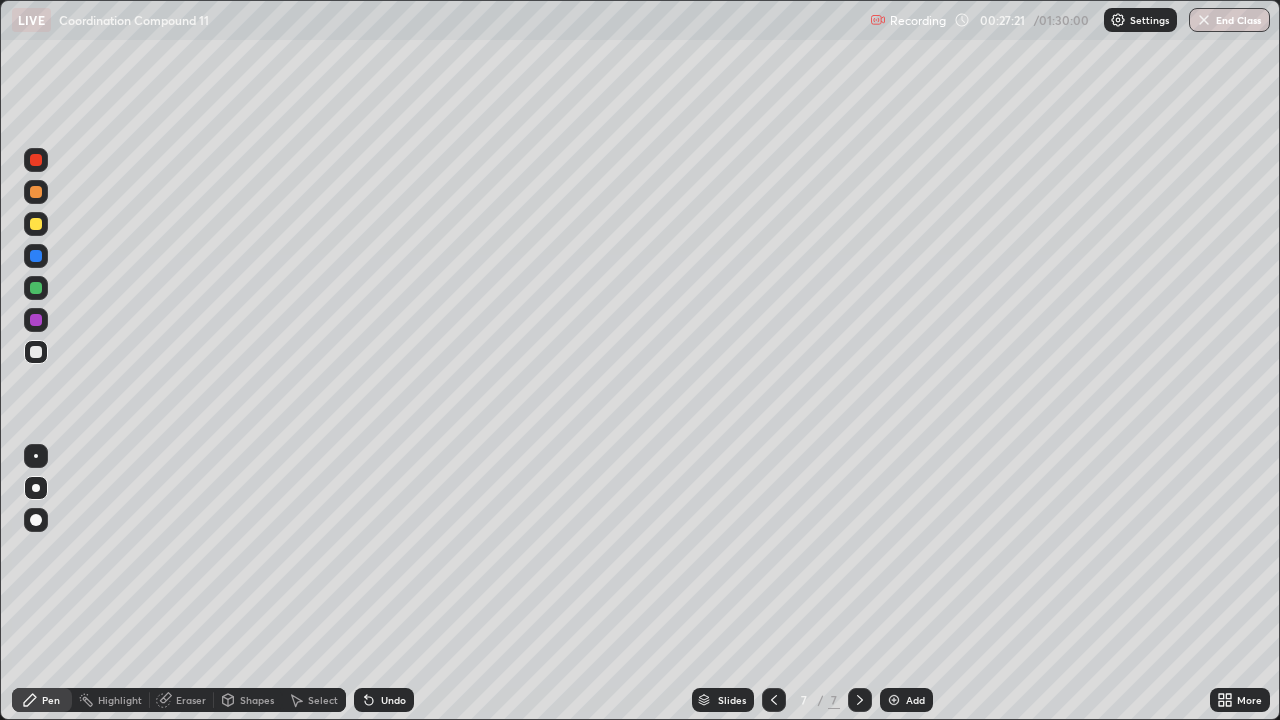 click on "Shapes" at bounding box center (248, 700) 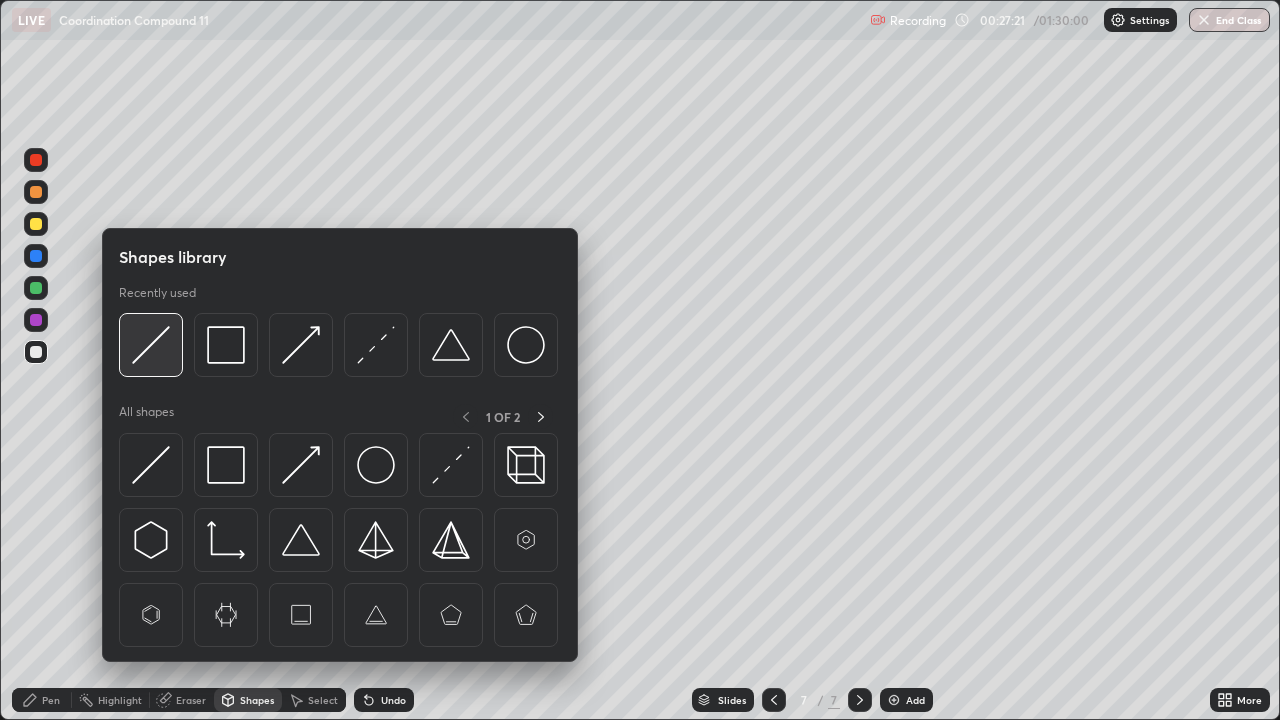 click at bounding box center [151, 345] 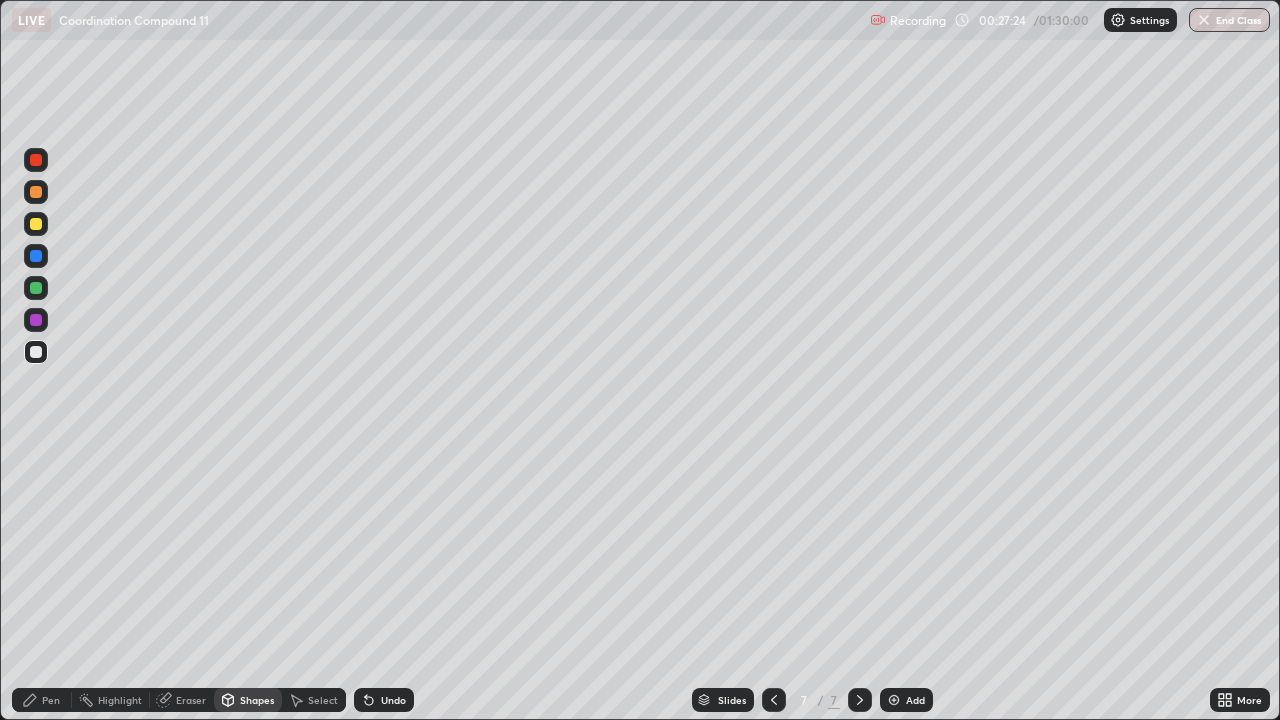 click on "Pen" at bounding box center [51, 700] 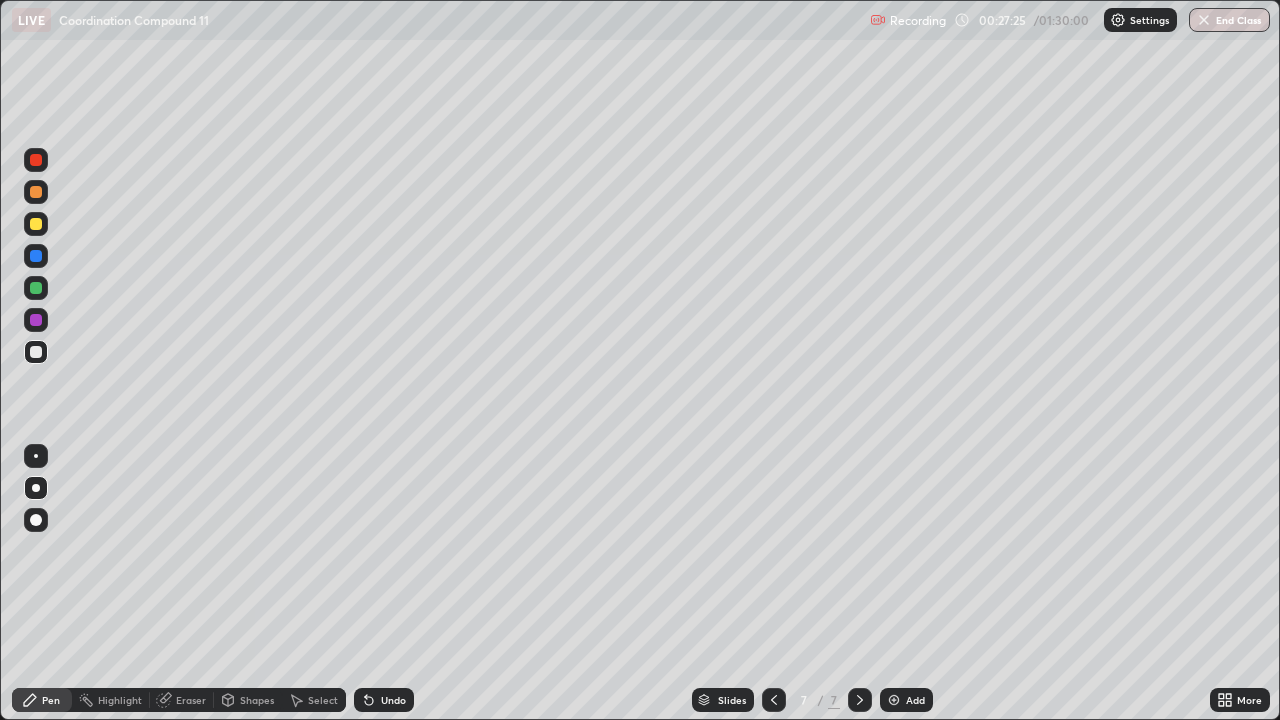 click at bounding box center (36, 224) 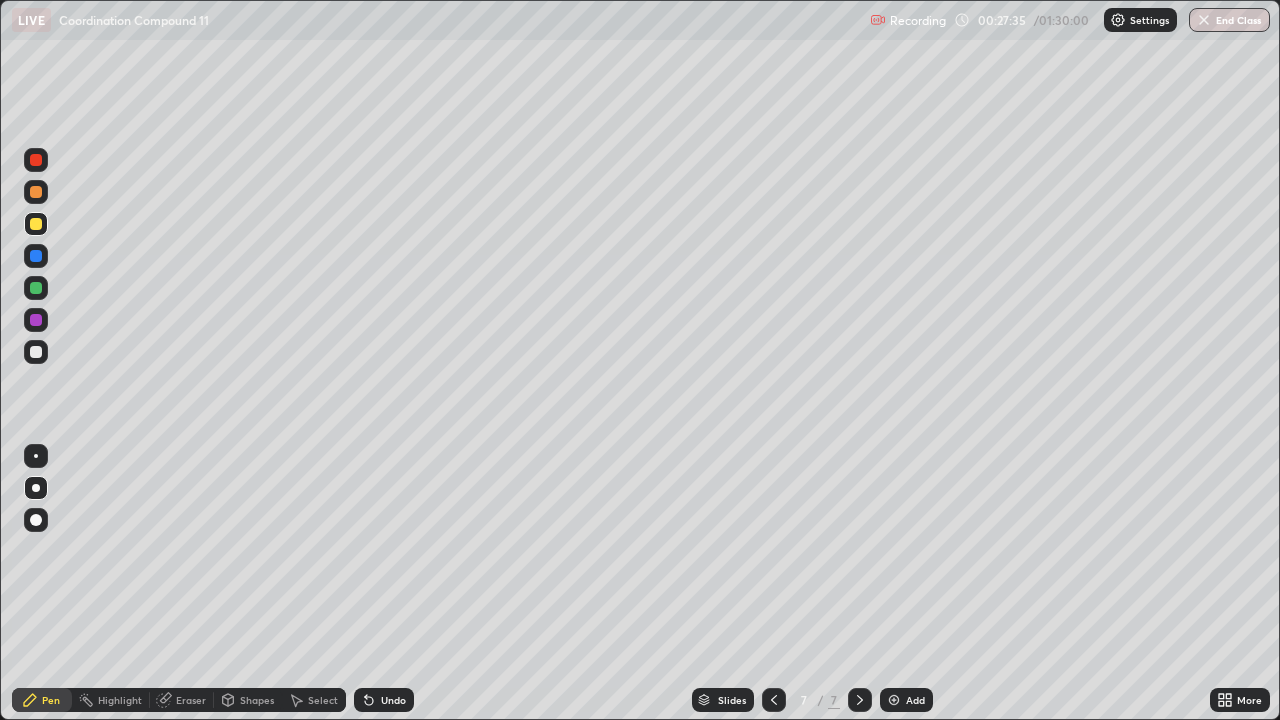 click at bounding box center [36, 288] 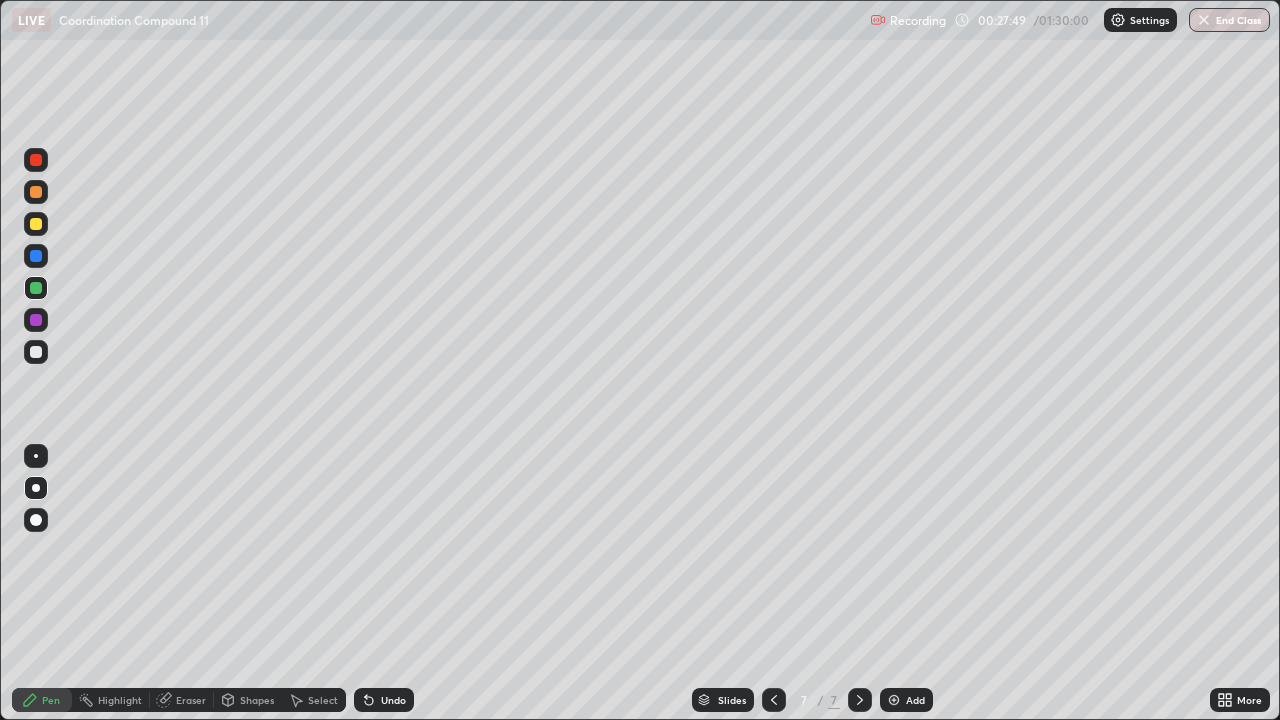 click at bounding box center [36, 352] 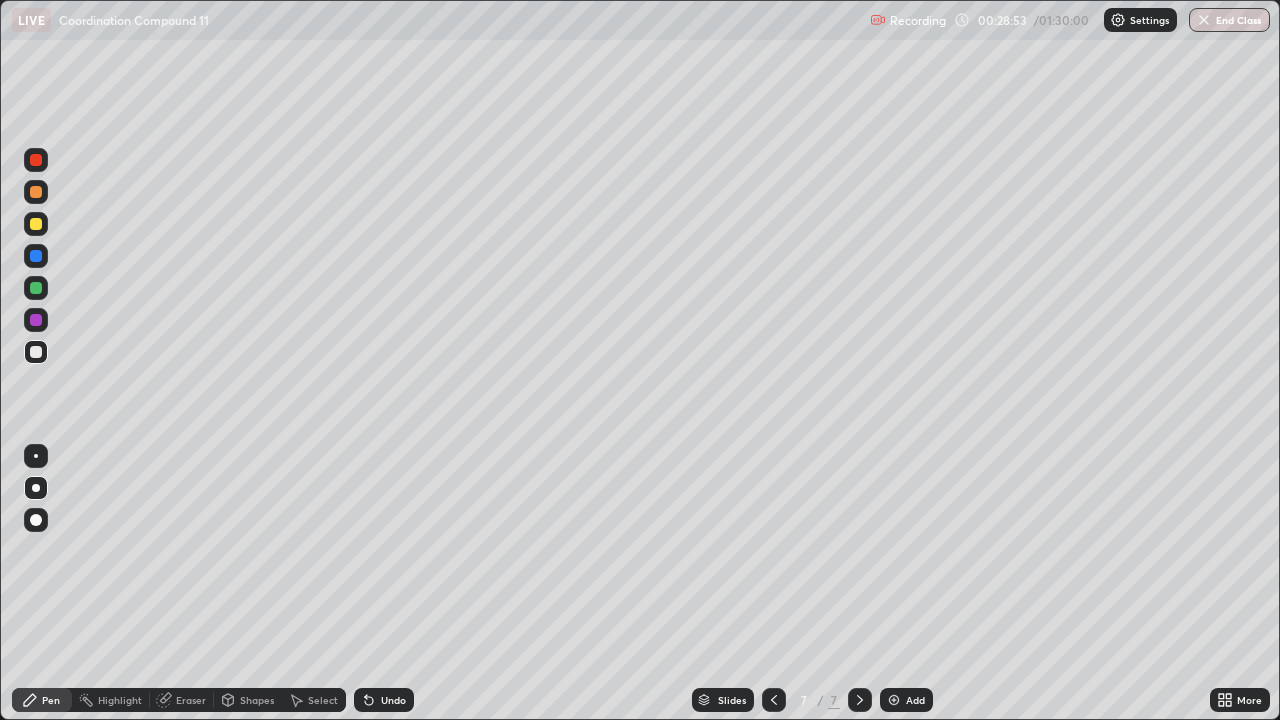 click at bounding box center (36, 224) 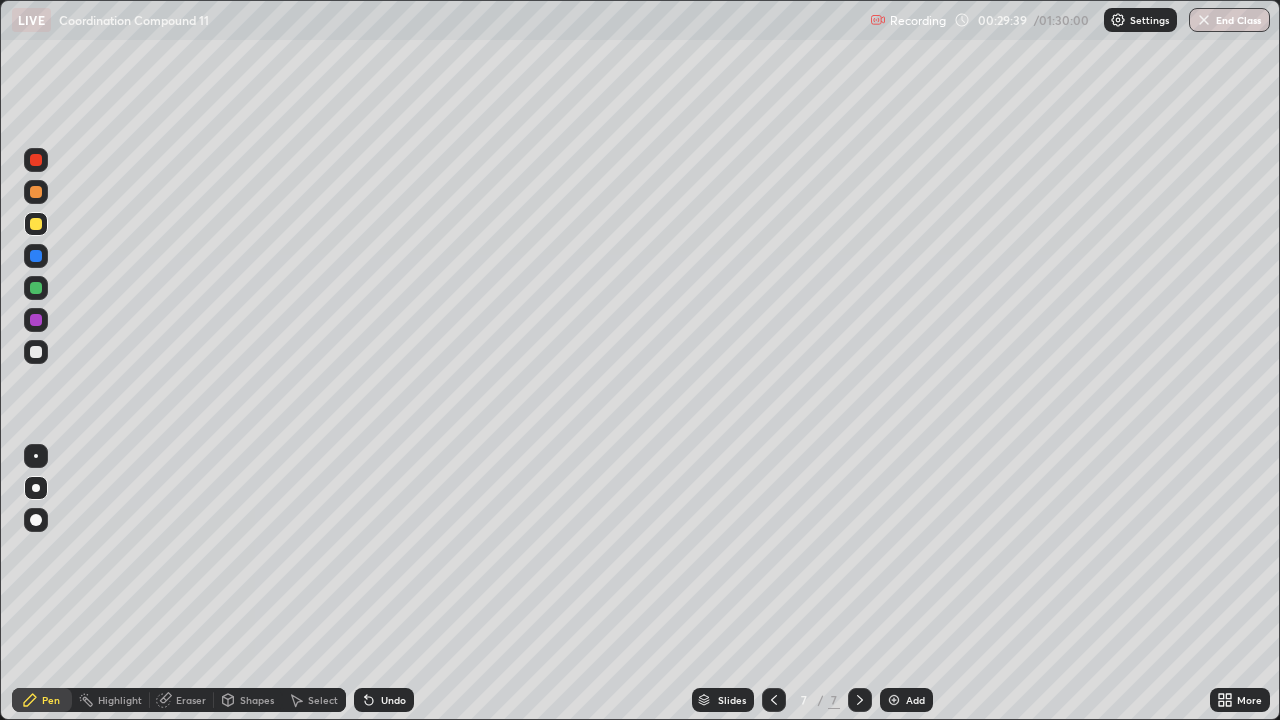 click at bounding box center (36, 352) 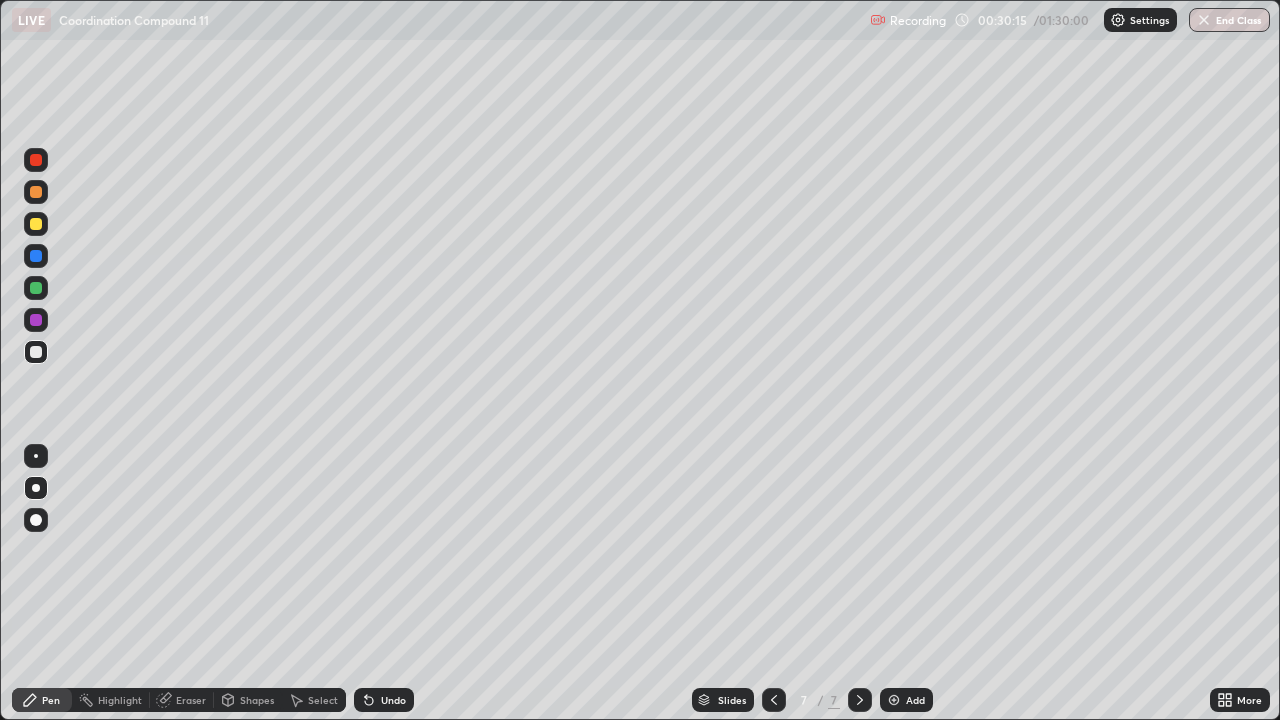 click on "Eraser" at bounding box center (191, 700) 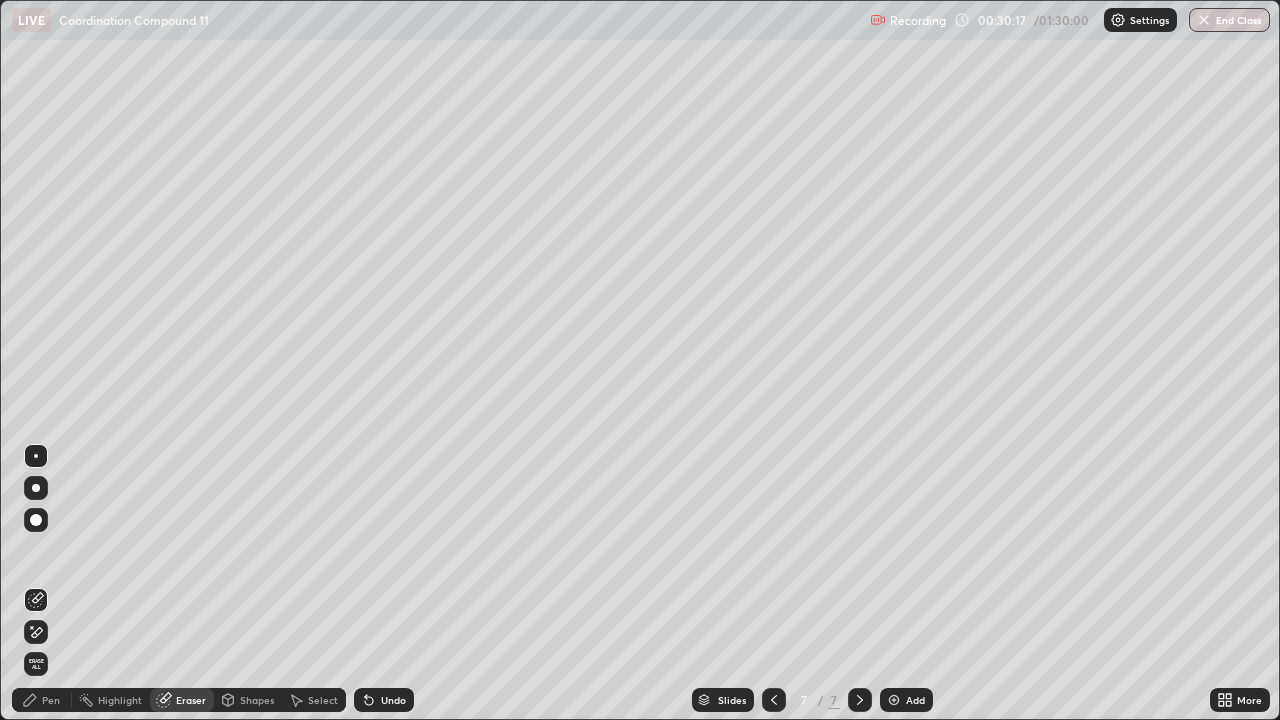 click on "Pen" at bounding box center (42, 700) 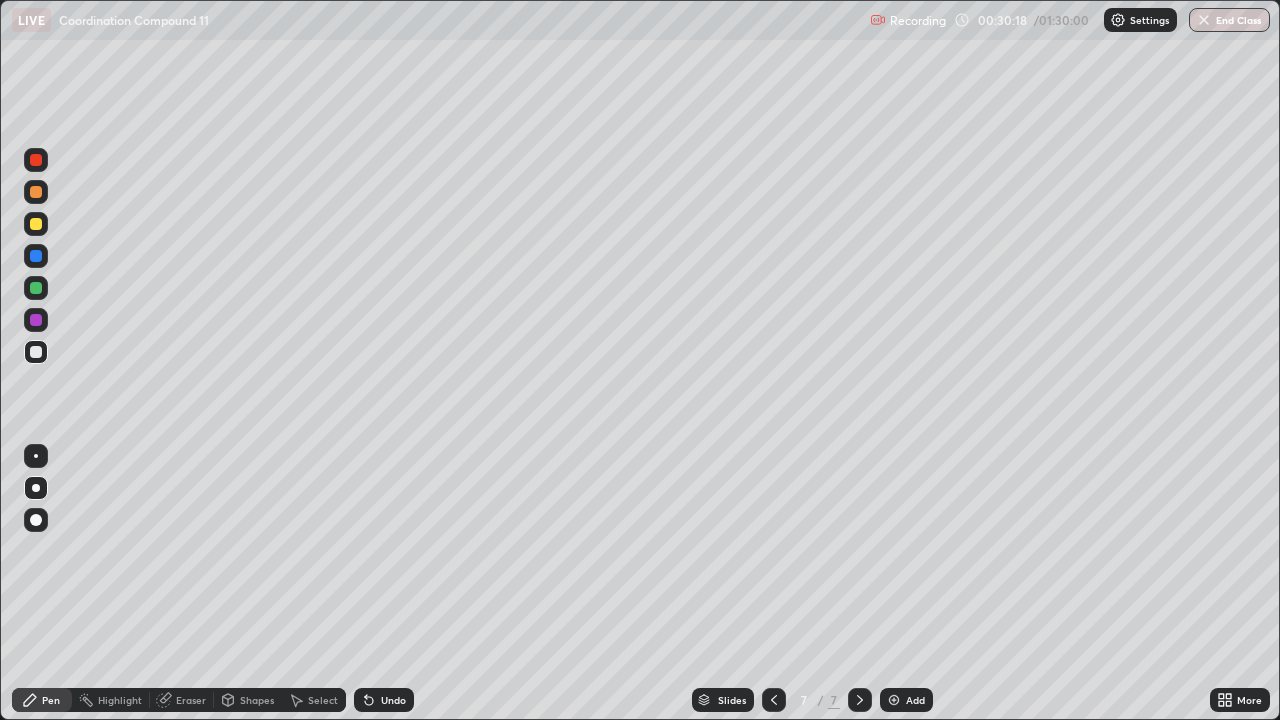 click at bounding box center [36, 288] 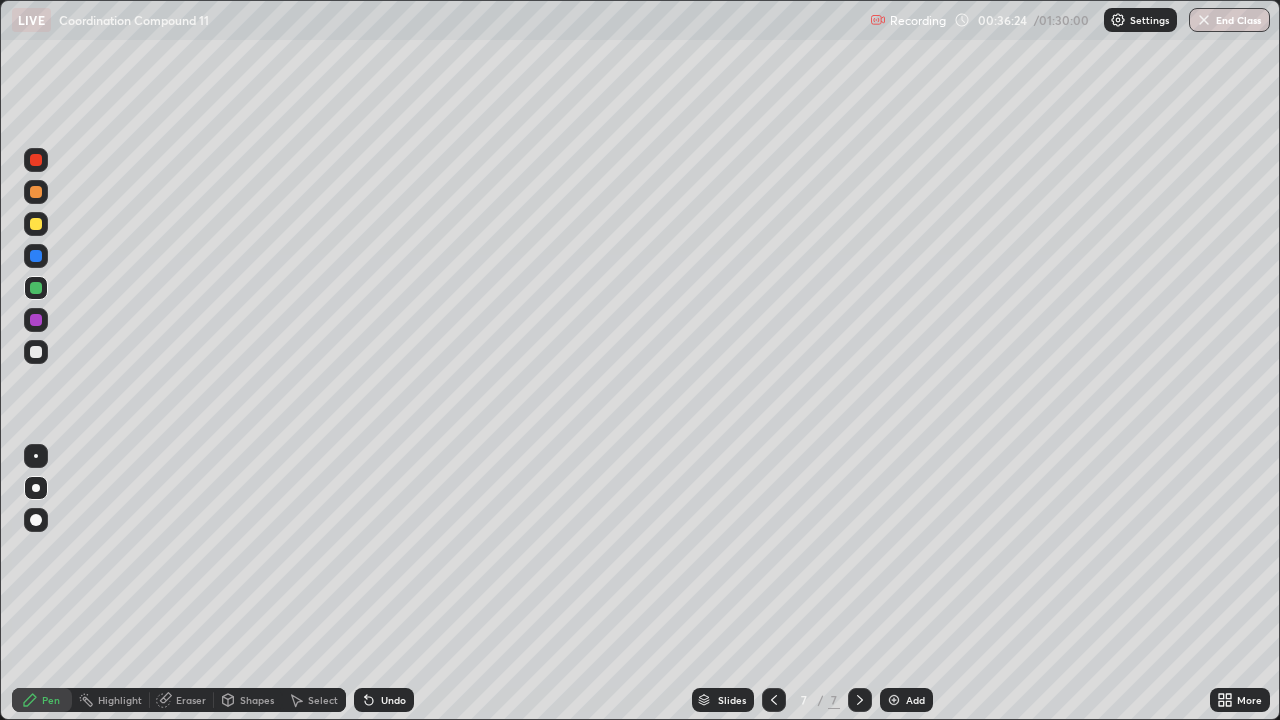 click at bounding box center (36, 192) 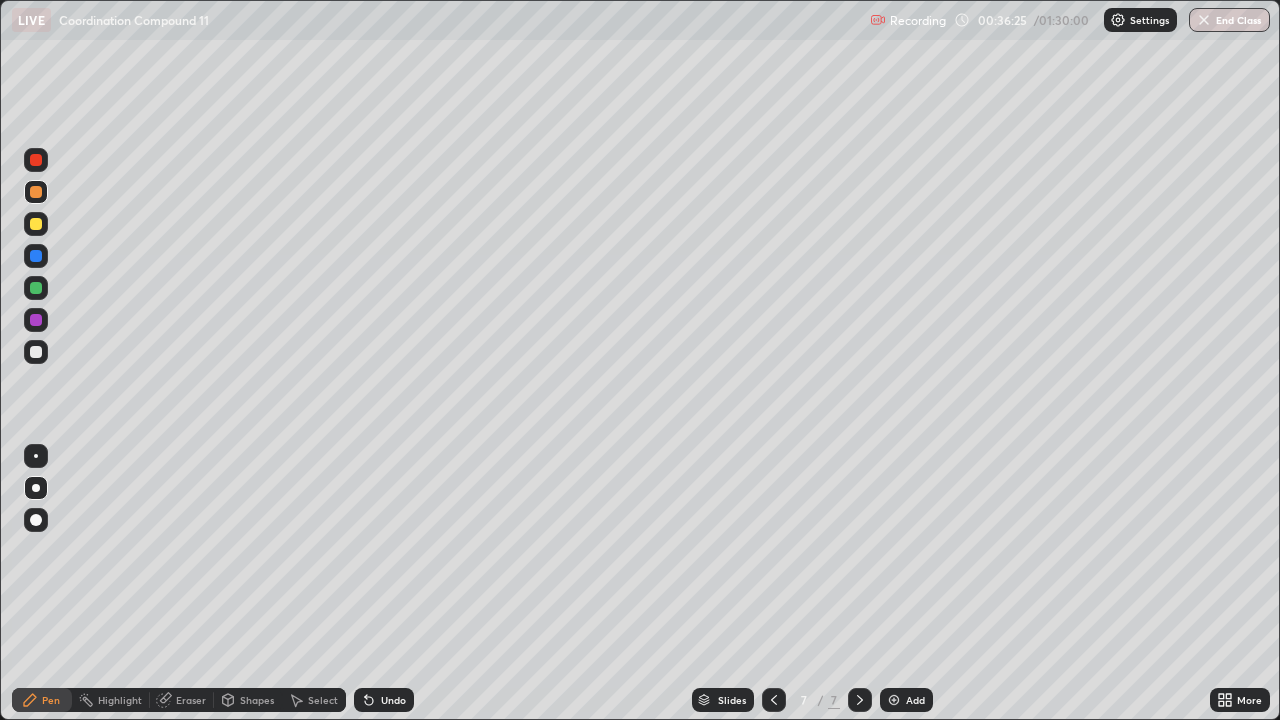 click at bounding box center (894, 700) 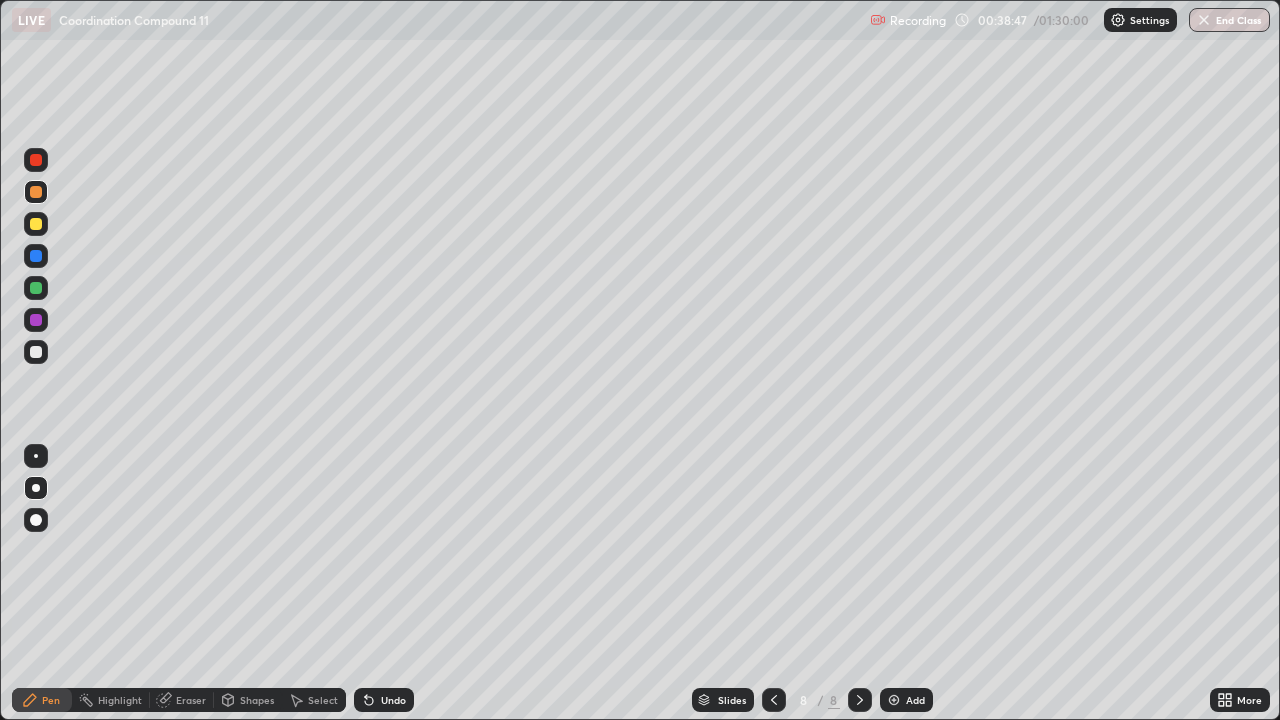 click at bounding box center (36, 352) 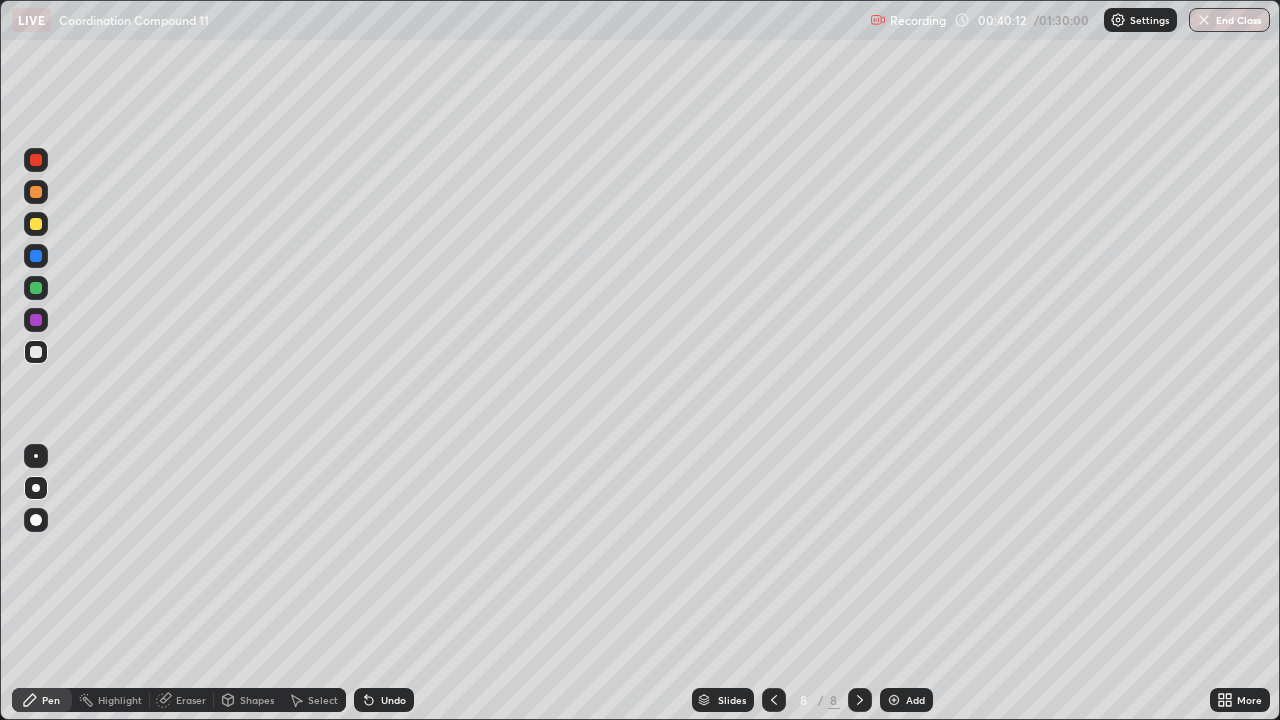 click at bounding box center [36, 224] 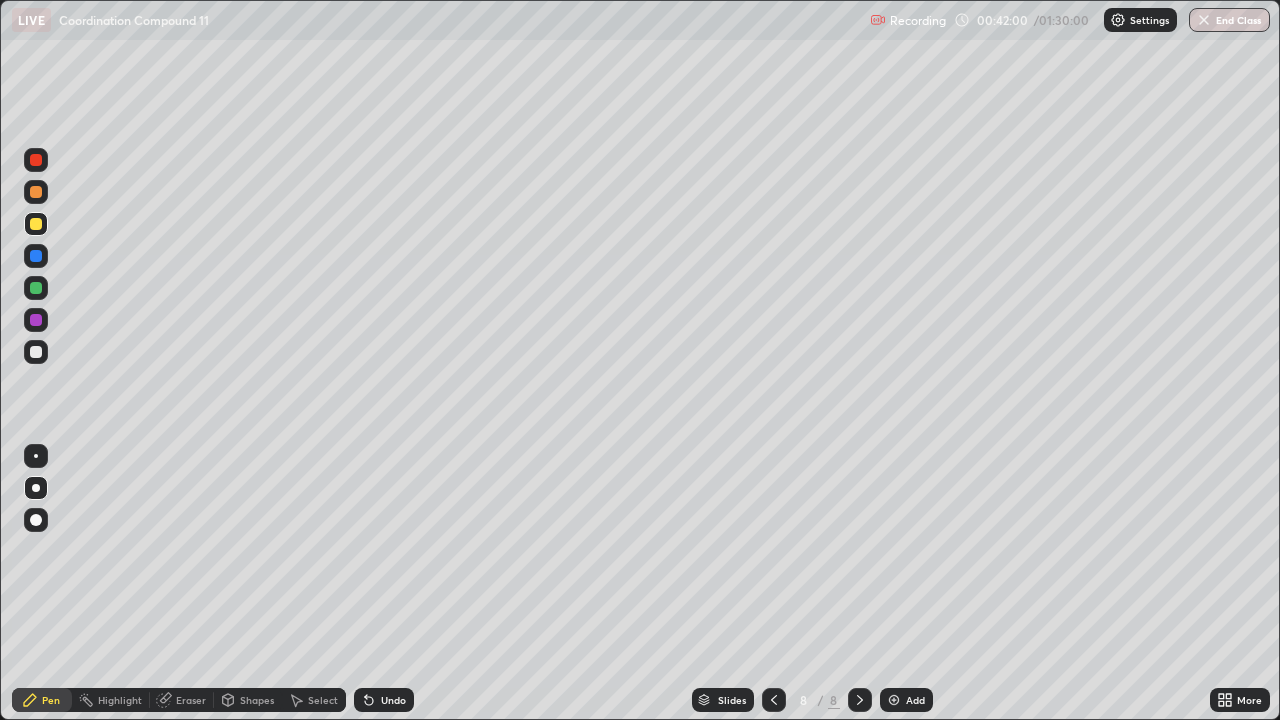click at bounding box center [36, 192] 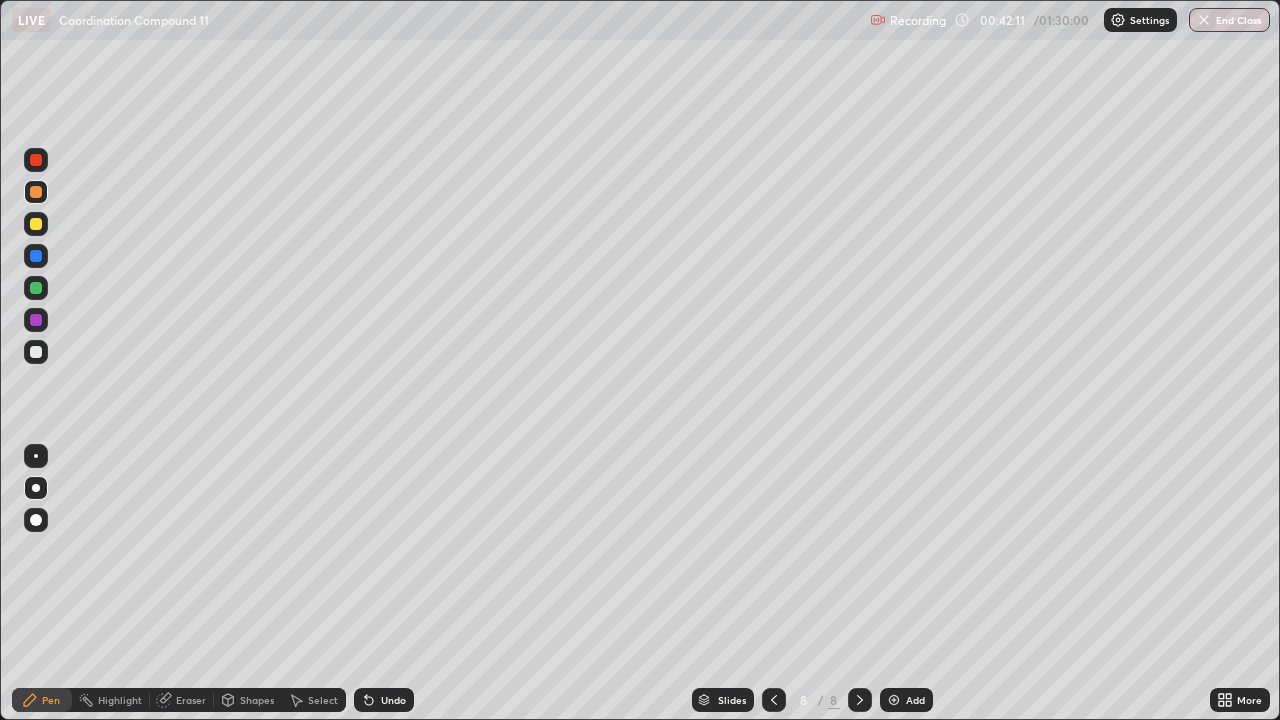 click at bounding box center (894, 700) 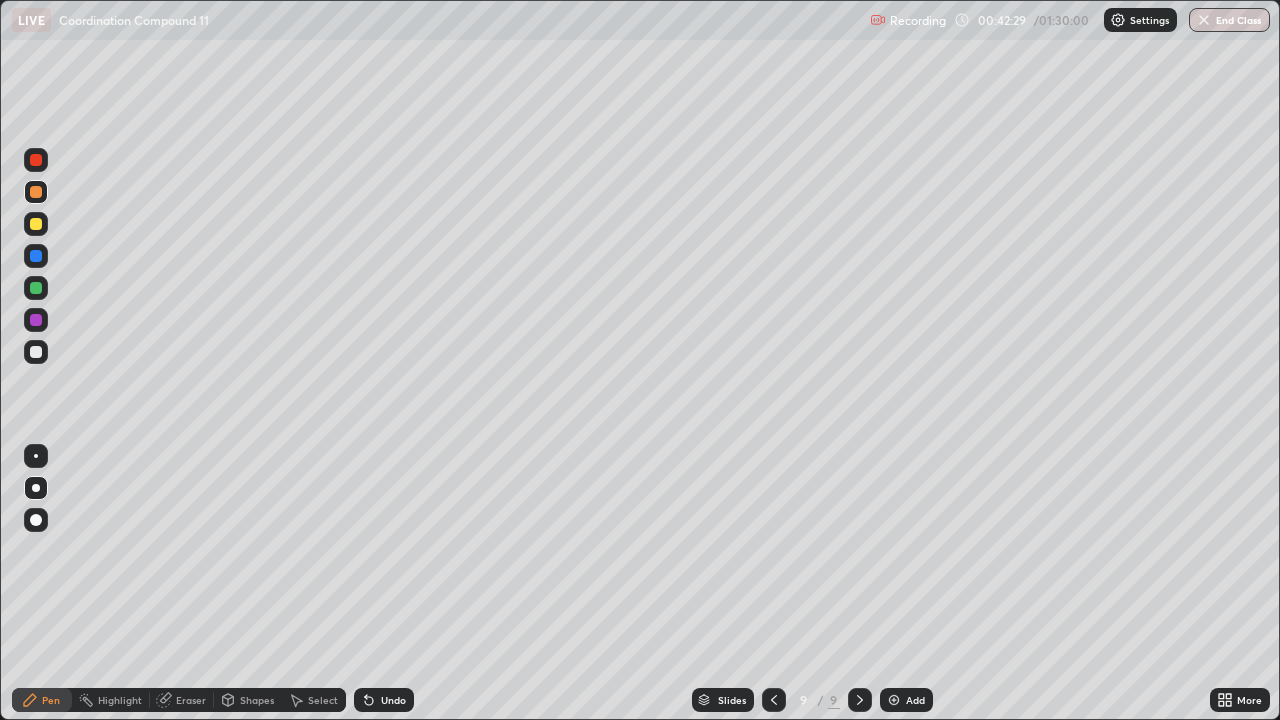 click at bounding box center (36, 352) 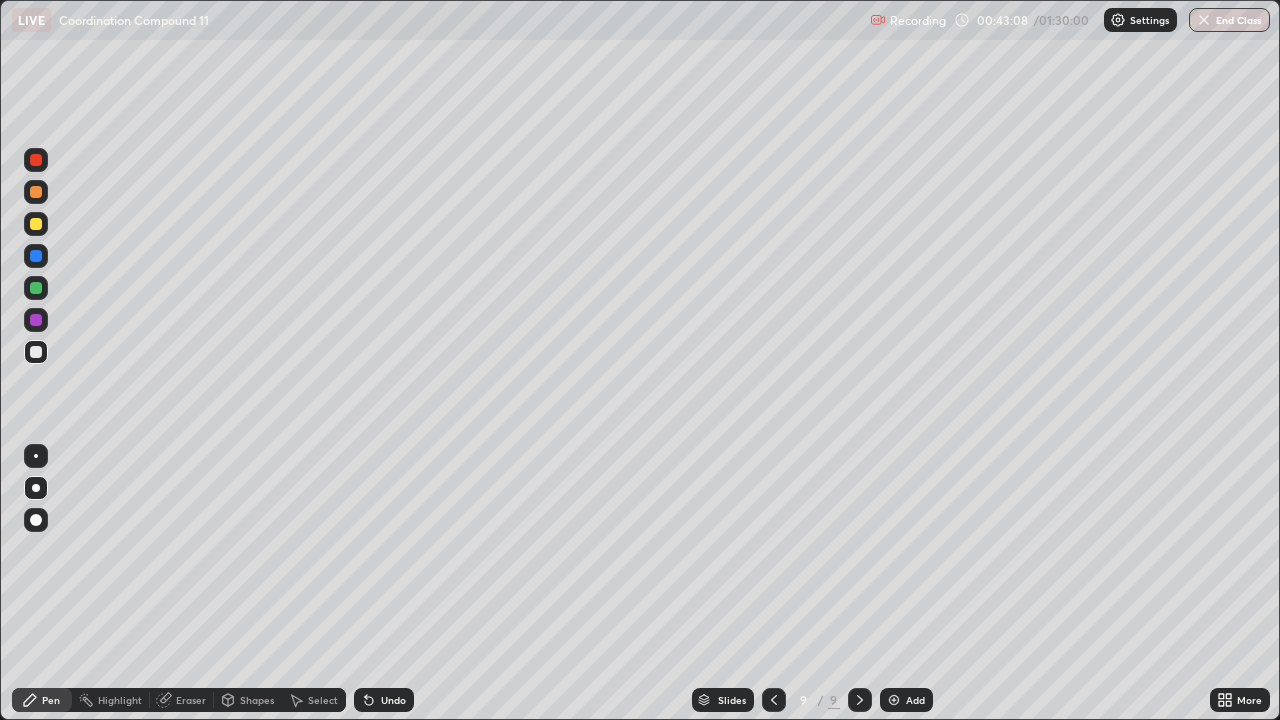 click at bounding box center (36, 224) 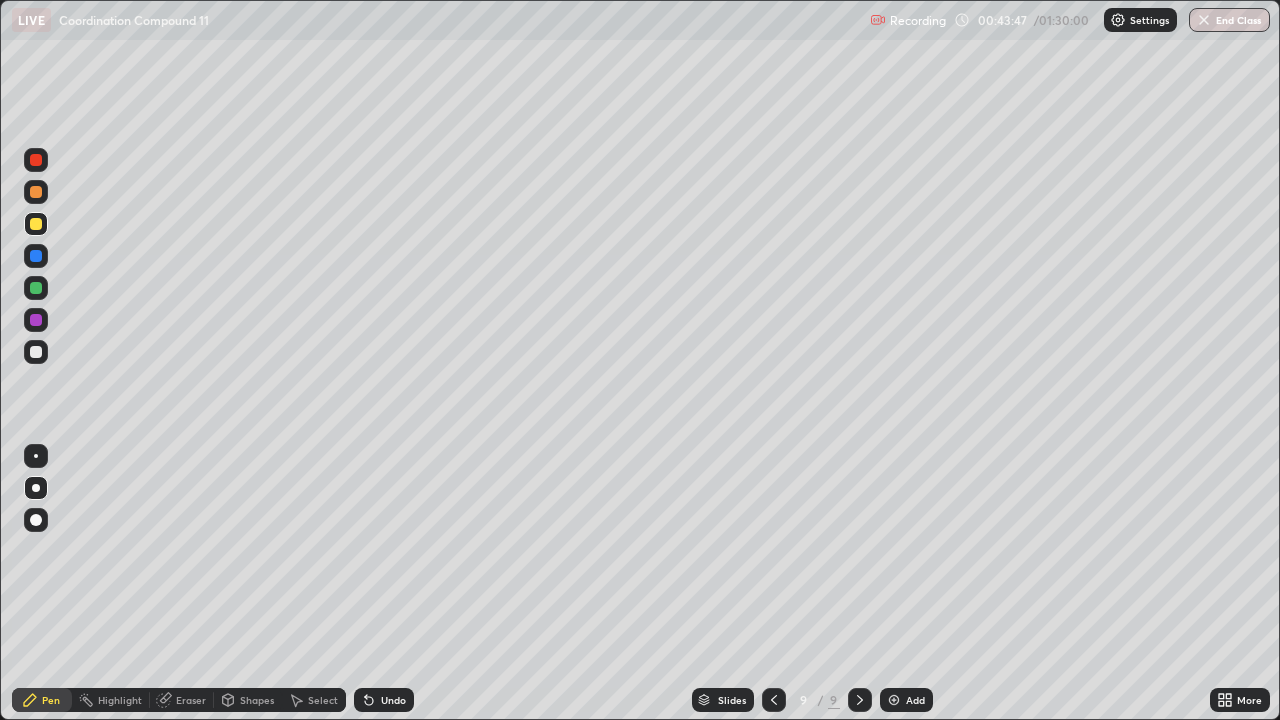 click at bounding box center (36, 352) 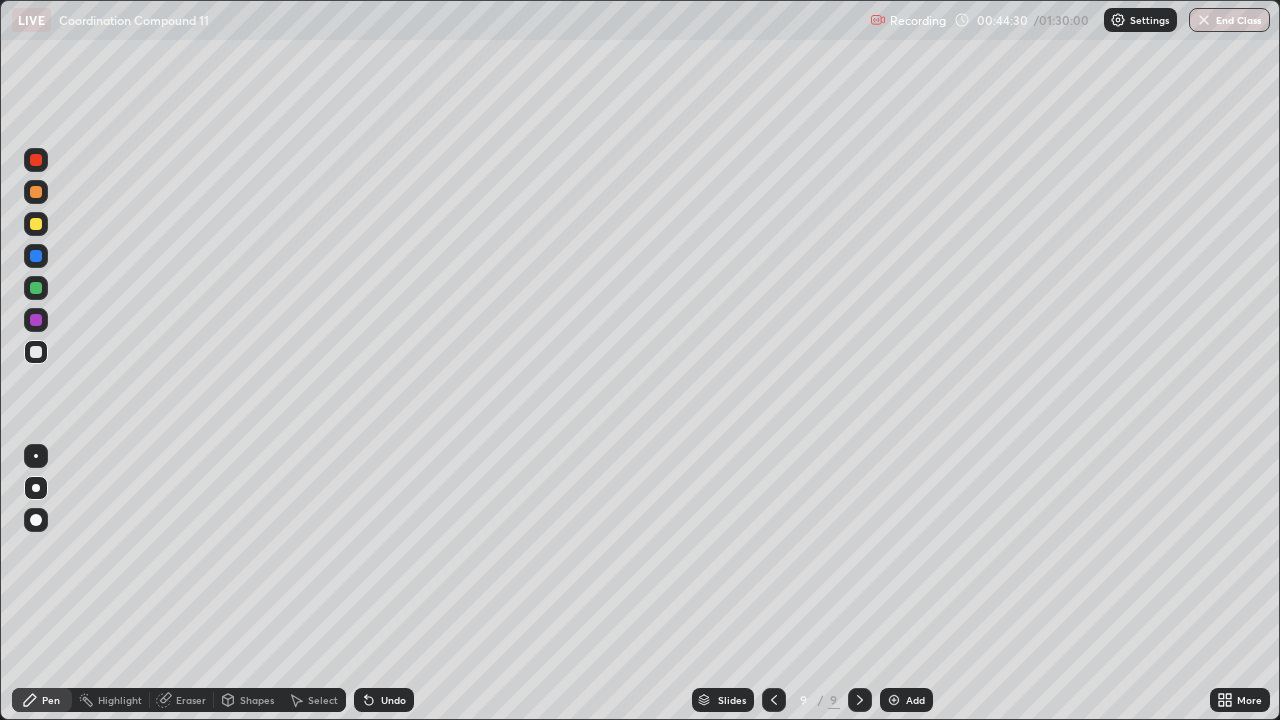 click at bounding box center (36, 288) 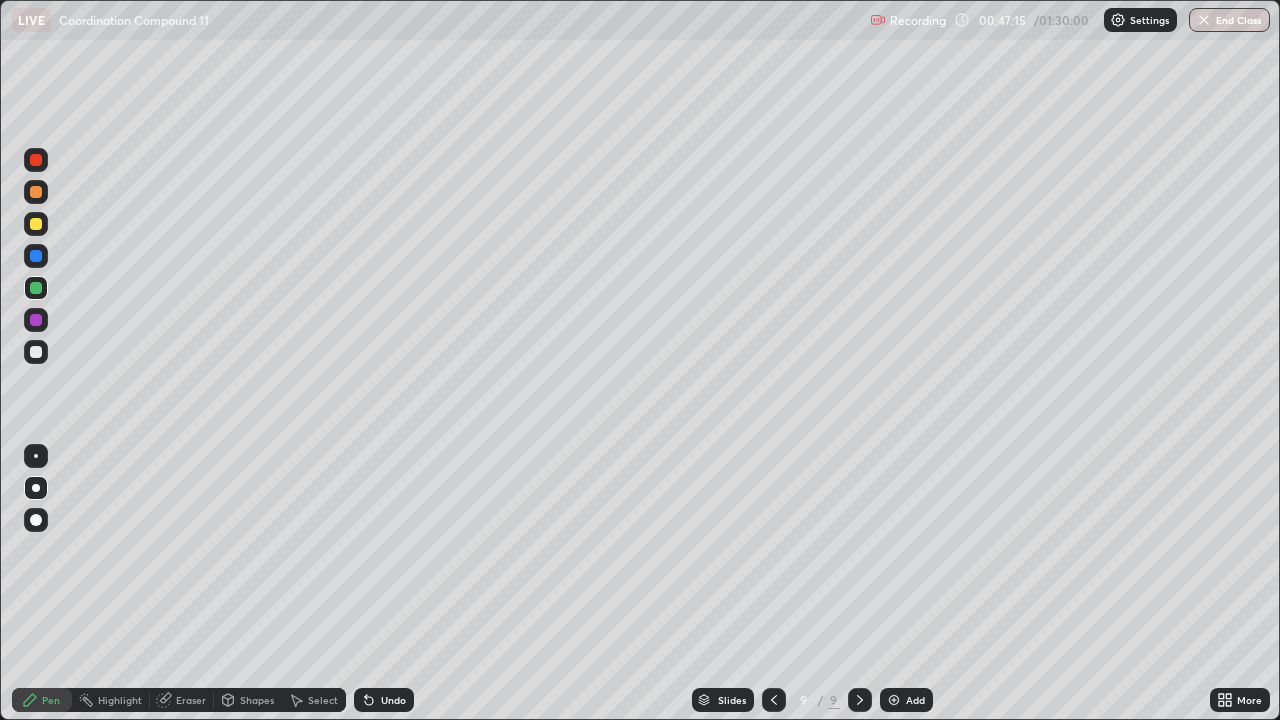 click on "Add" at bounding box center (906, 700) 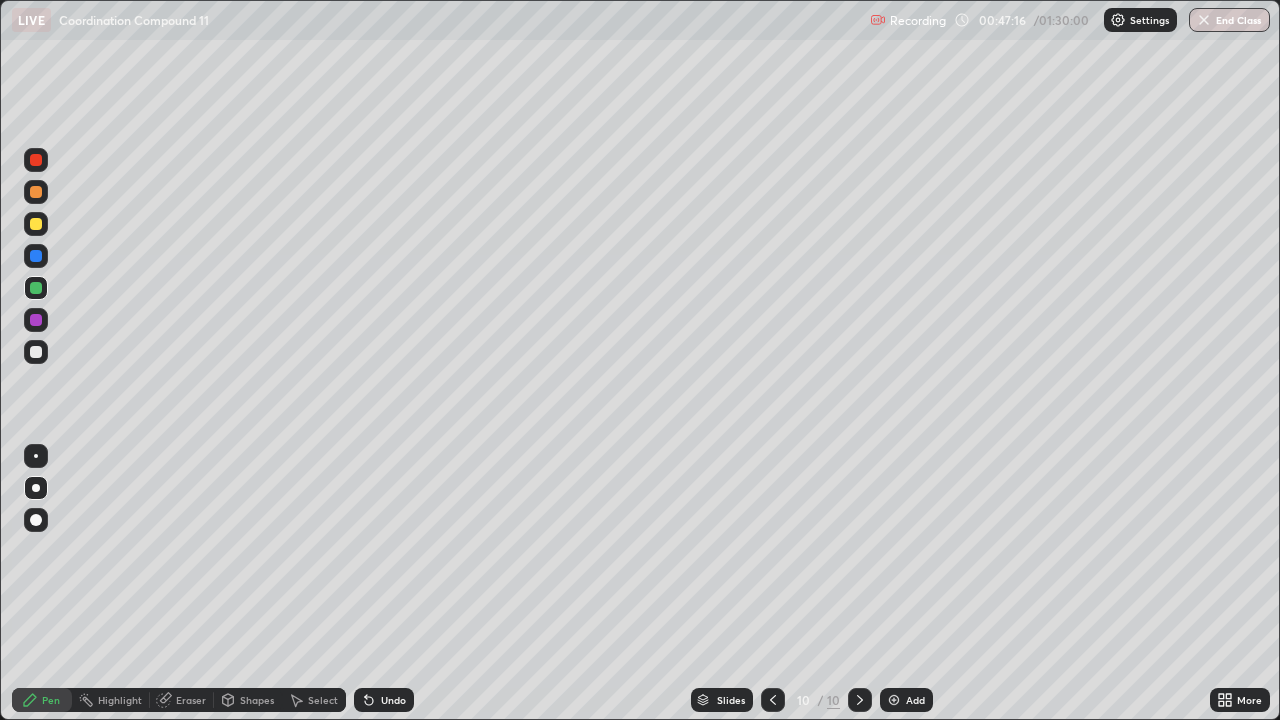 click at bounding box center (36, 192) 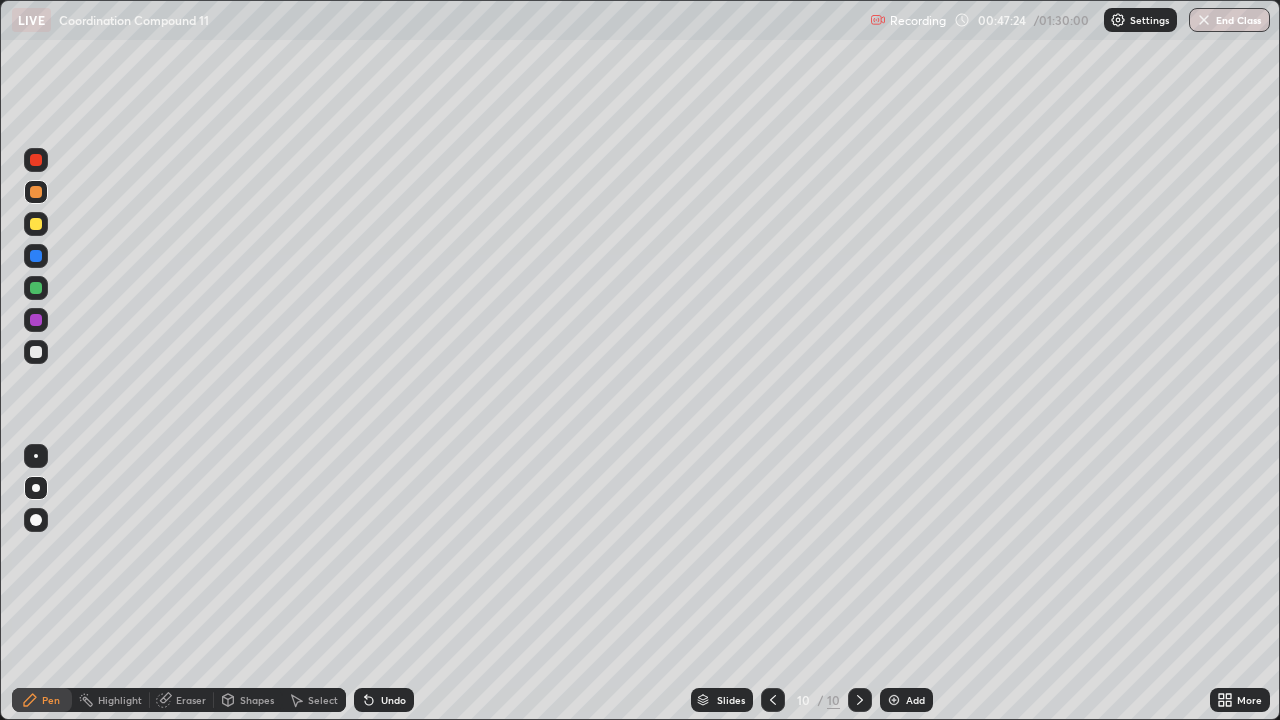 click at bounding box center [36, 352] 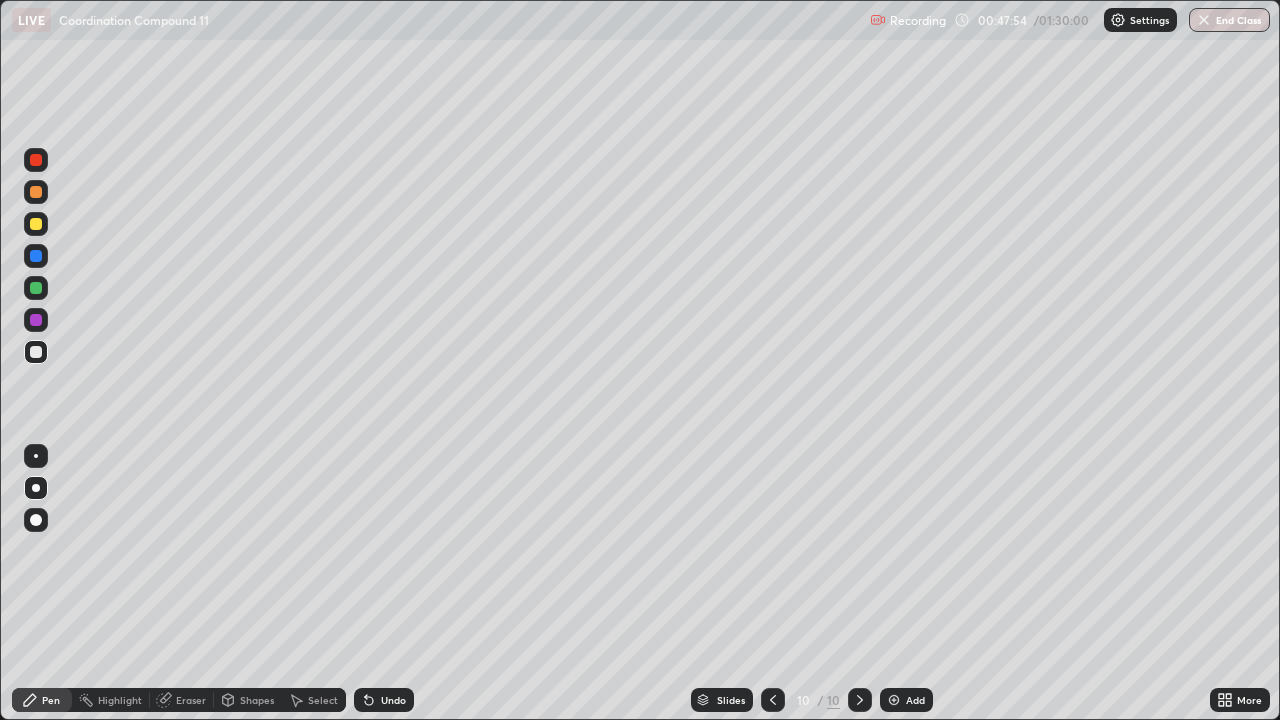click at bounding box center [36, 224] 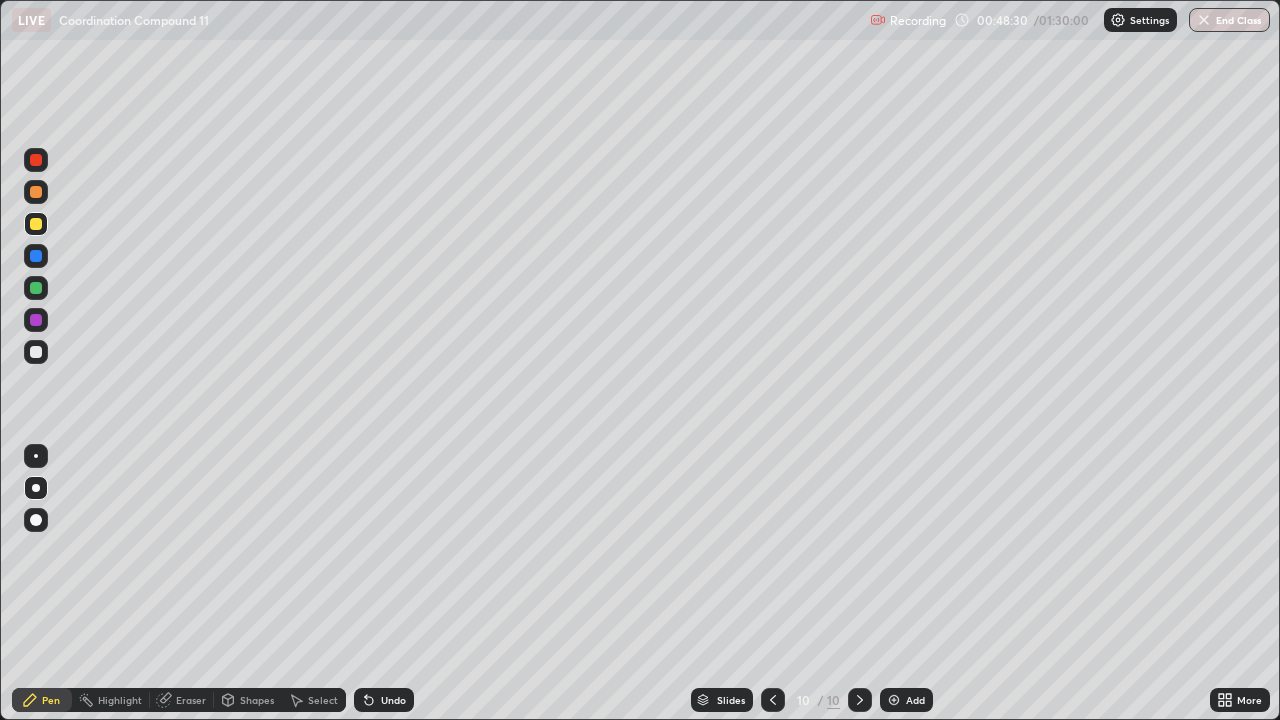 click at bounding box center (36, 352) 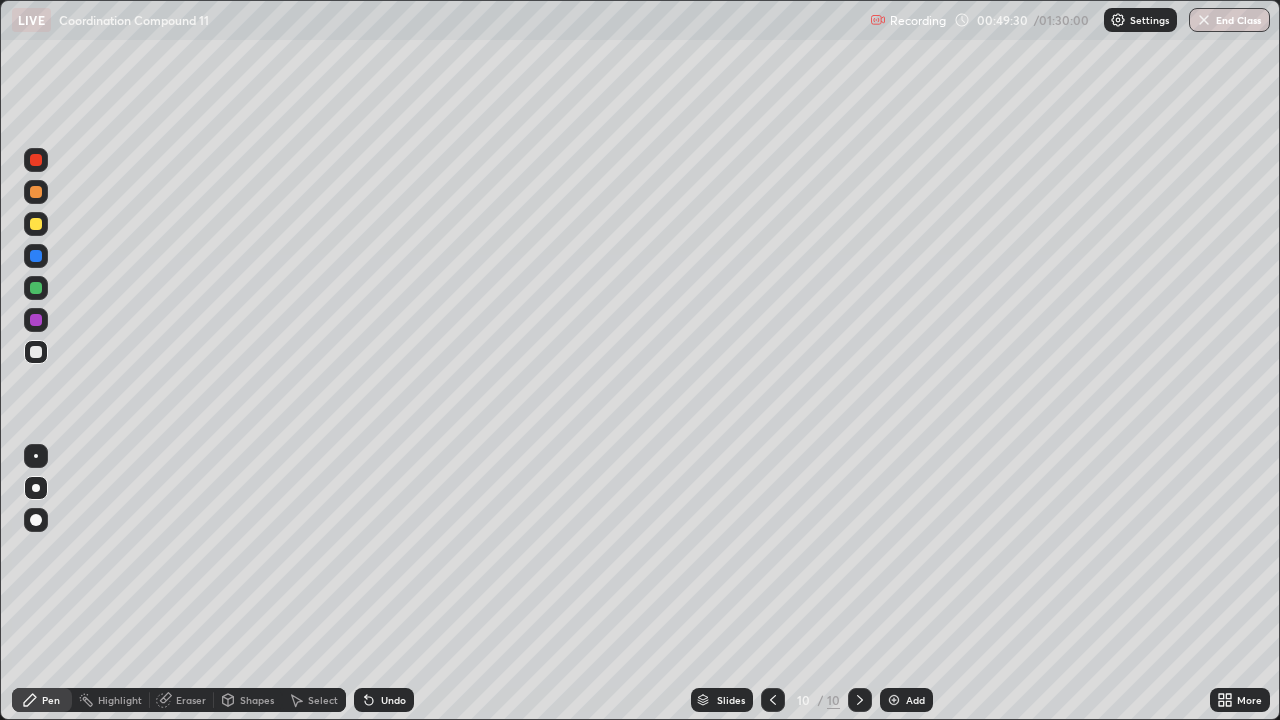 click at bounding box center (36, 352) 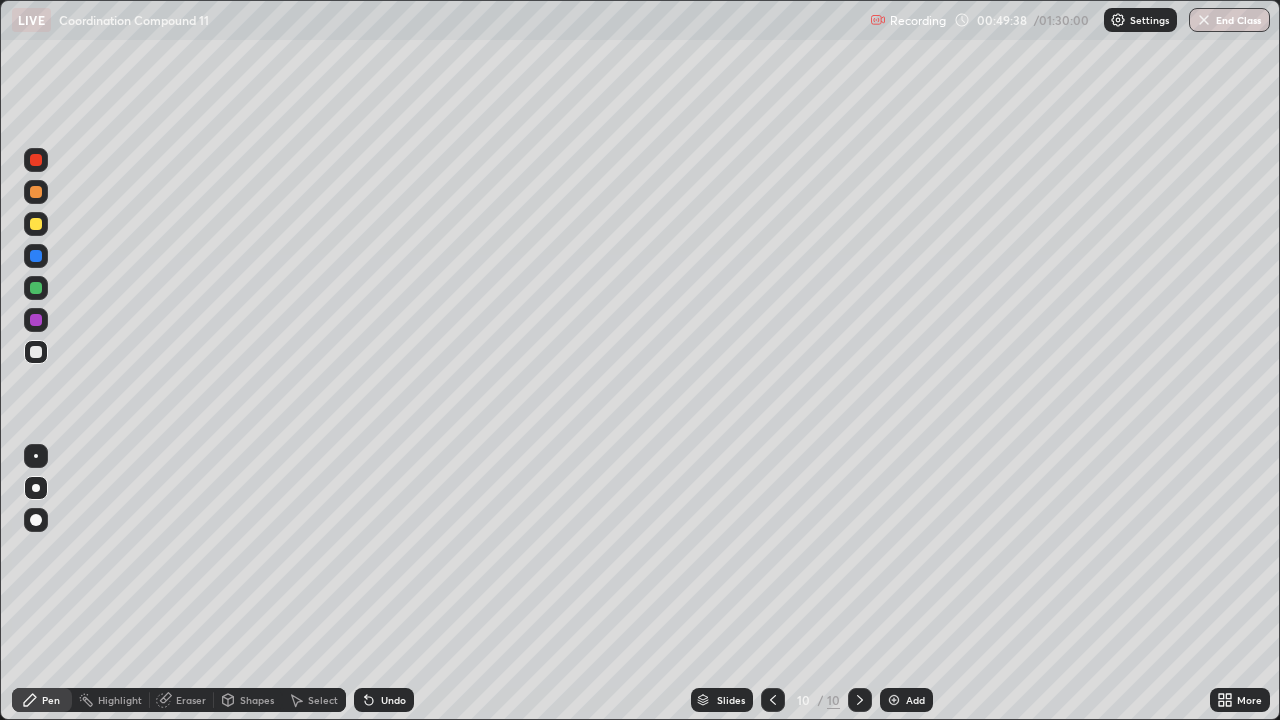click at bounding box center (36, 288) 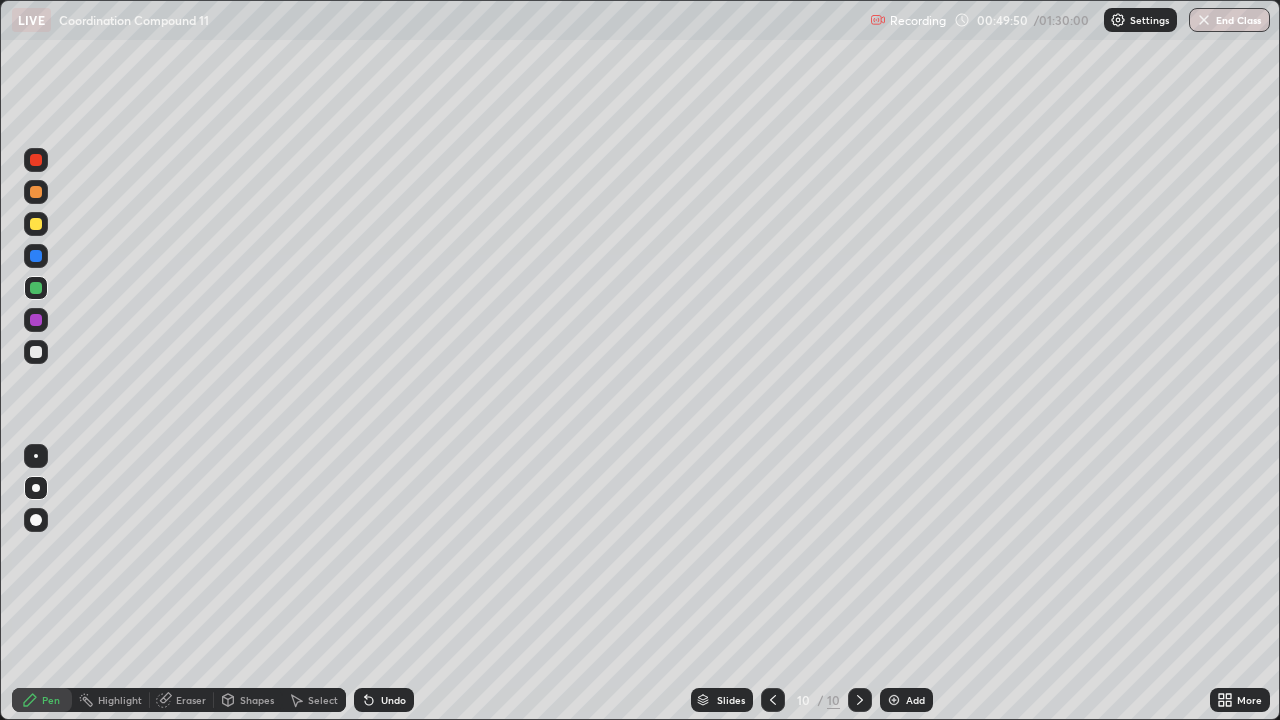 click at bounding box center [36, 352] 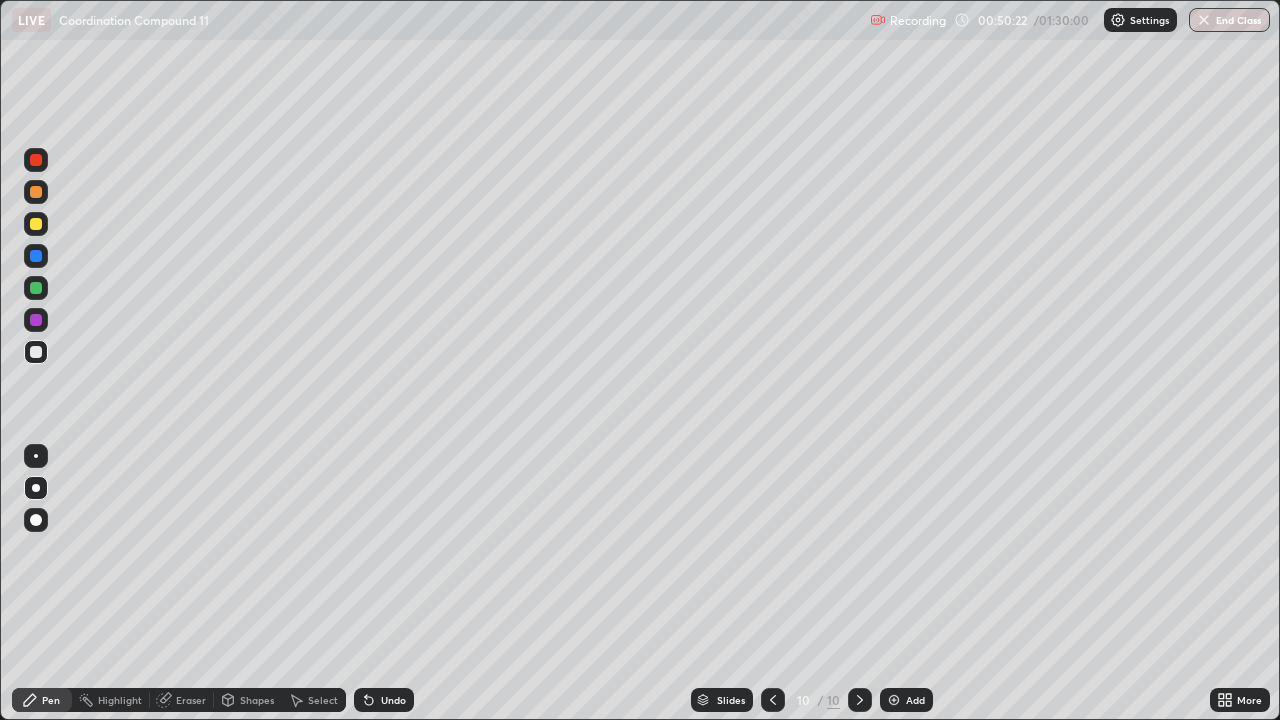 click at bounding box center [36, 288] 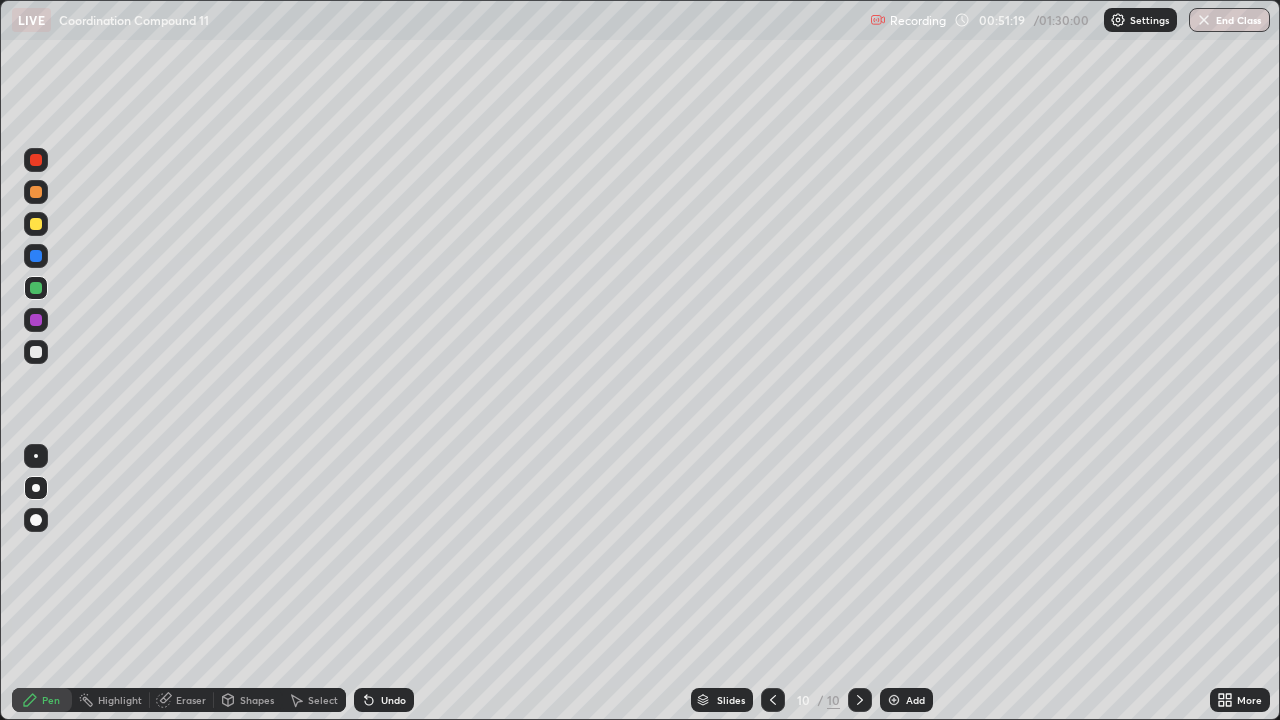 click at bounding box center [36, 352] 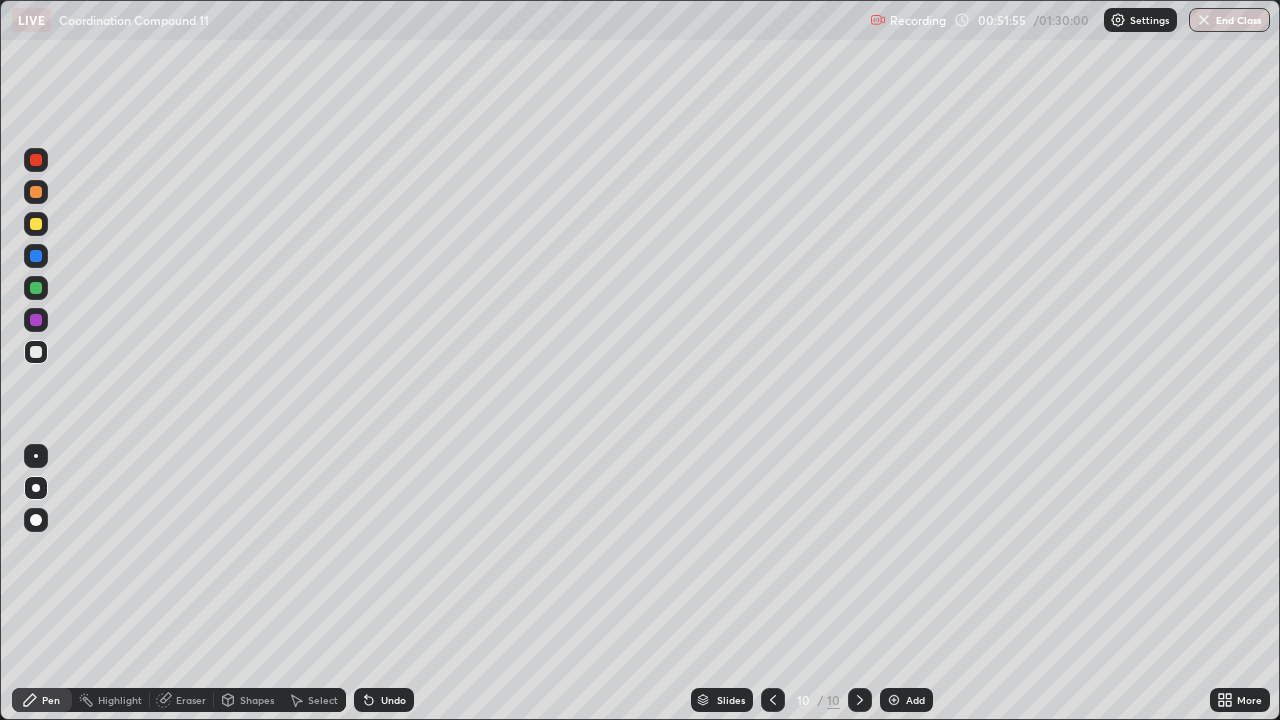 click at bounding box center (36, 224) 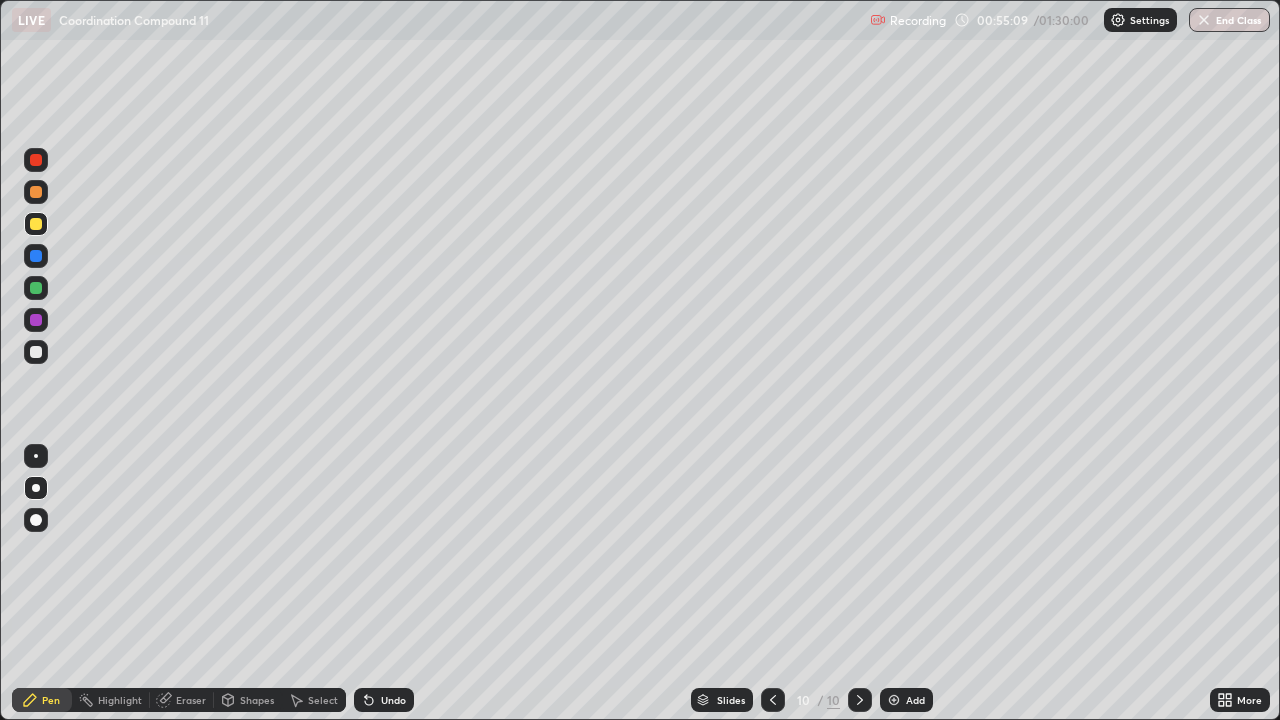 click at bounding box center (36, 352) 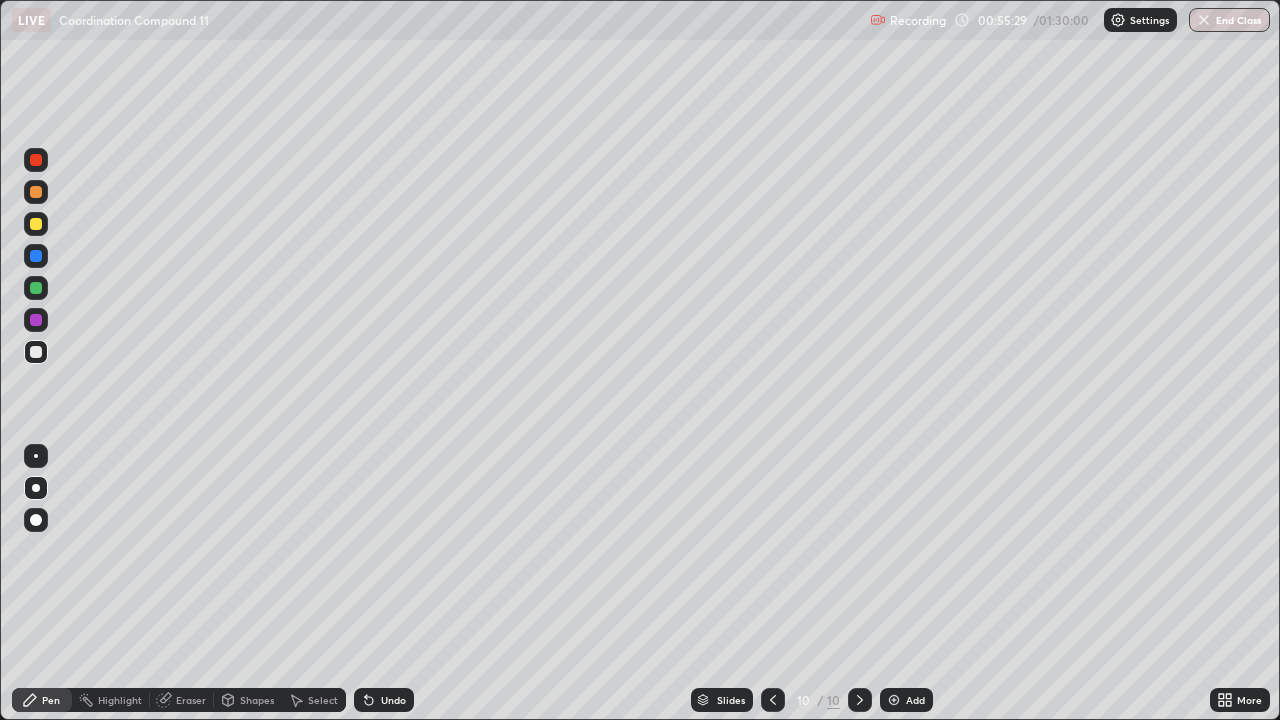 click at bounding box center (894, 700) 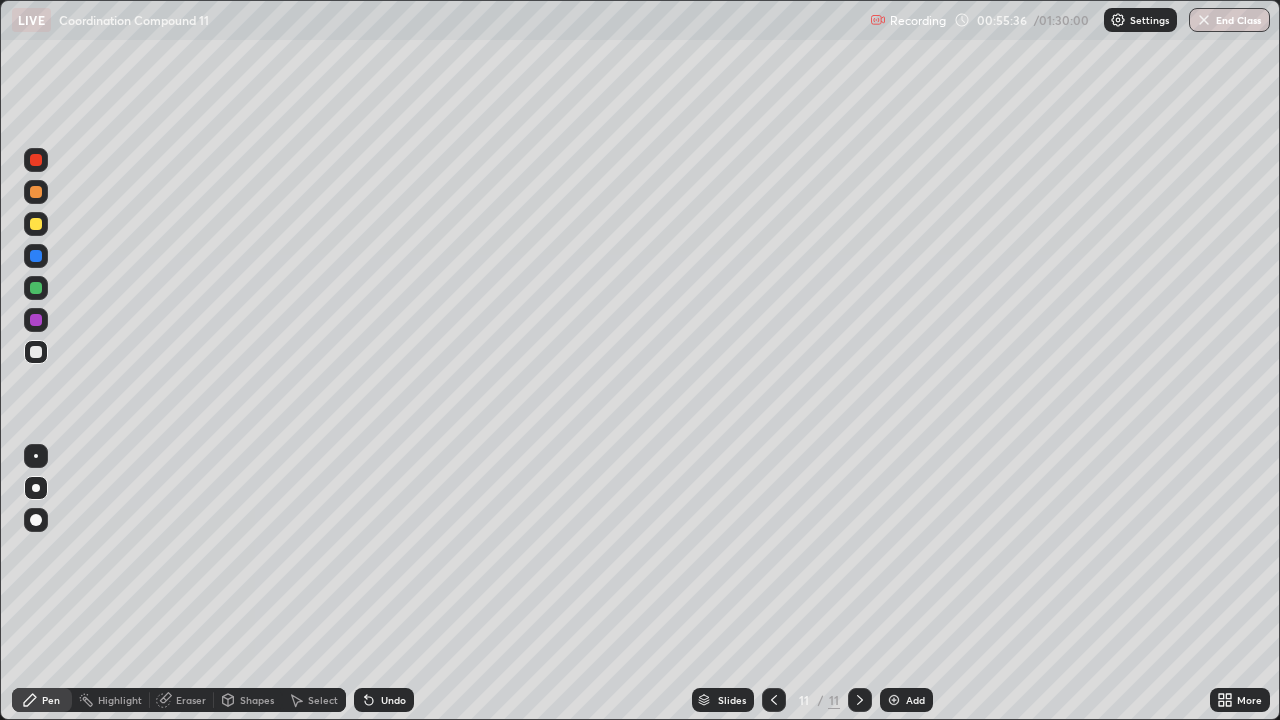 click on "Shapes" at bounding box center [257, 700] 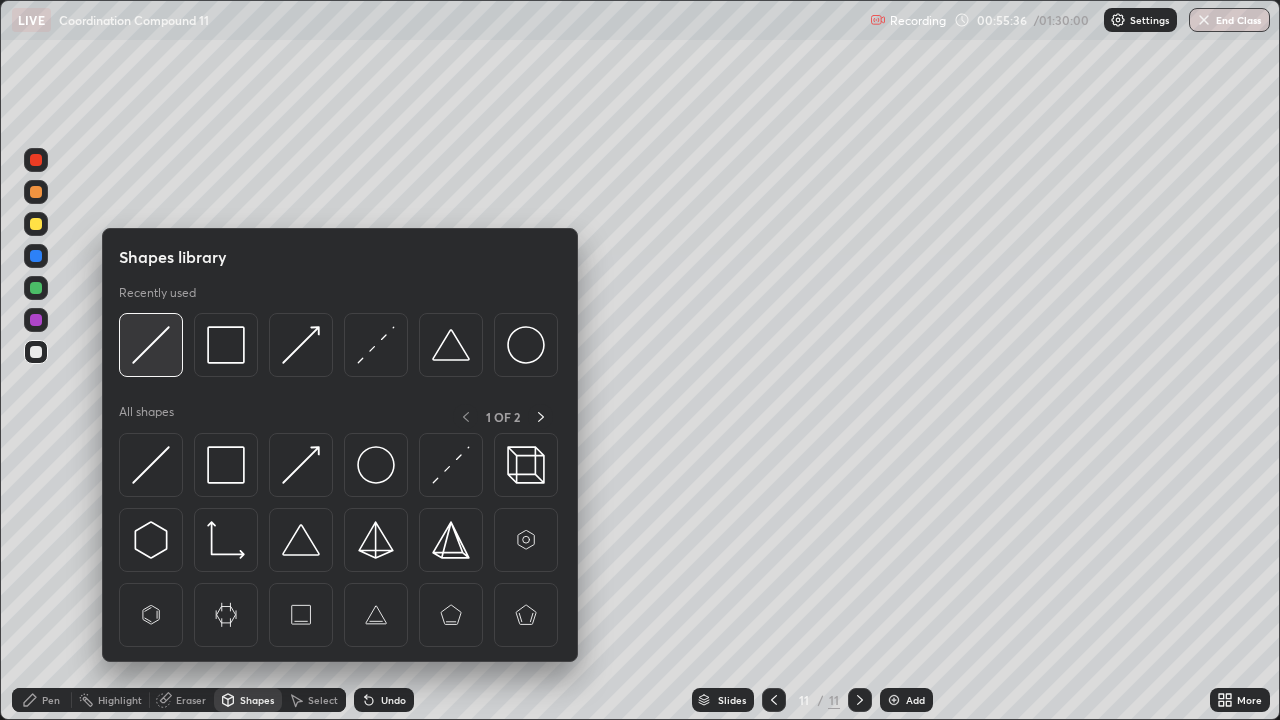 click at bounding box center [151, 345] 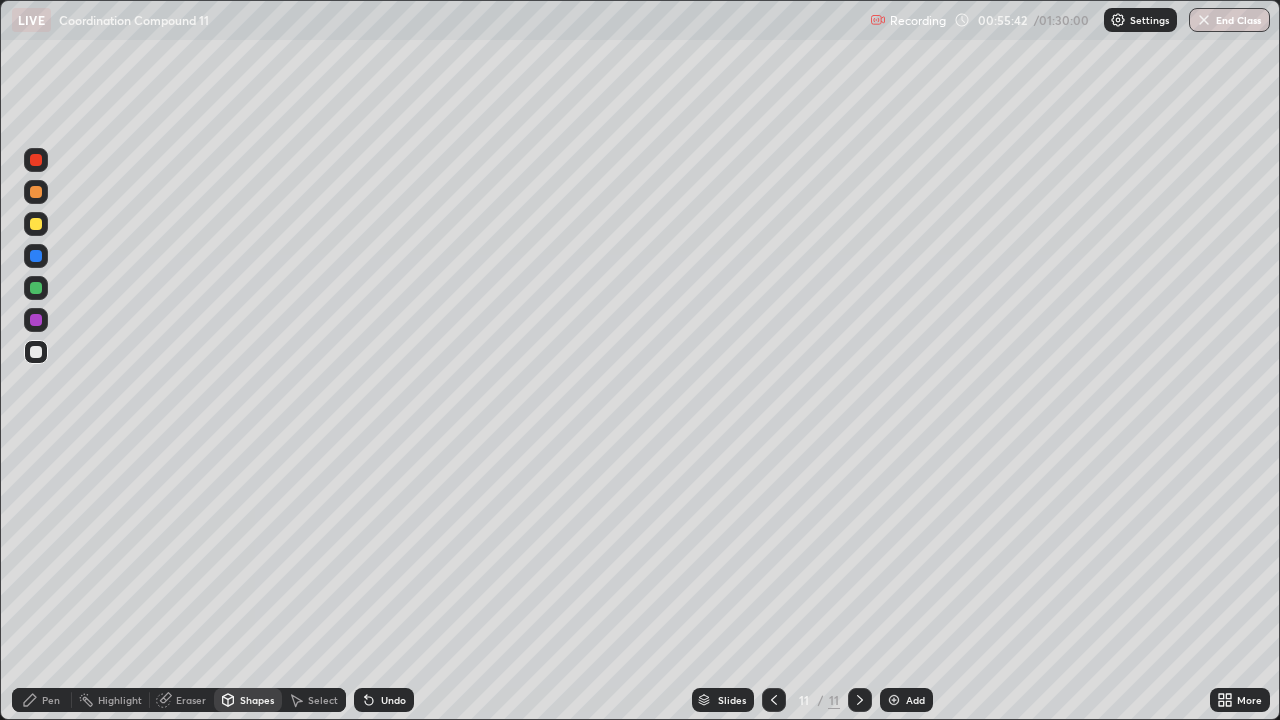 click on "Pen" at bounding box center [51, 700] 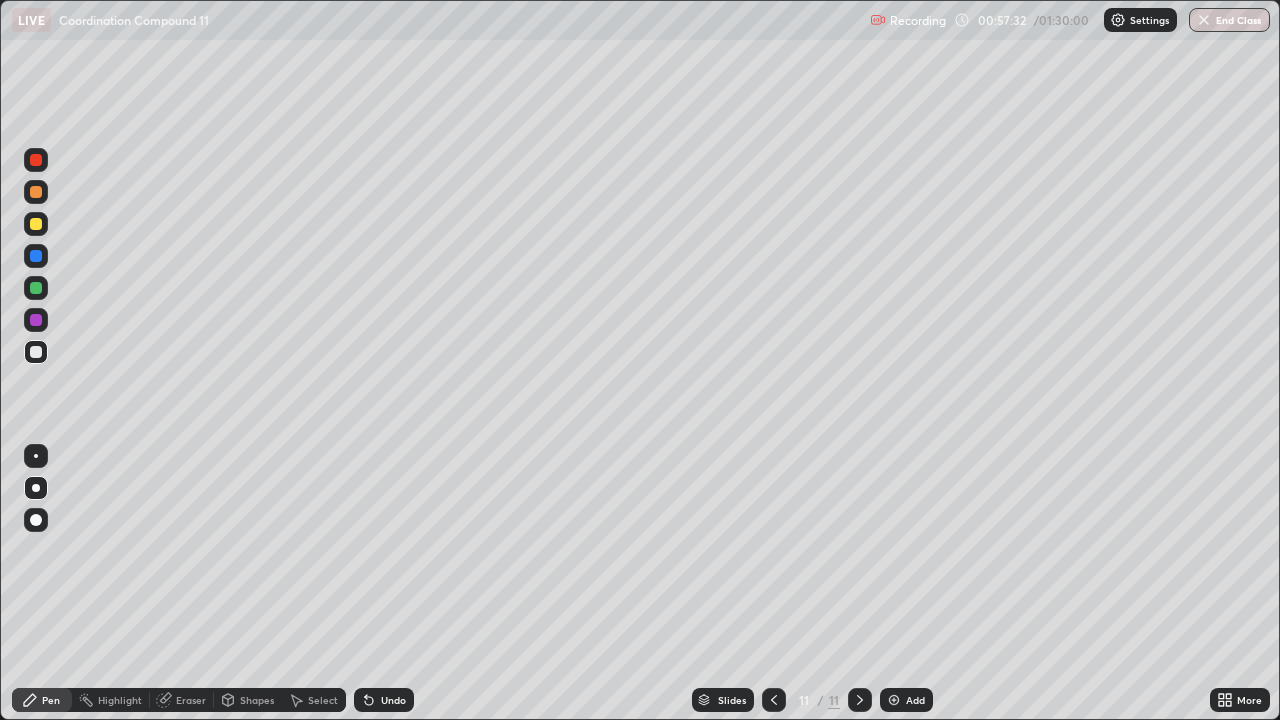 click at bounding box center [36, 224] 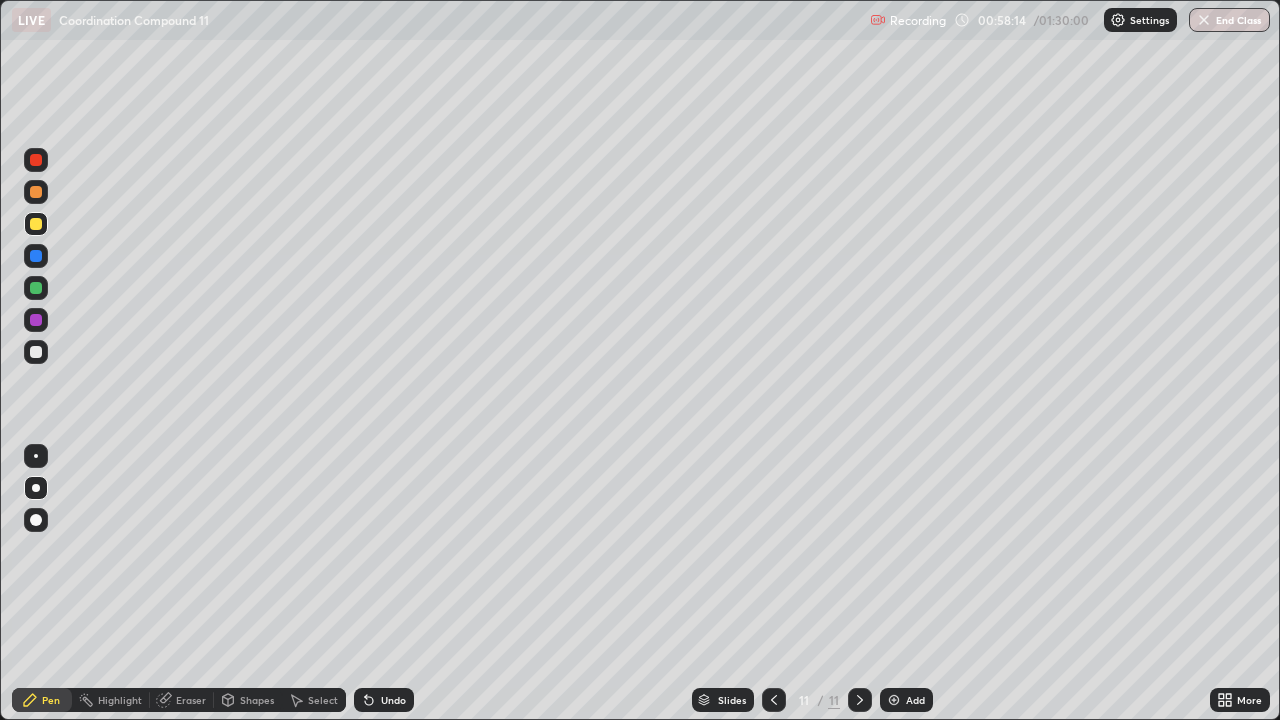 click at bounding box center [36, 352] 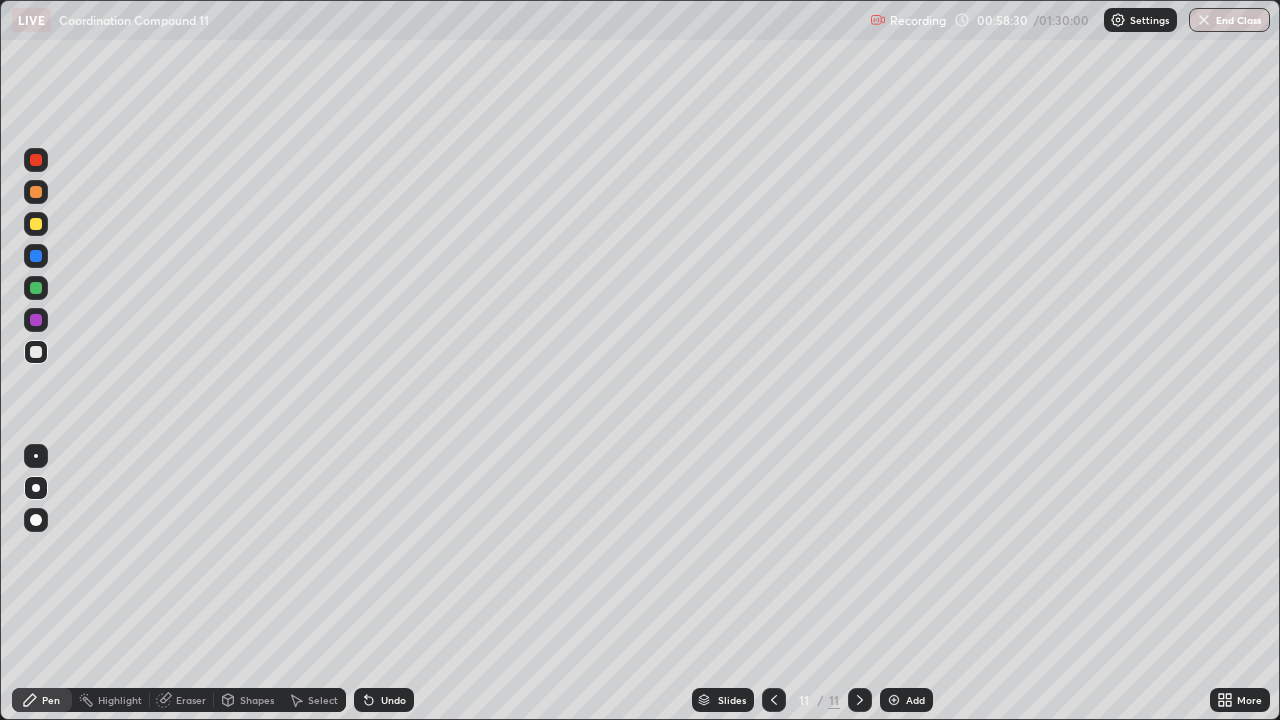 click at bounding box center (36, 288) 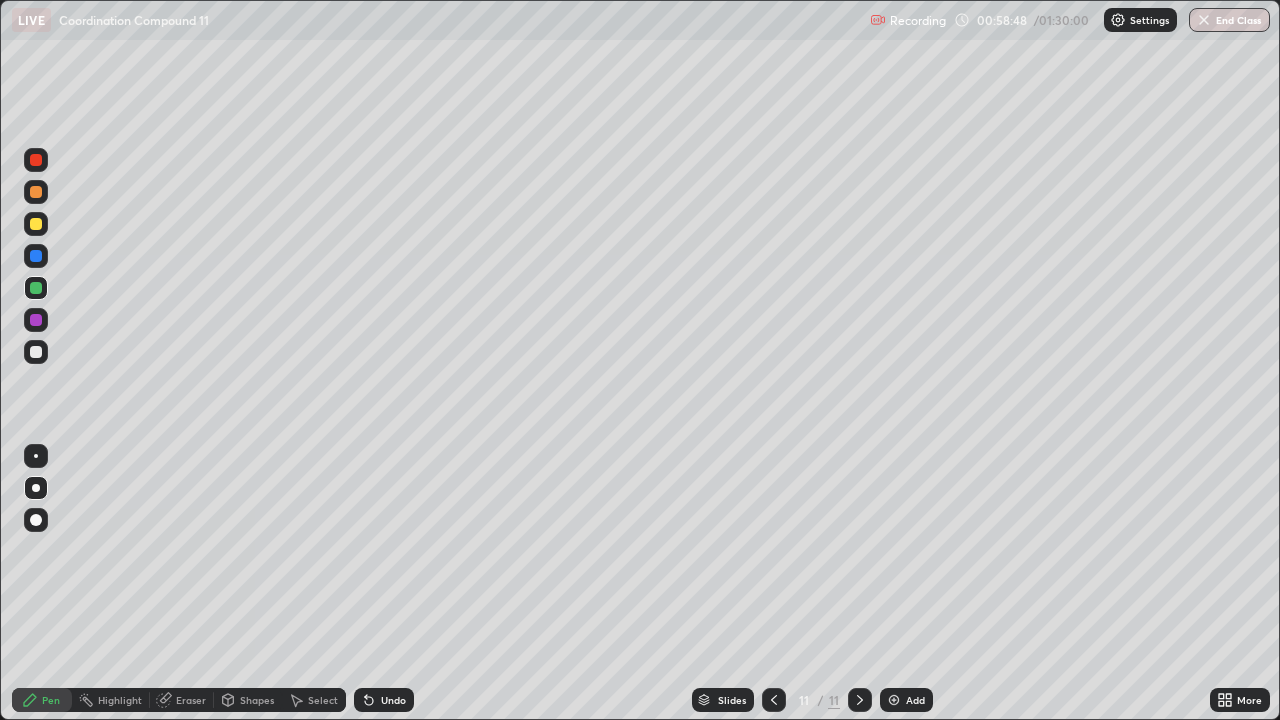 click at bounding box center [36, 352] 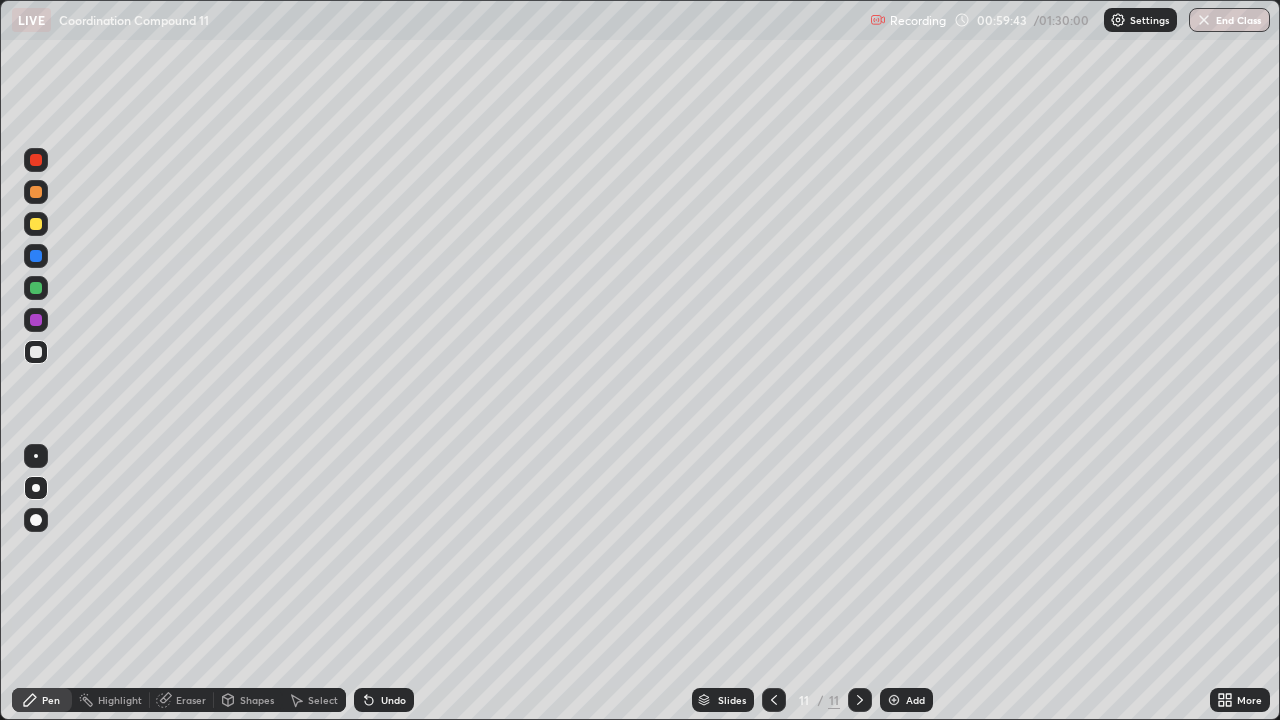 click at bounding box center [36, 224] 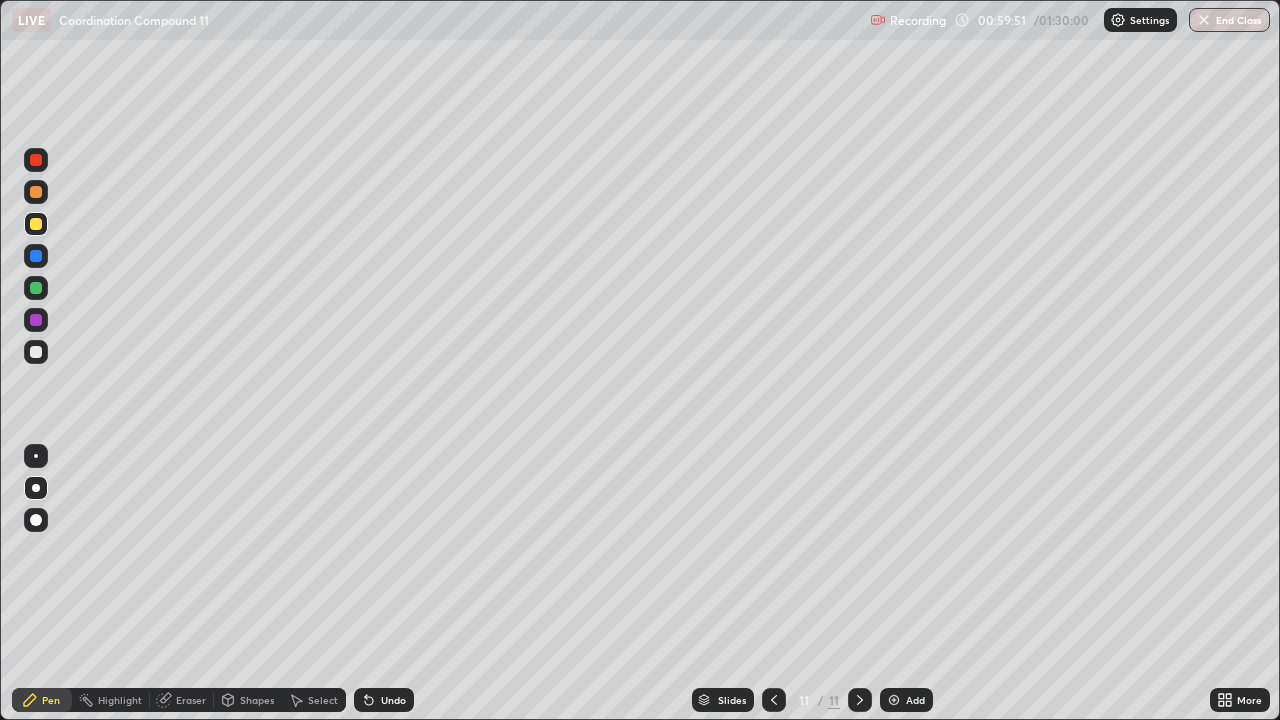 click 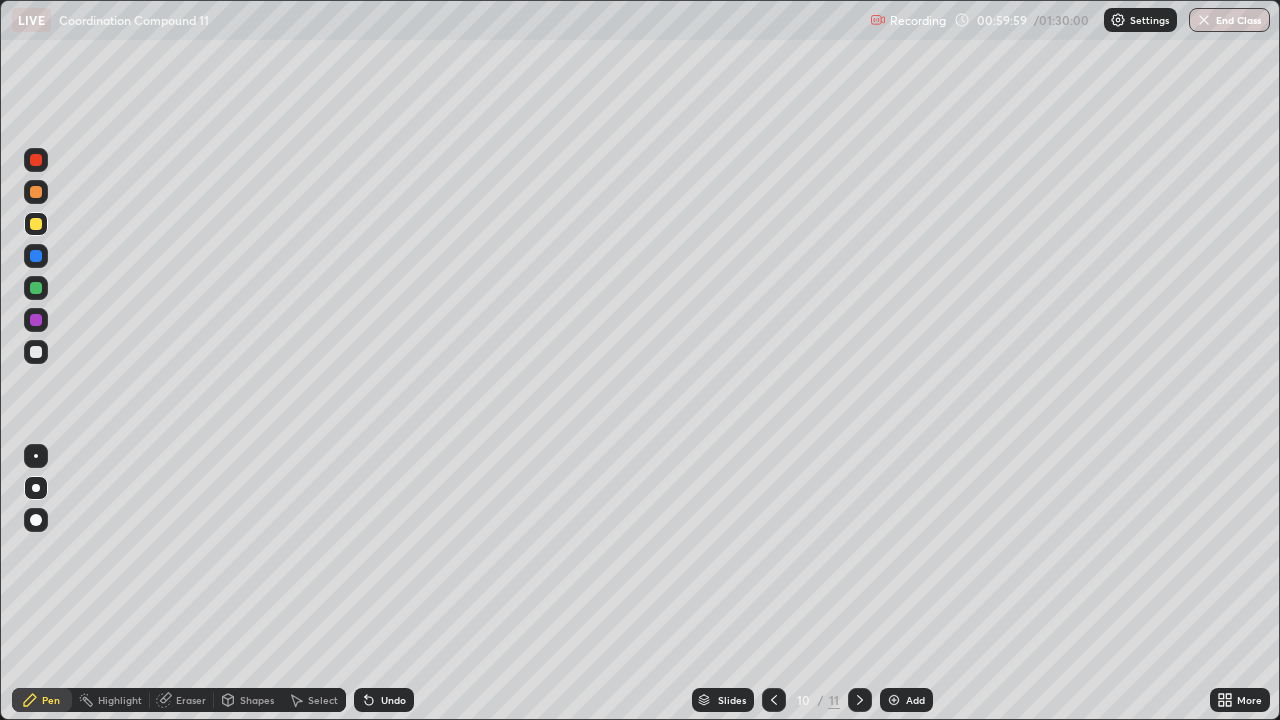 click 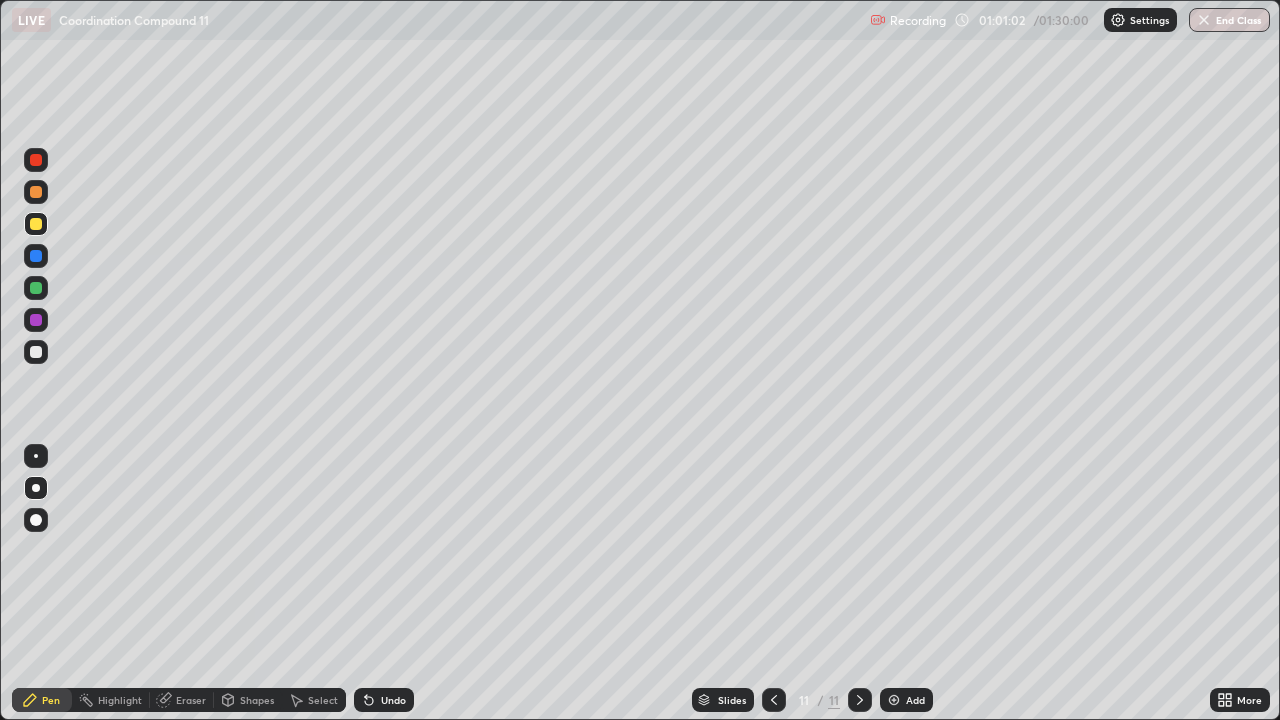click at bounding box center [36, 352] 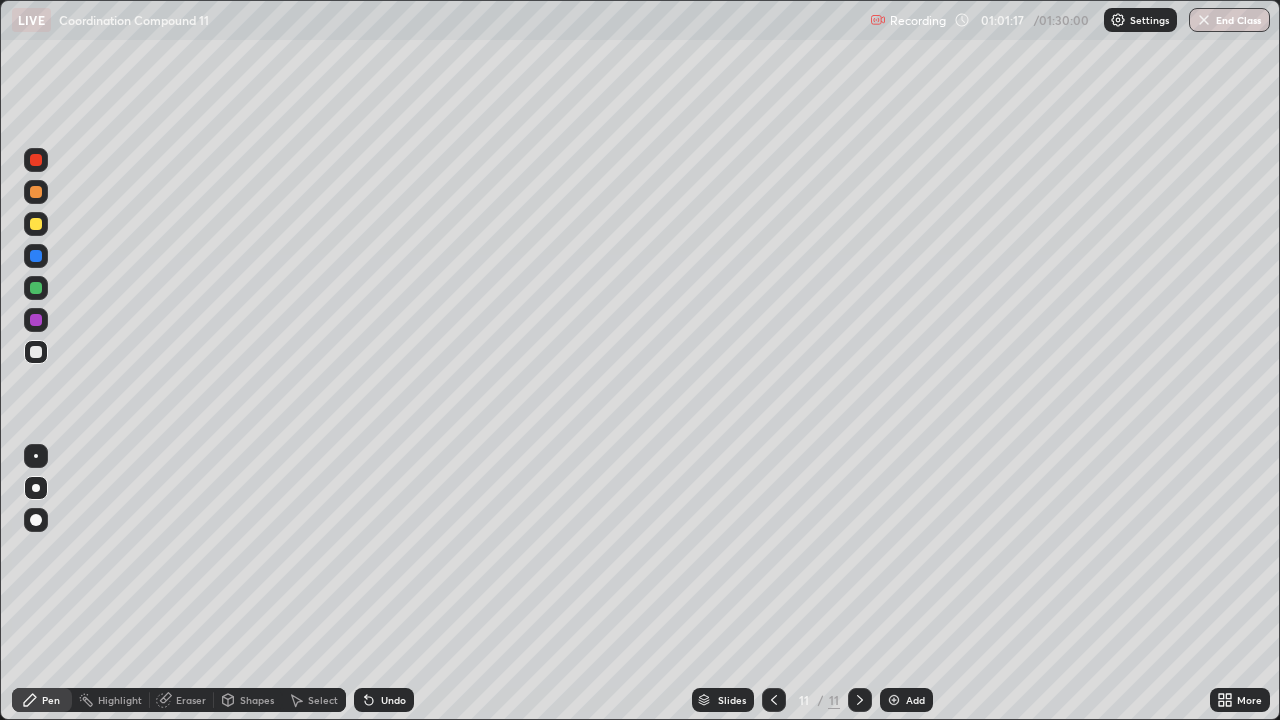 click at bounding box center (894, 700) 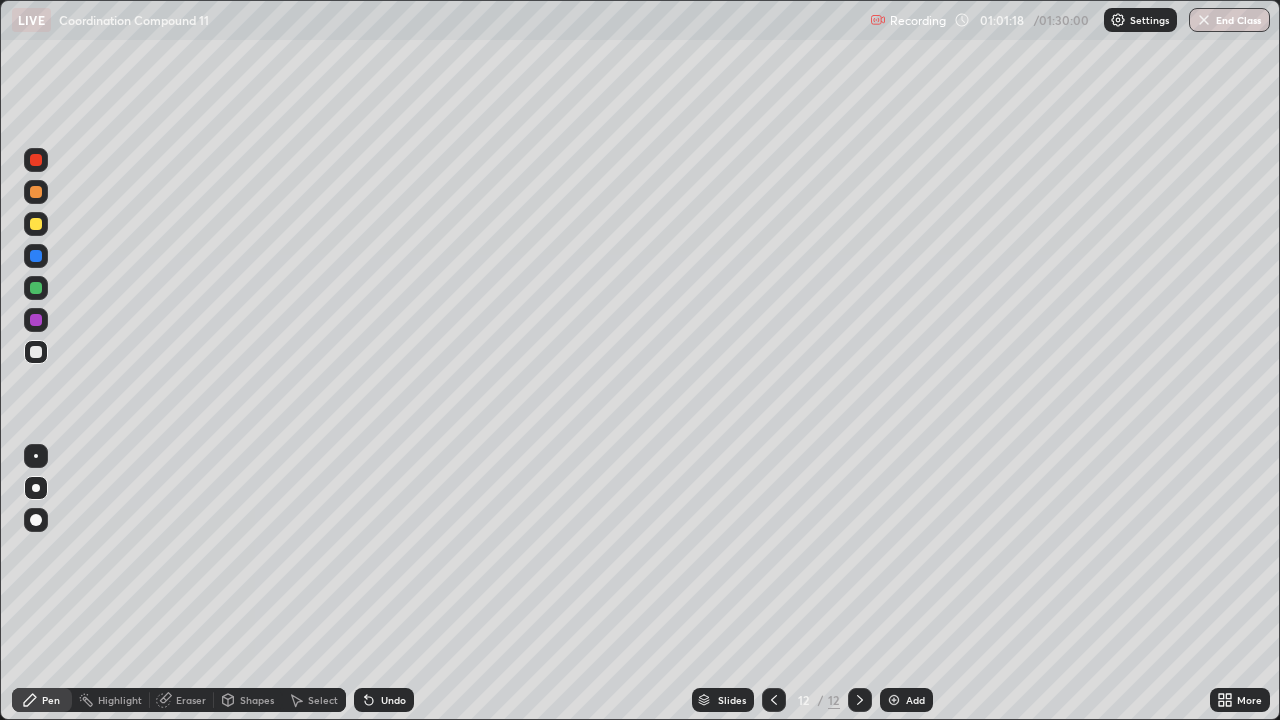 click at bounding box center (36, 192) 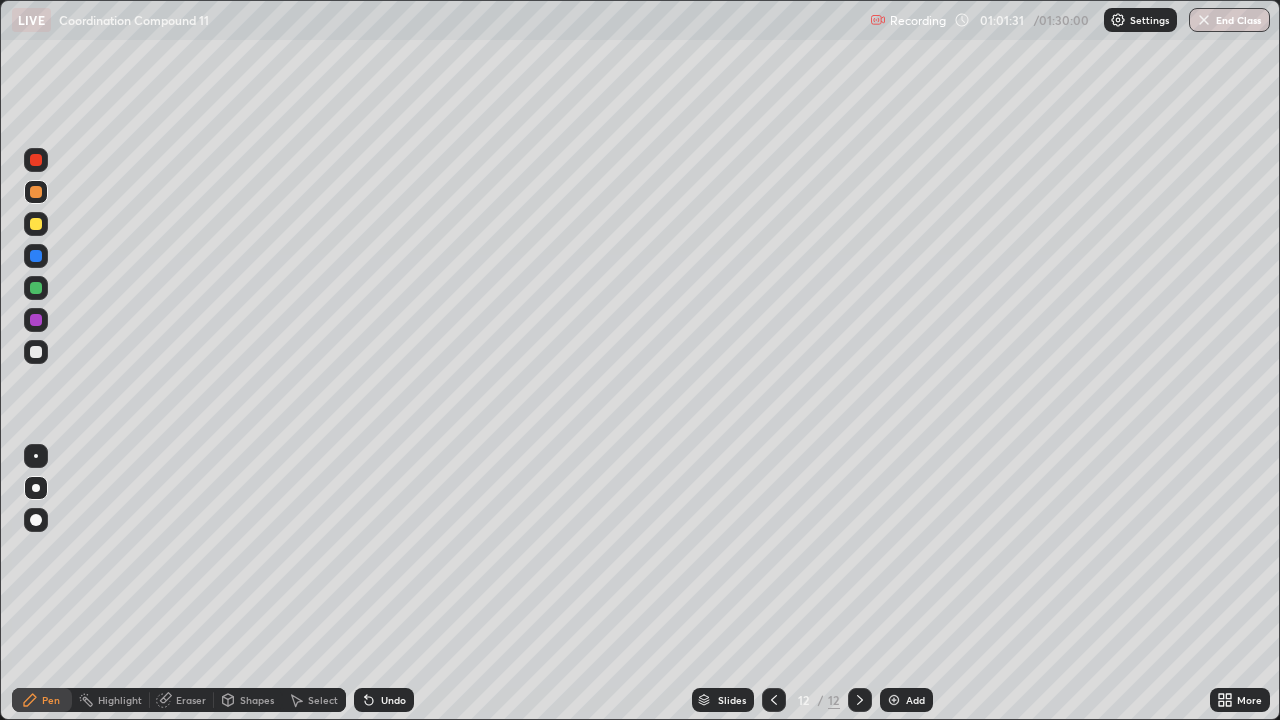 click at bounding box center (36, 352) 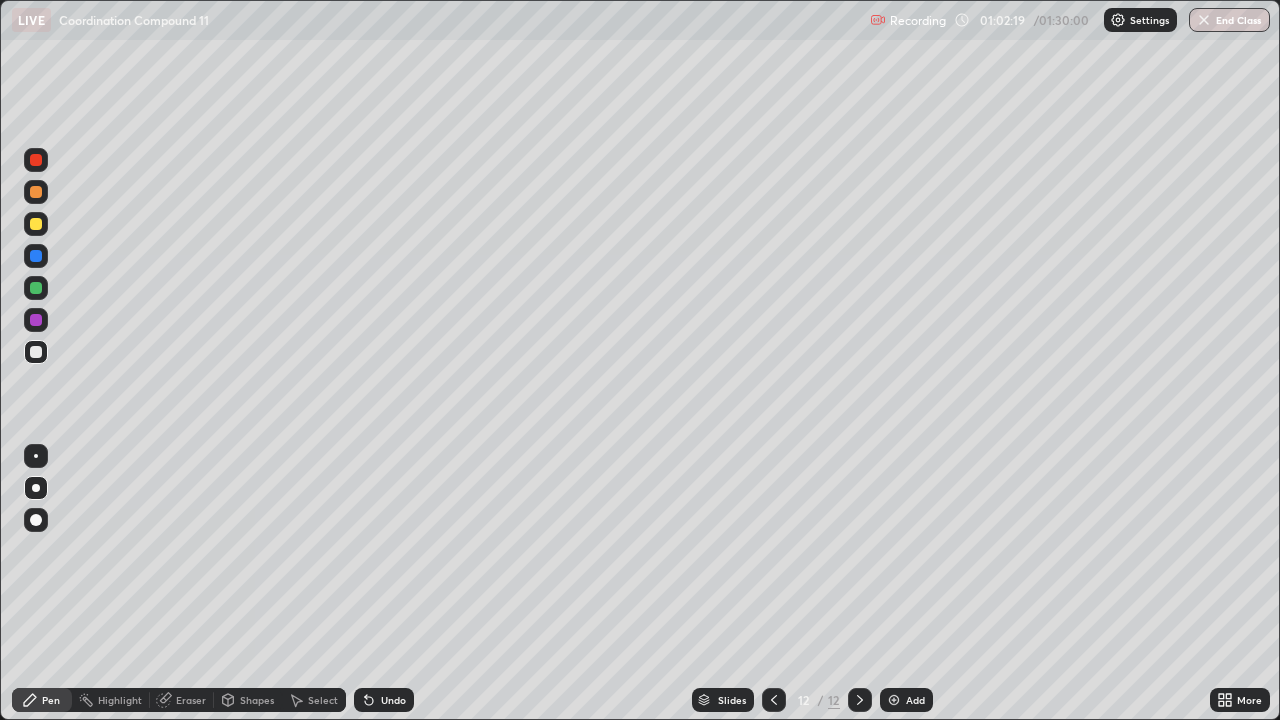 click at bounding box center [36, 224] 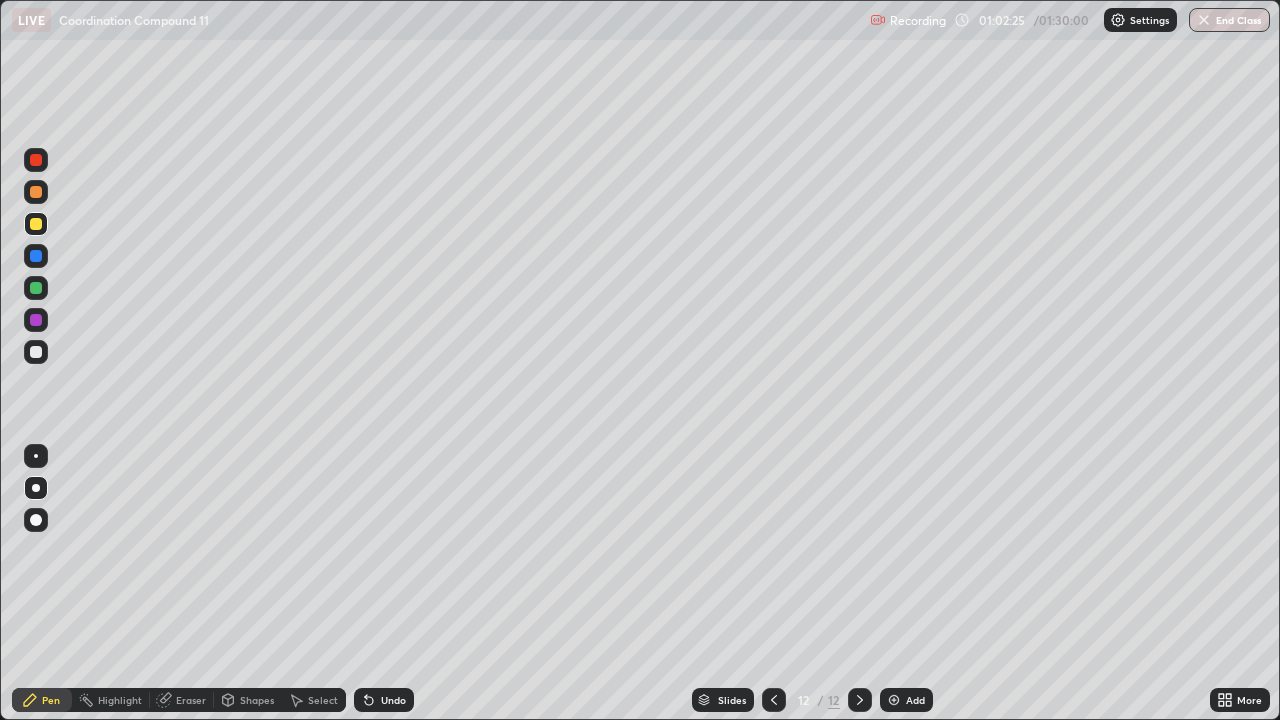 click at bounding box center (36, 352) 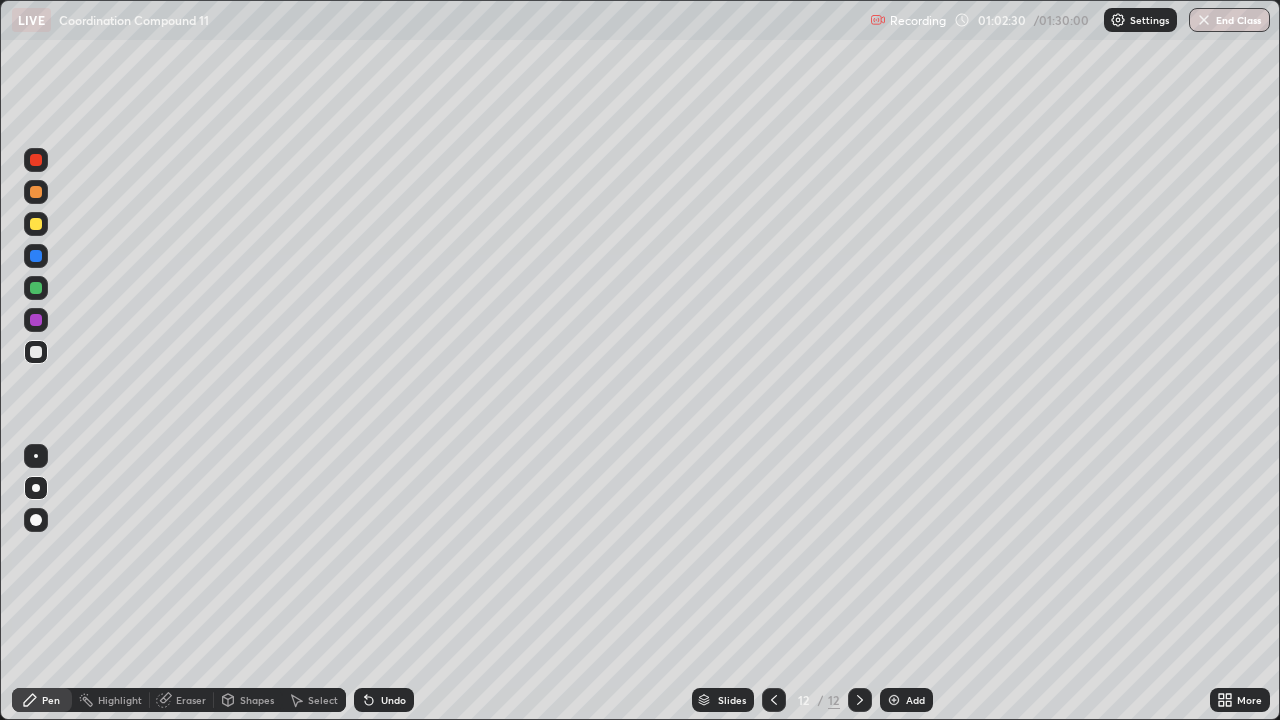 click on "Eraser" at bounding box center [191, 700] 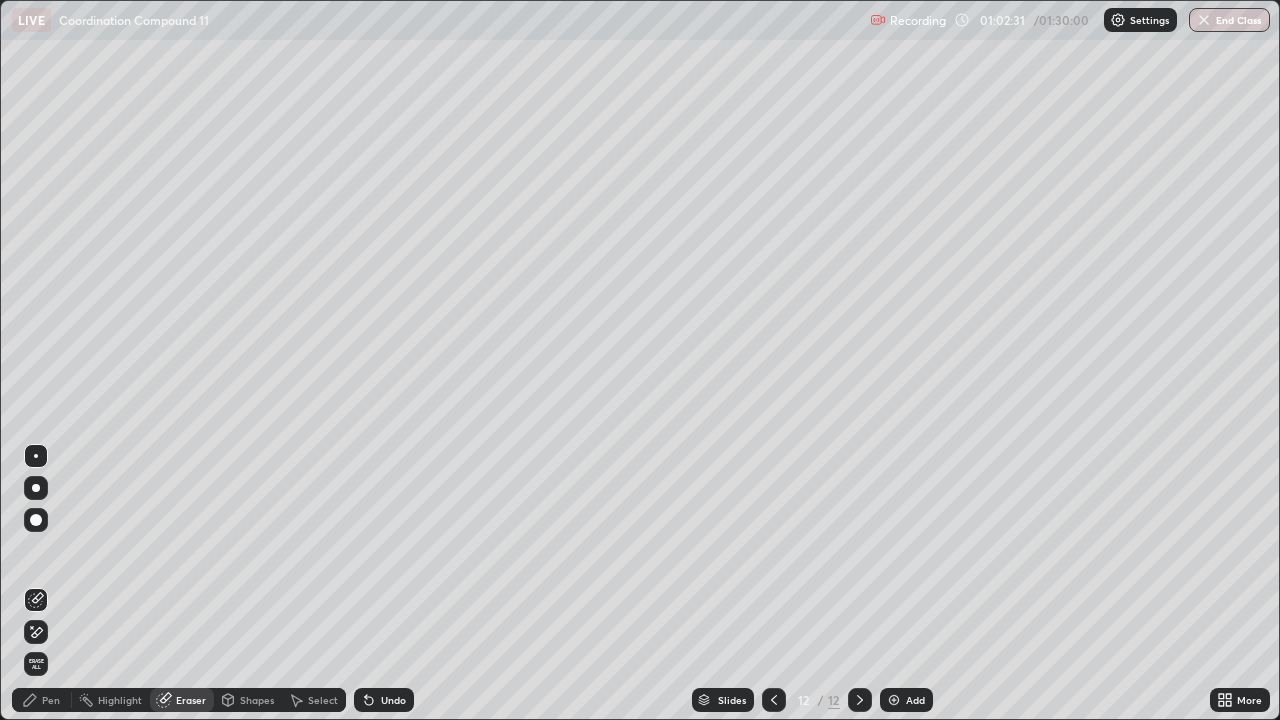 click on "Pen" at bounding box center (51, 700) 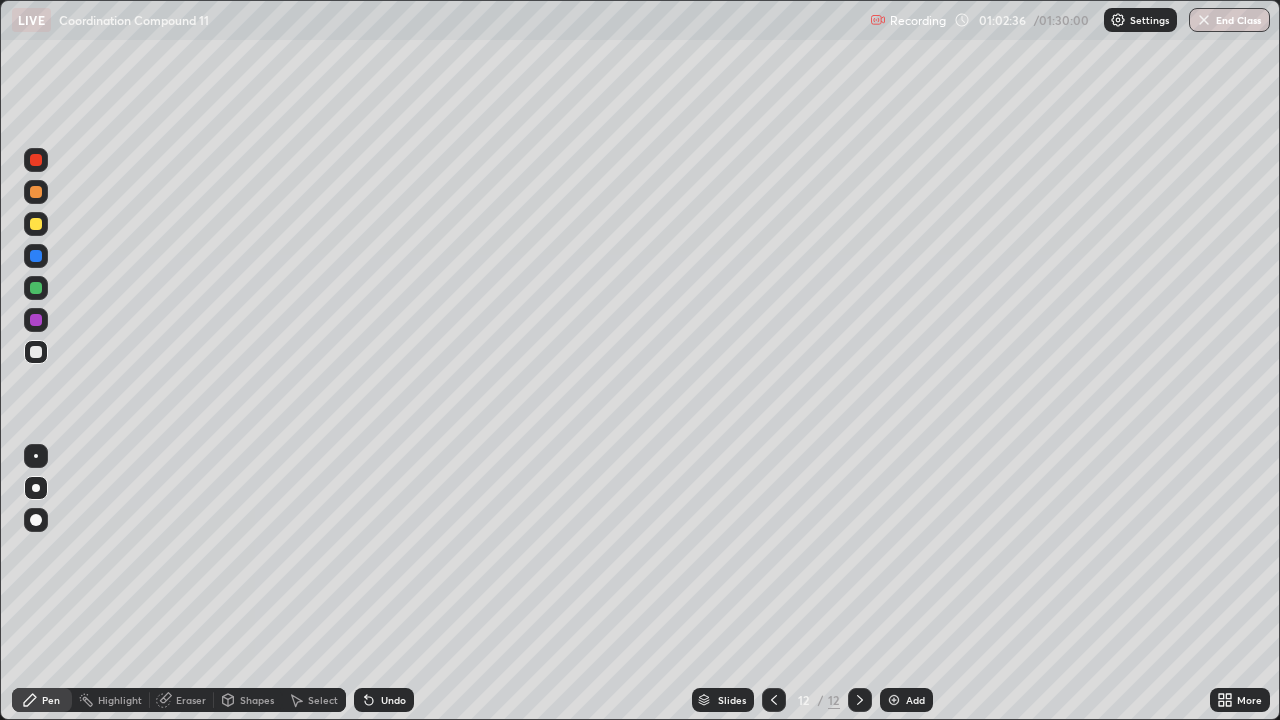click at bounding box center [36, 288] 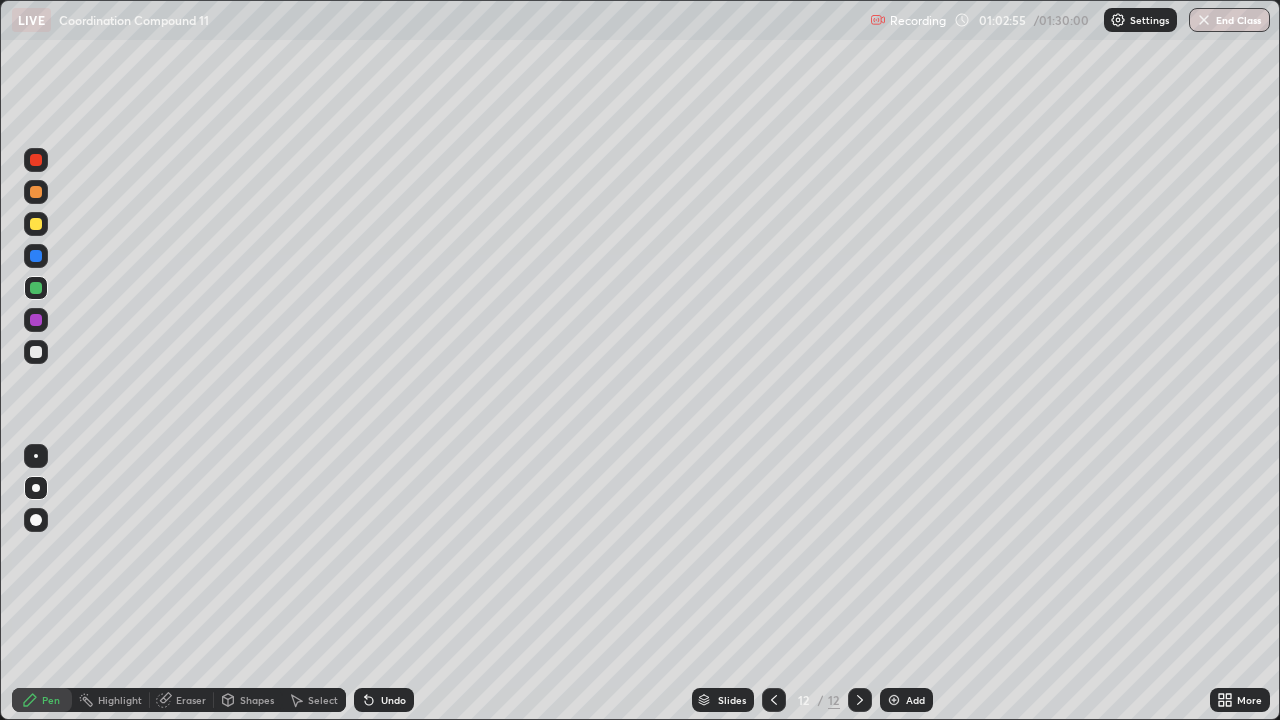 click on "Eraser" at bounding box center [191, 700] 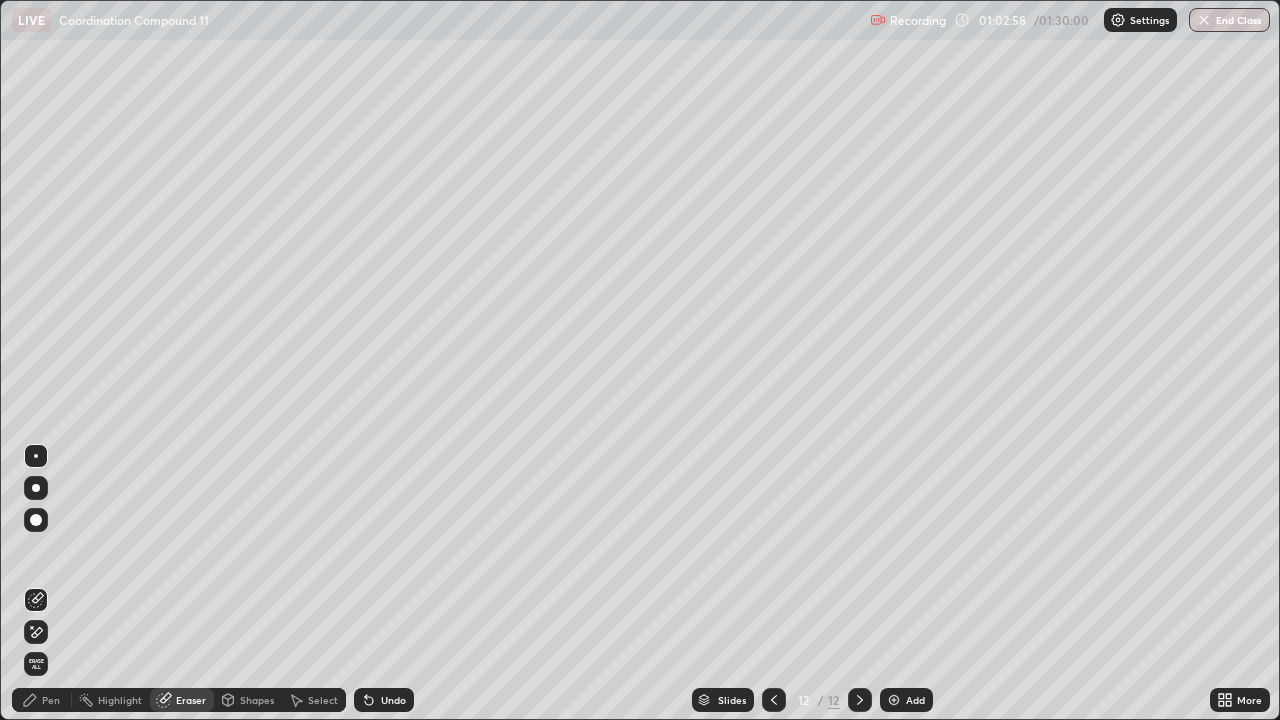 click on "Pen" at bounding box center [51, 700] 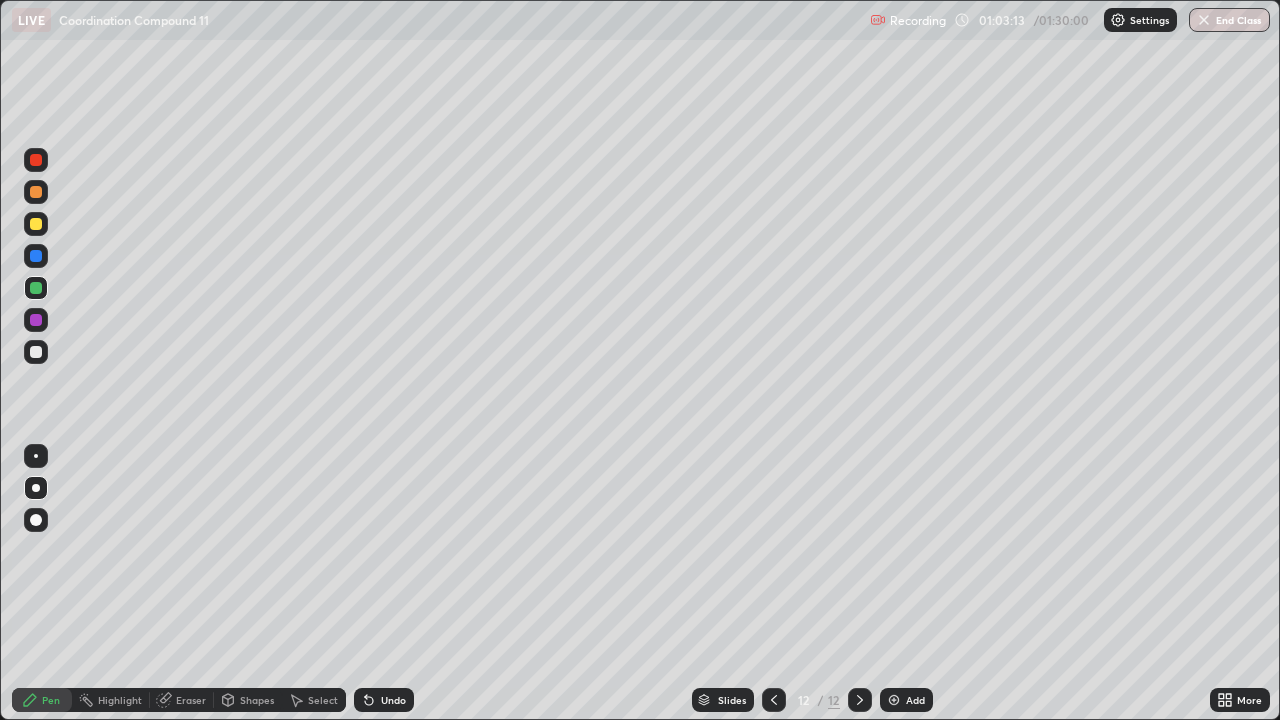 click at bounding box center [36, 352] 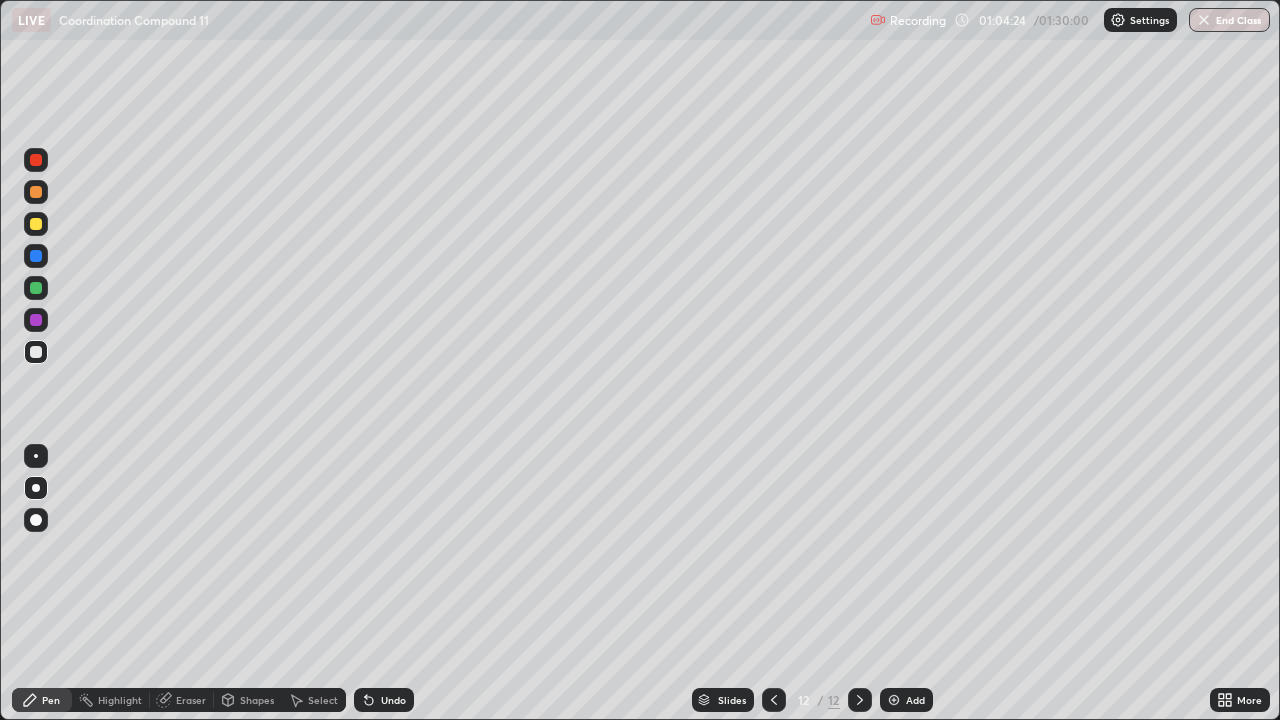 click at bounding box center [894, 700] 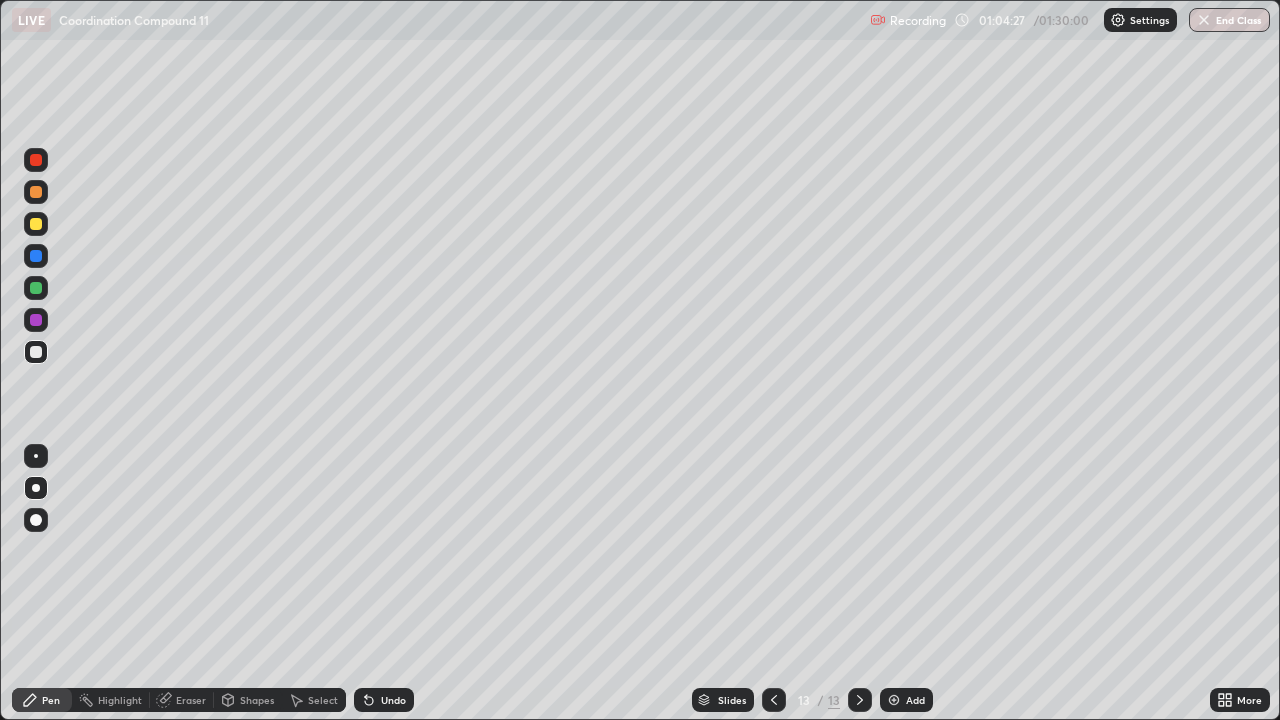 click at bounding box center (36, 192) 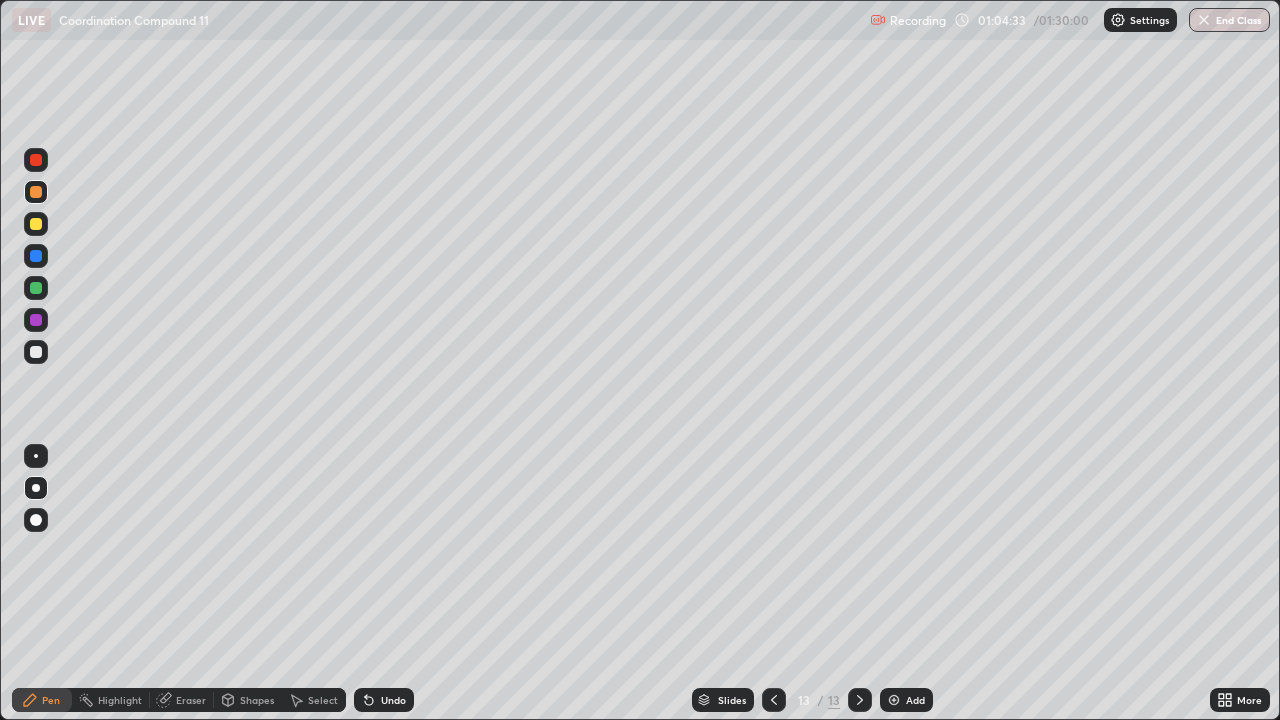 click at bounding box center (36, 352) 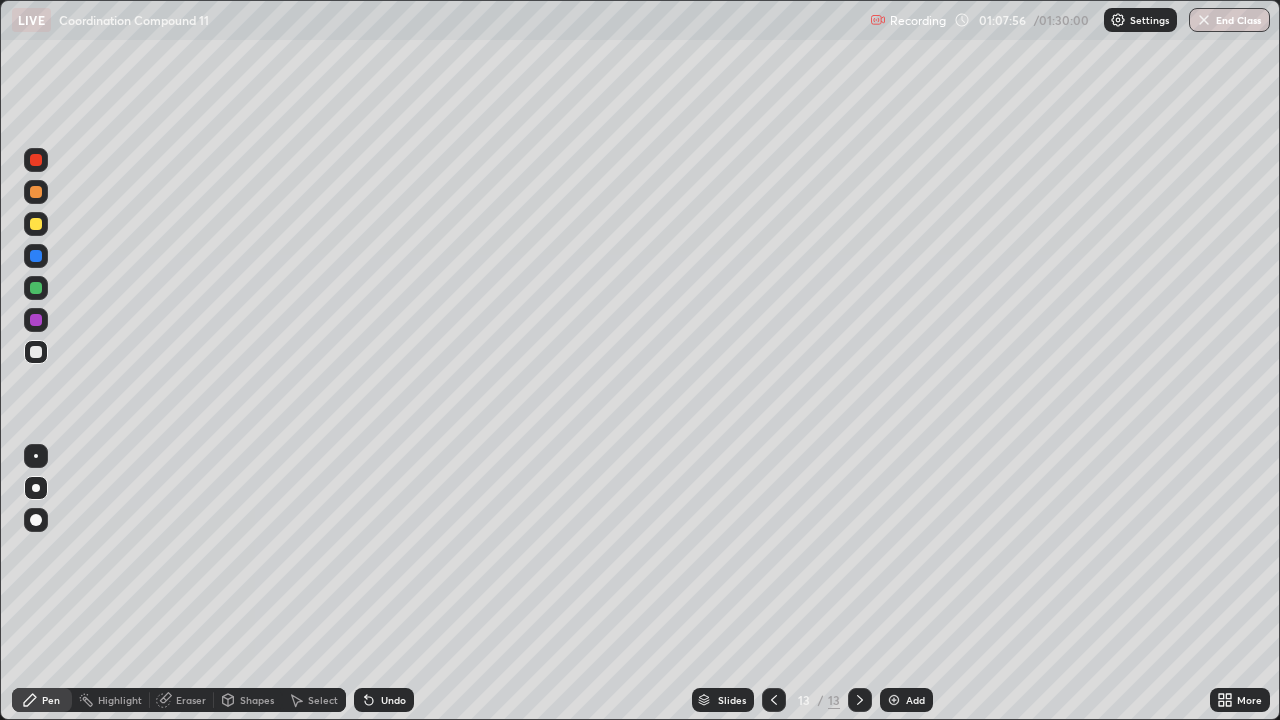 click on "Add" at bounding box center [906, 700] 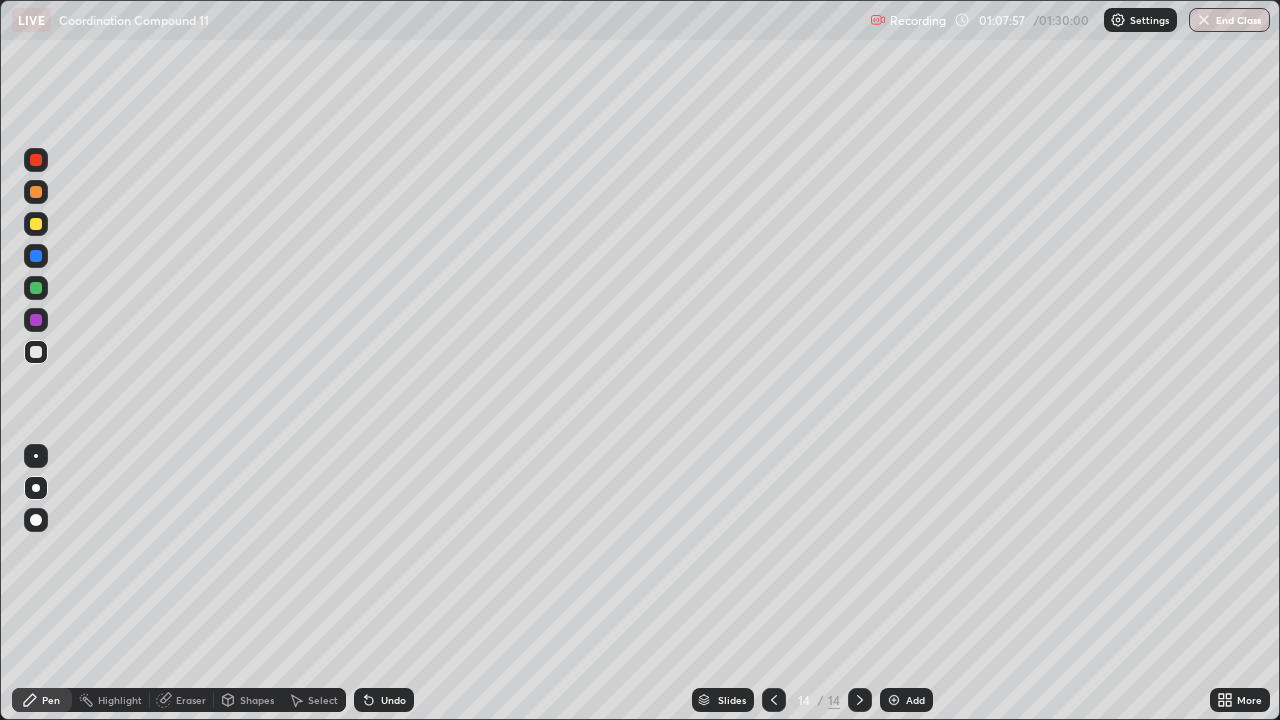 click at bounding box center [36, 192] 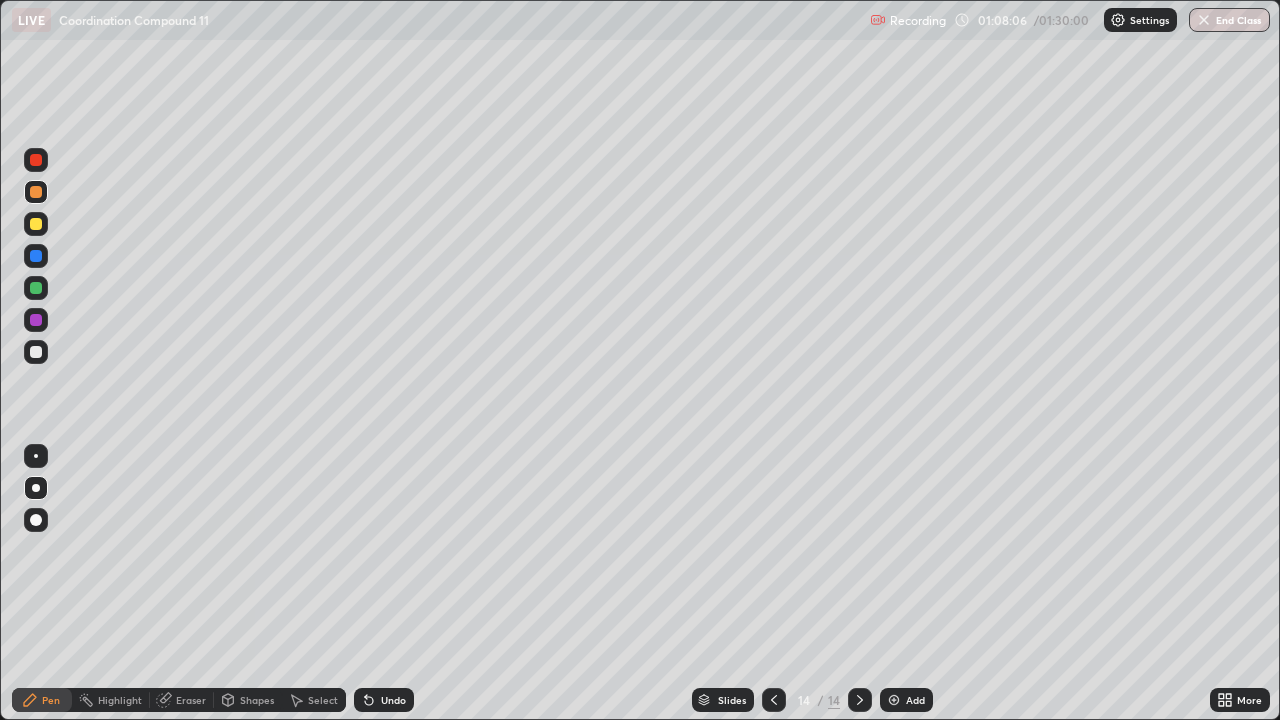 click at bounding box center (36, 352) 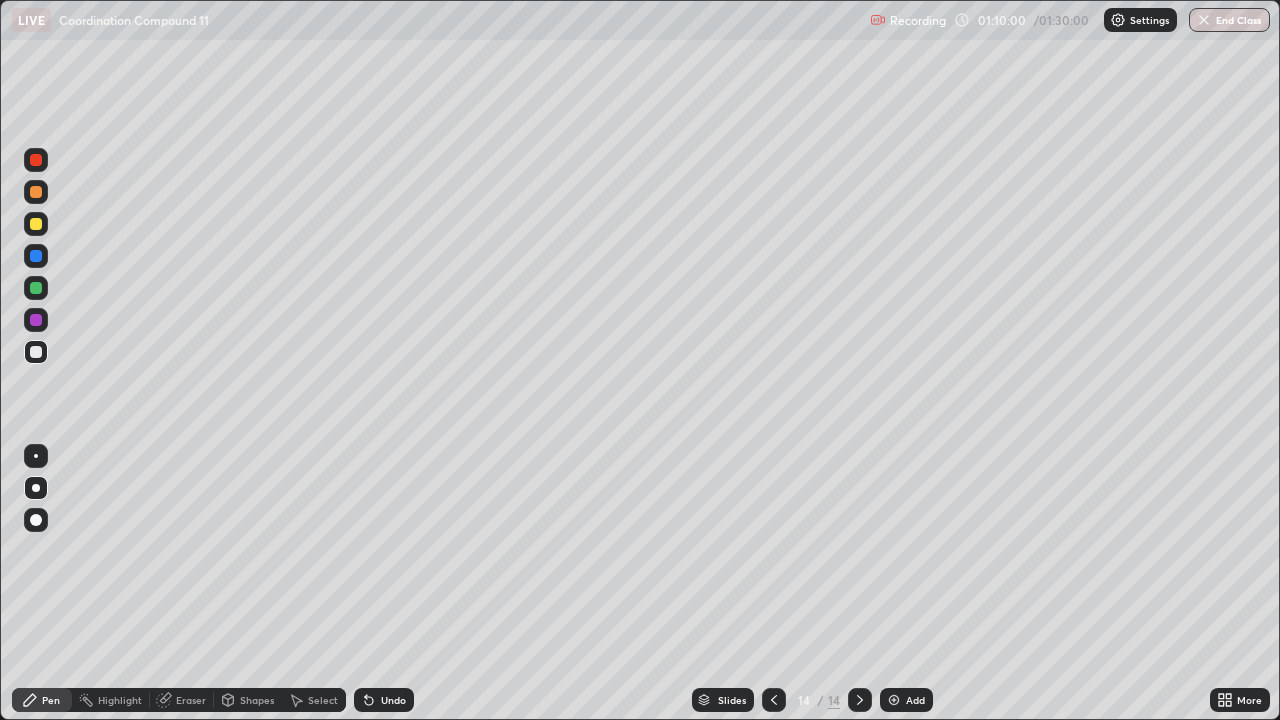 click on "Select" at bounding box center (323, 700) 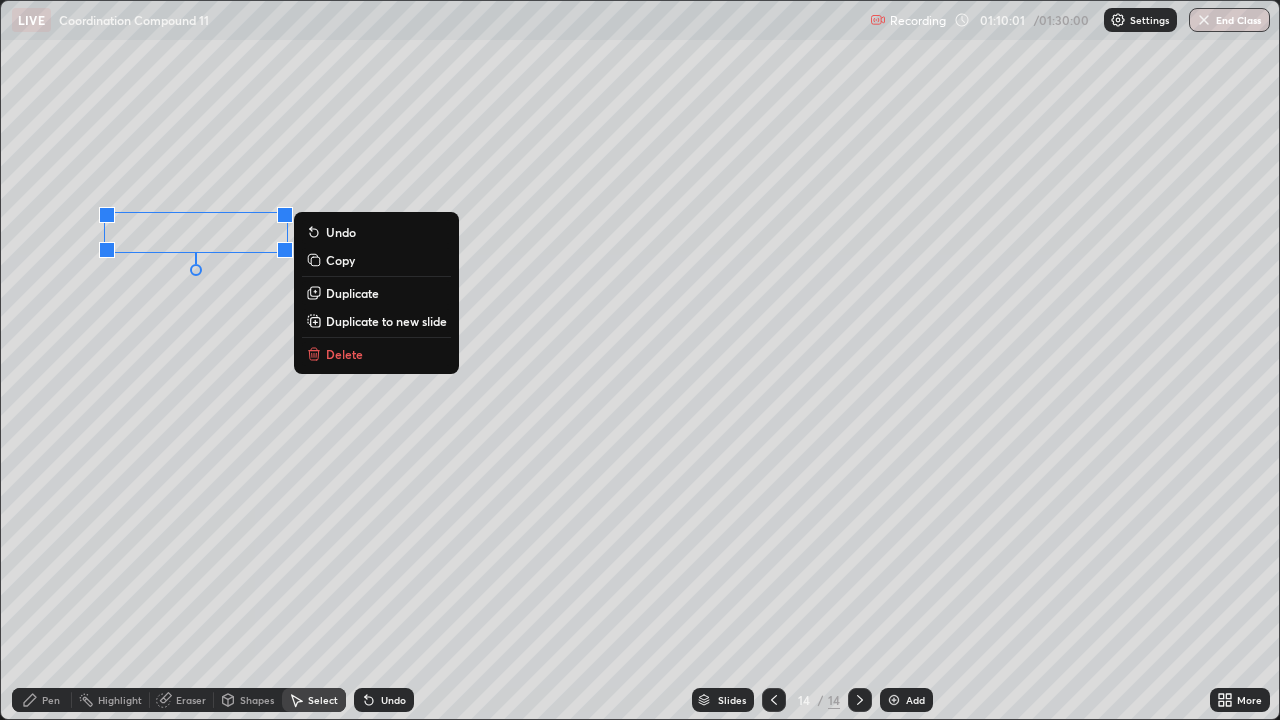 click on "Delete" at bounding box center [344, 354] 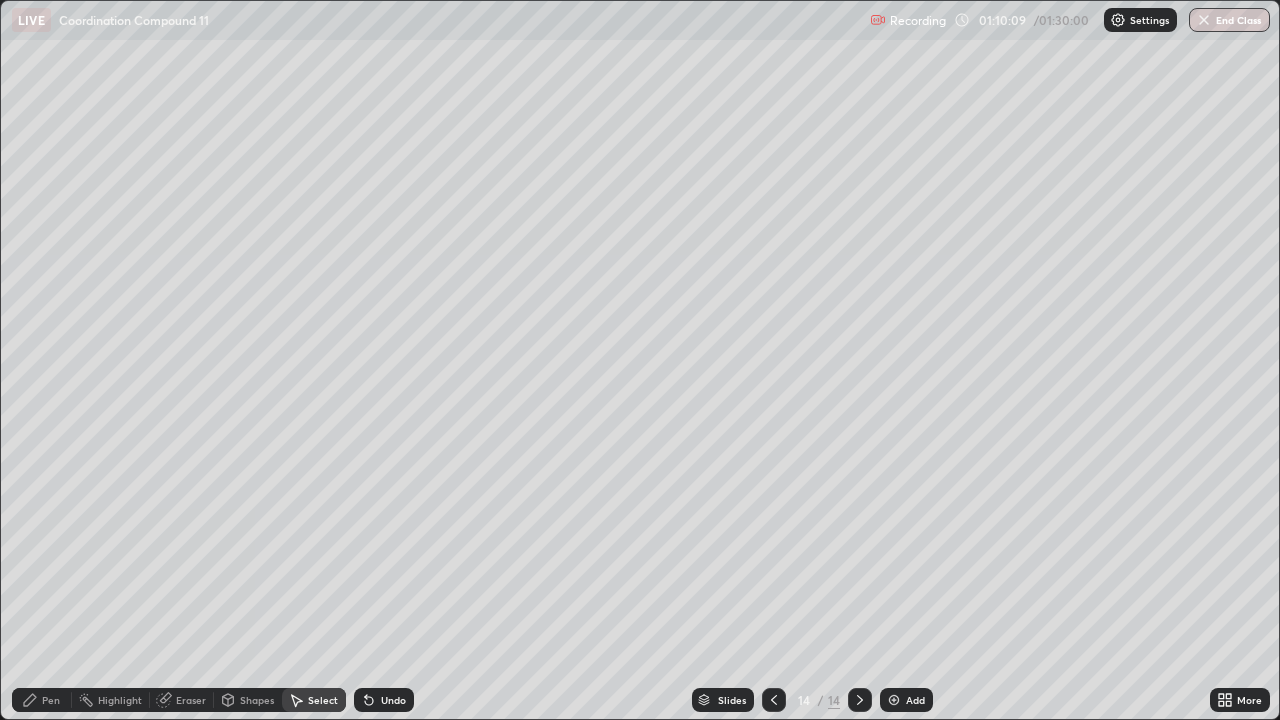 click on "Pen" at bounding box center (51, 700) 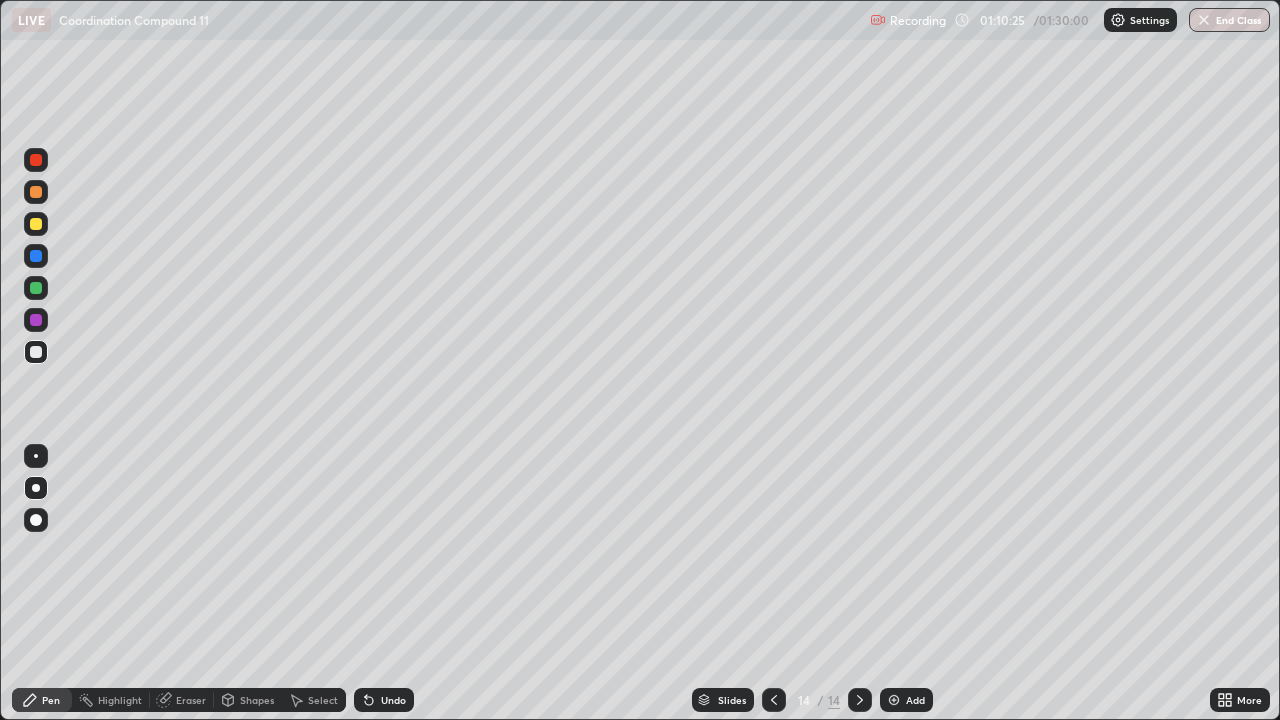 click at bounding box center (36, 224) 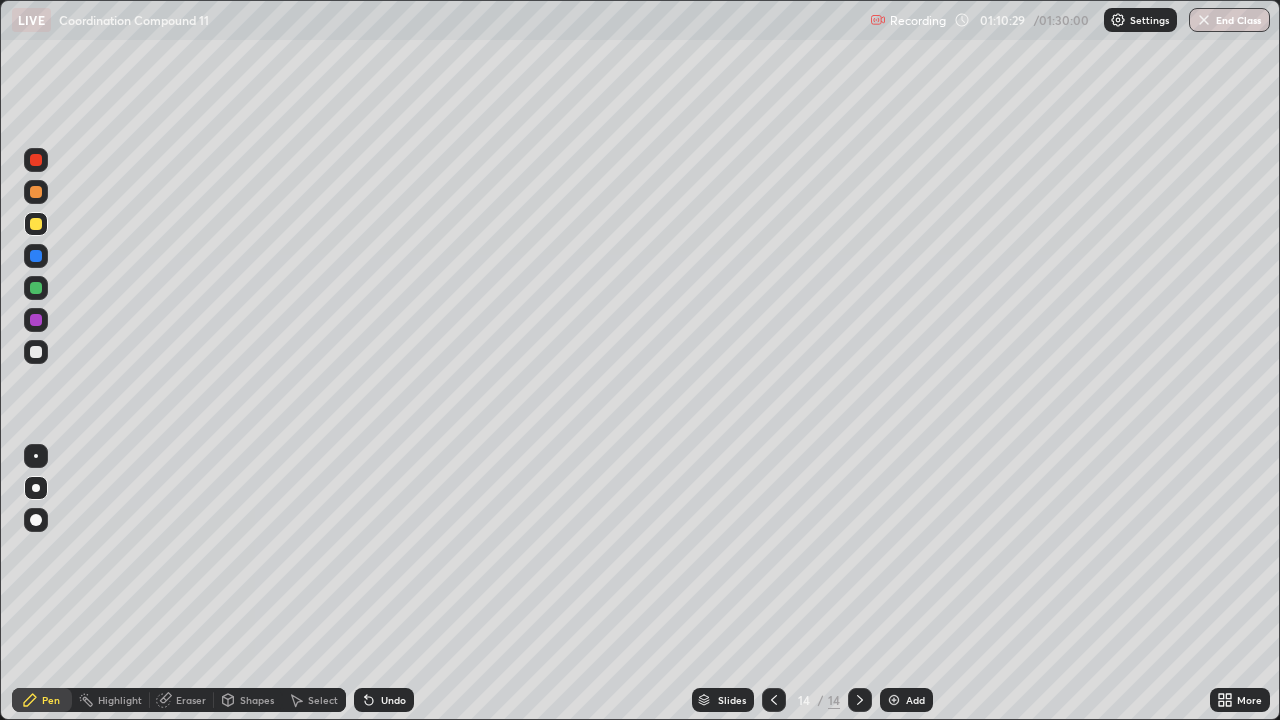click on "Eraser" at bounding box center [182, 700] 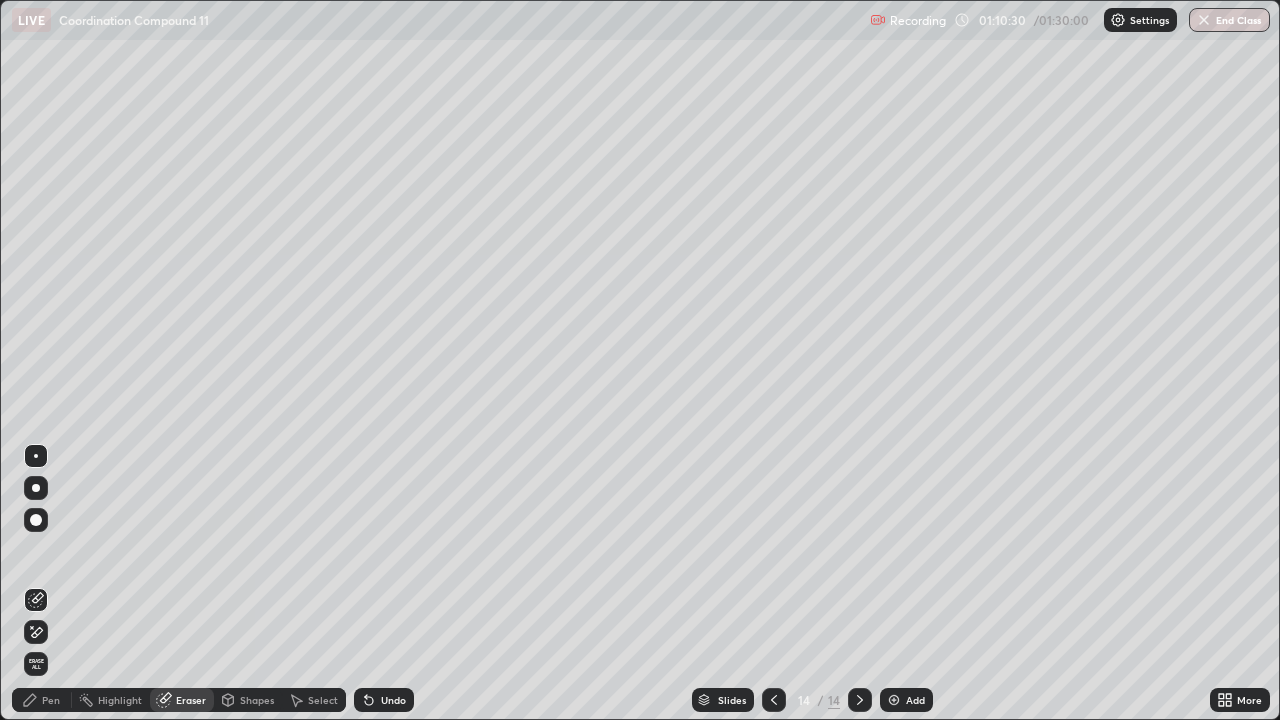 click on "Pen" at bounding box center [51, 700] 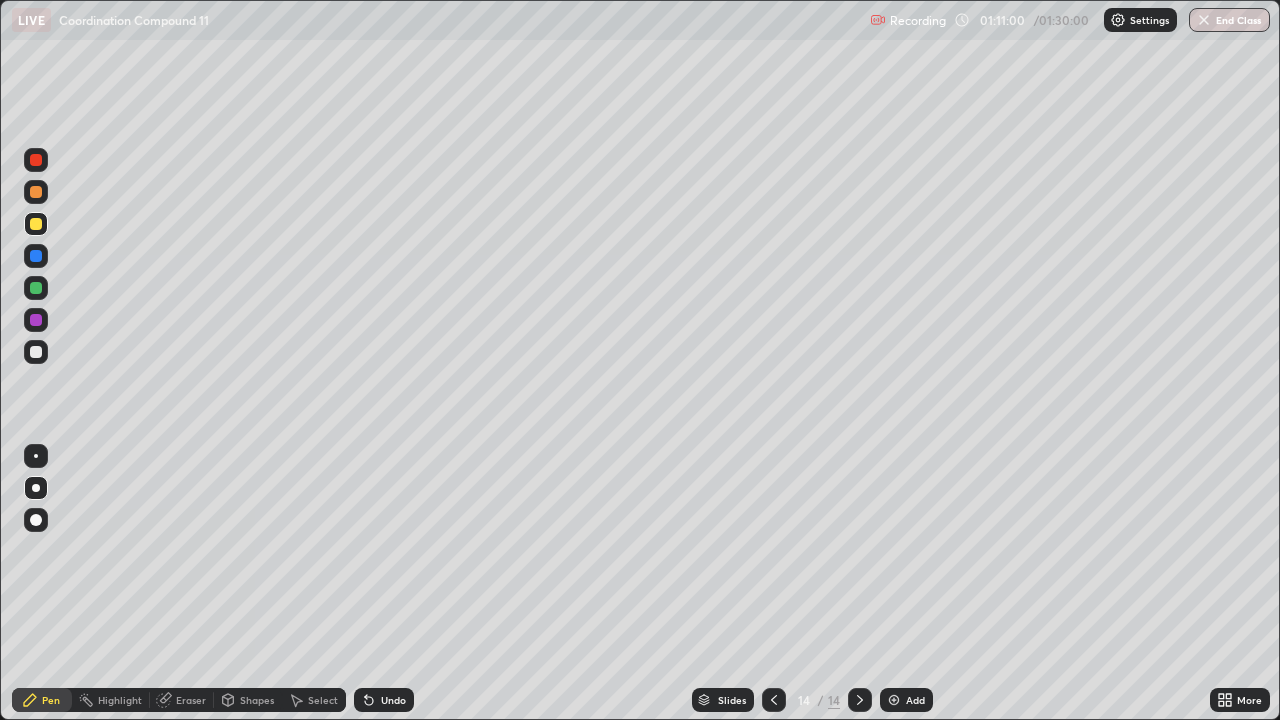 click at bounding box center (36, 352) 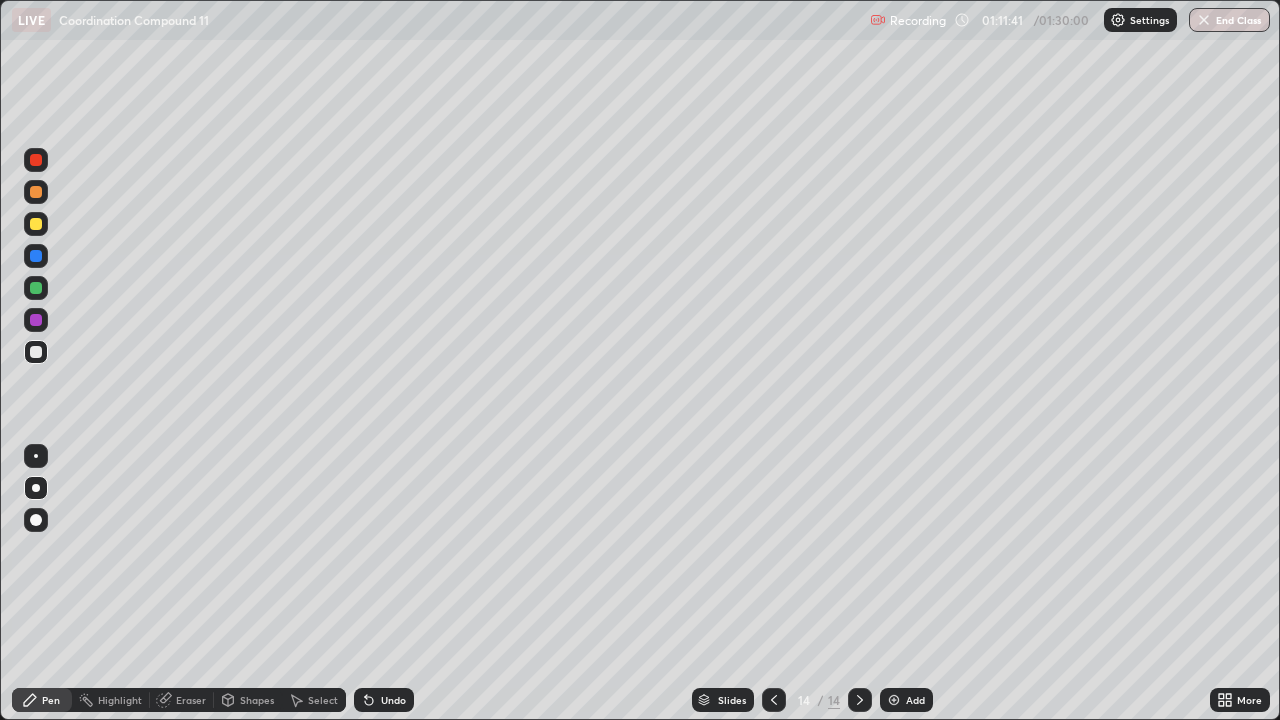 click at bounding box center [36, 224] 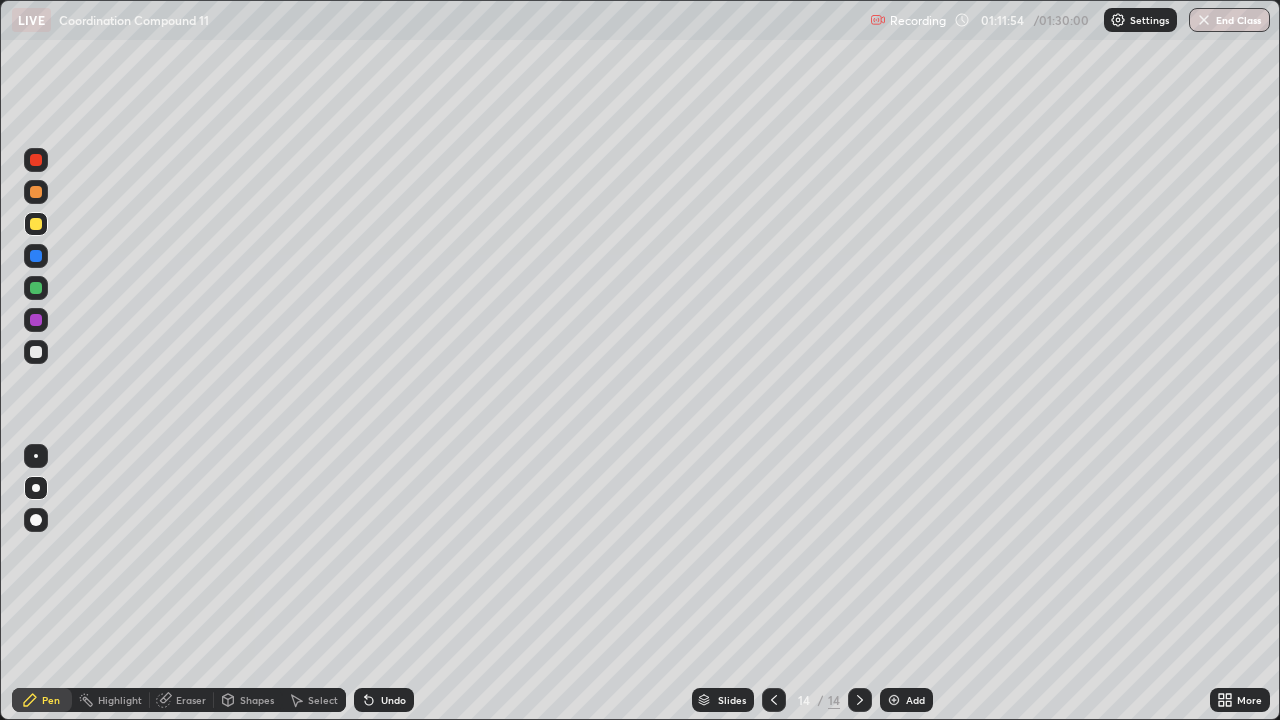 click at bounding box center [36, 352] 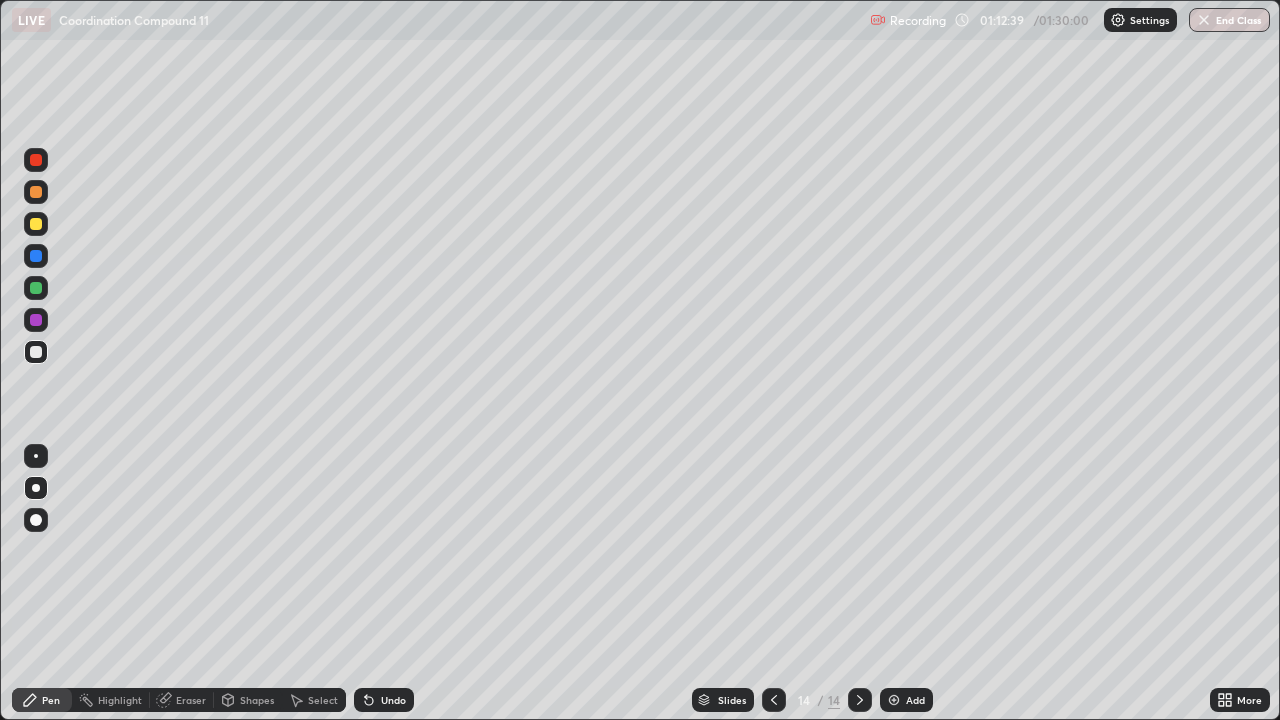 click at bounding box center (36, 288) 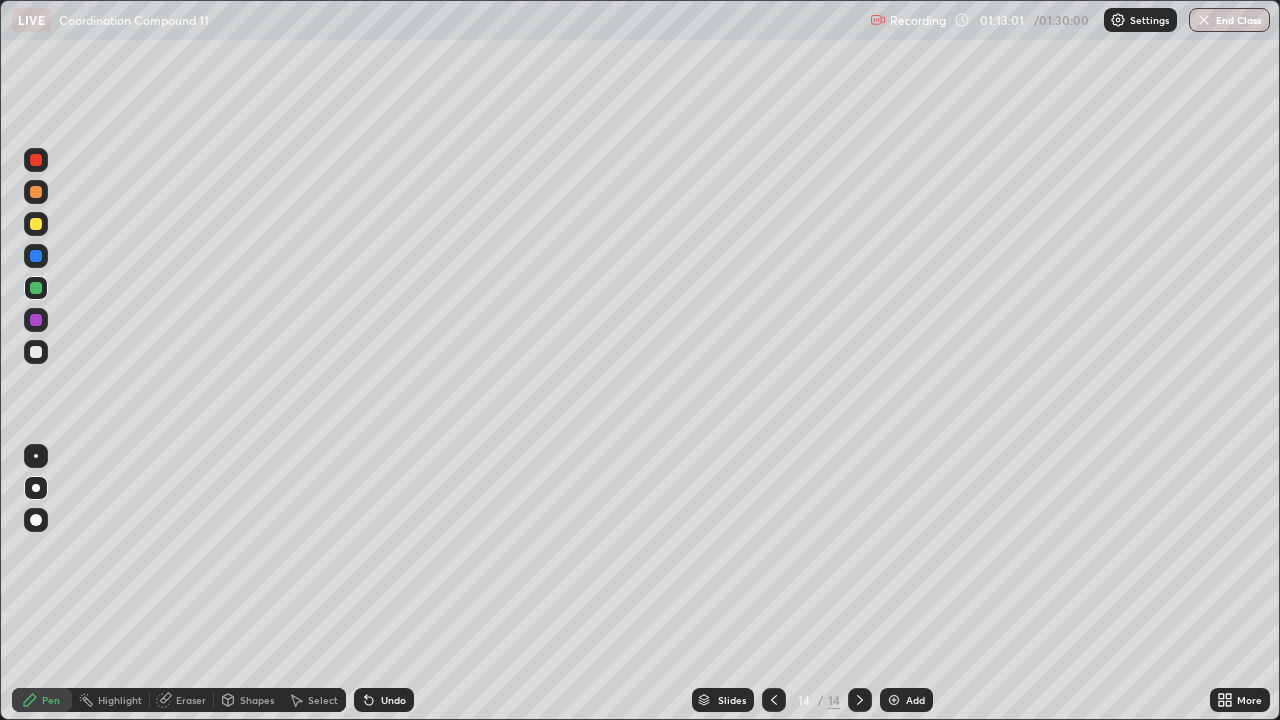 click on "Eraser" at bounding box center (191, 700) 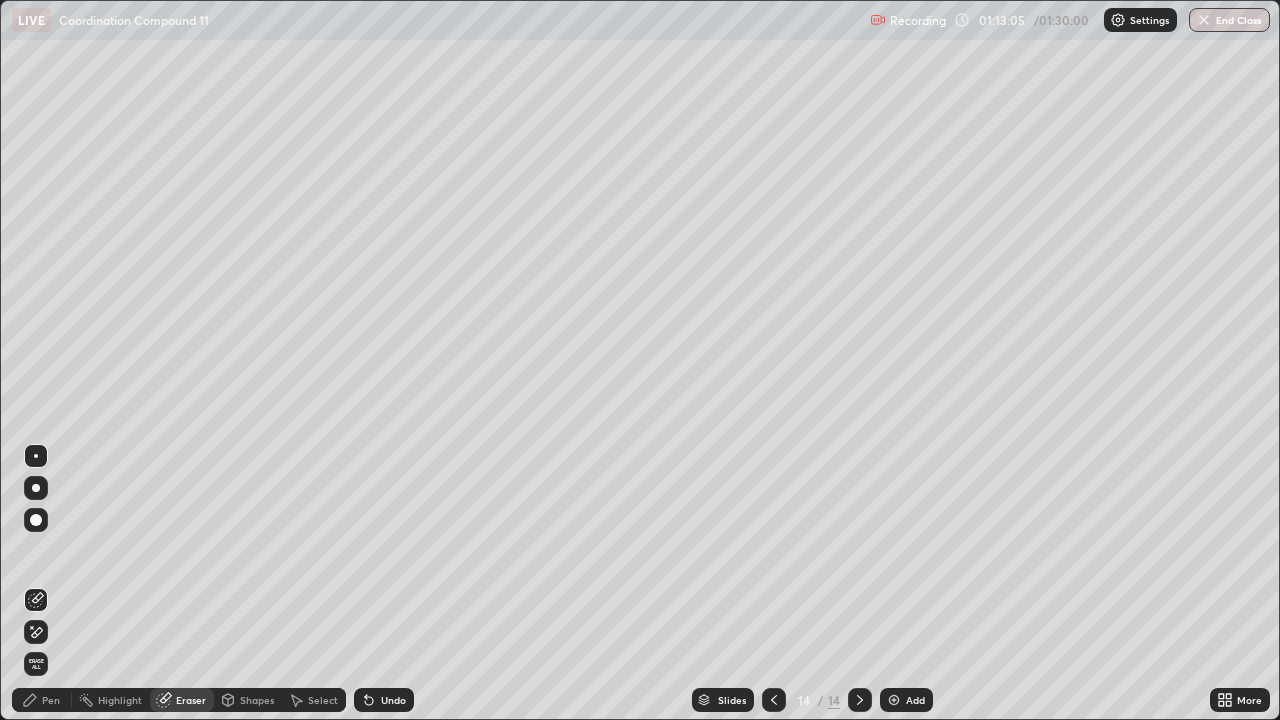 click on "Pen" at bounding box center [51, 700] 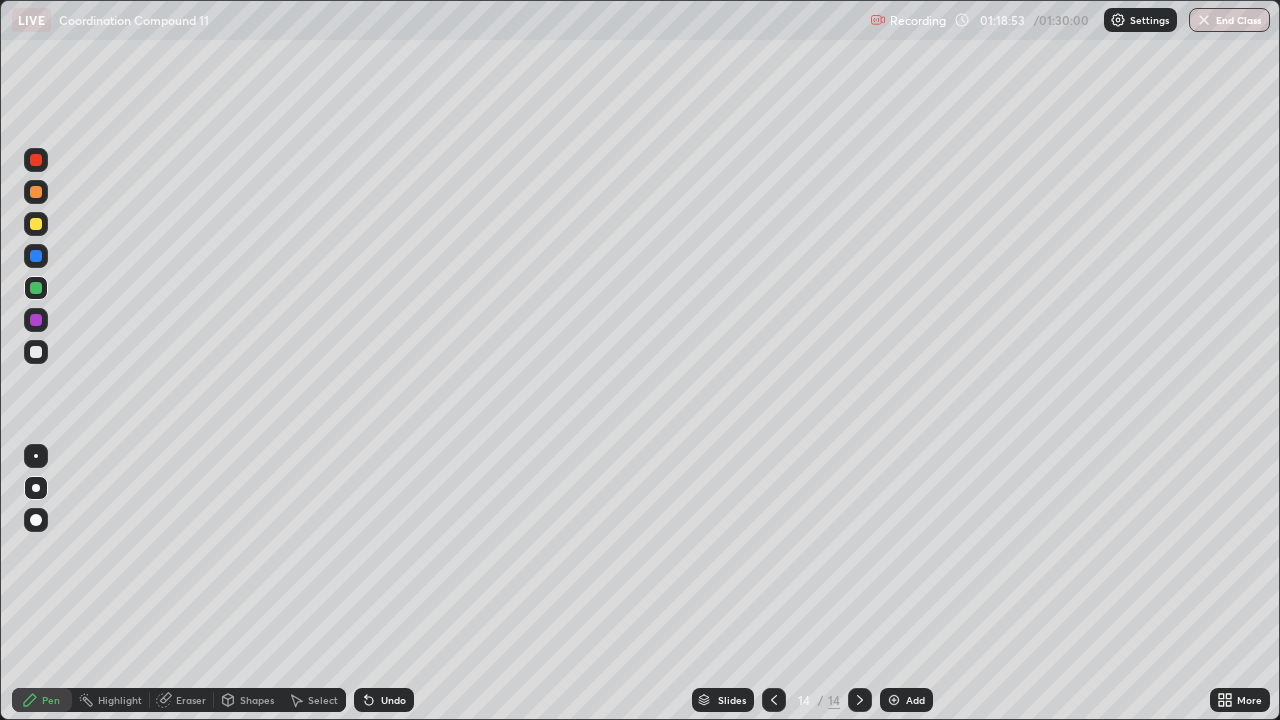 click at bounding box center [36, 352] 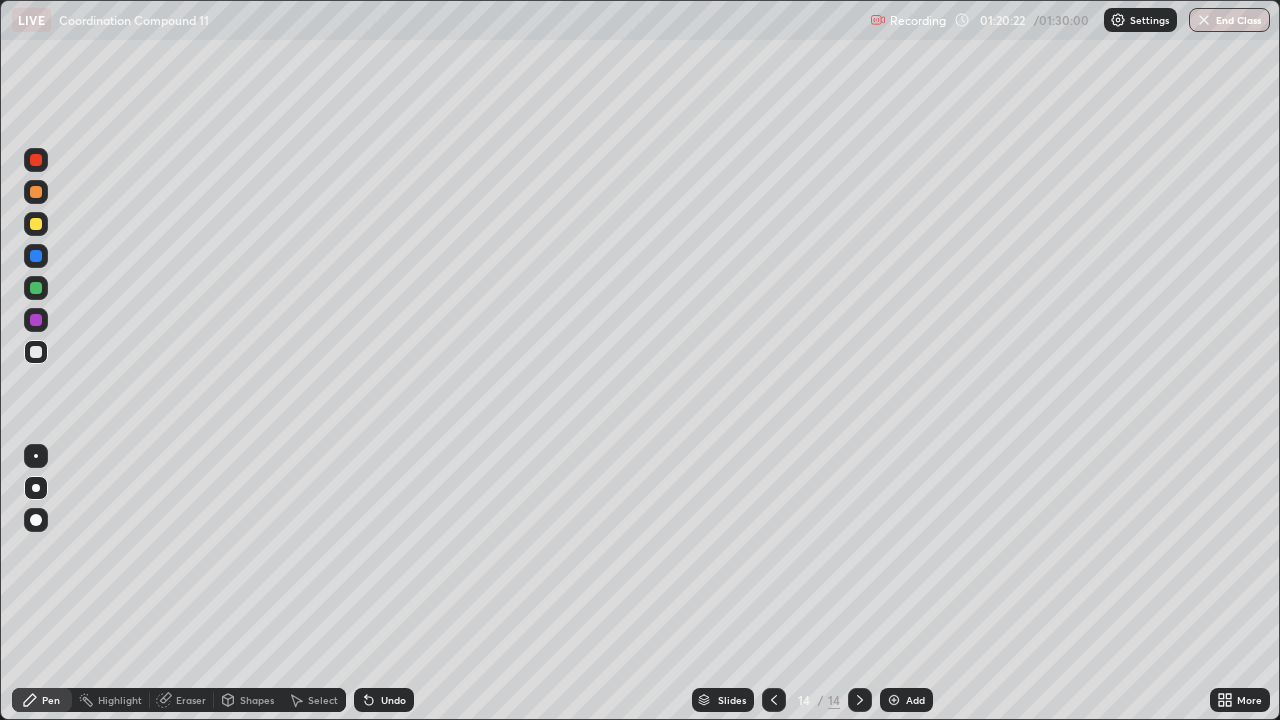 click on "Add" at bounding box center [906, 700] 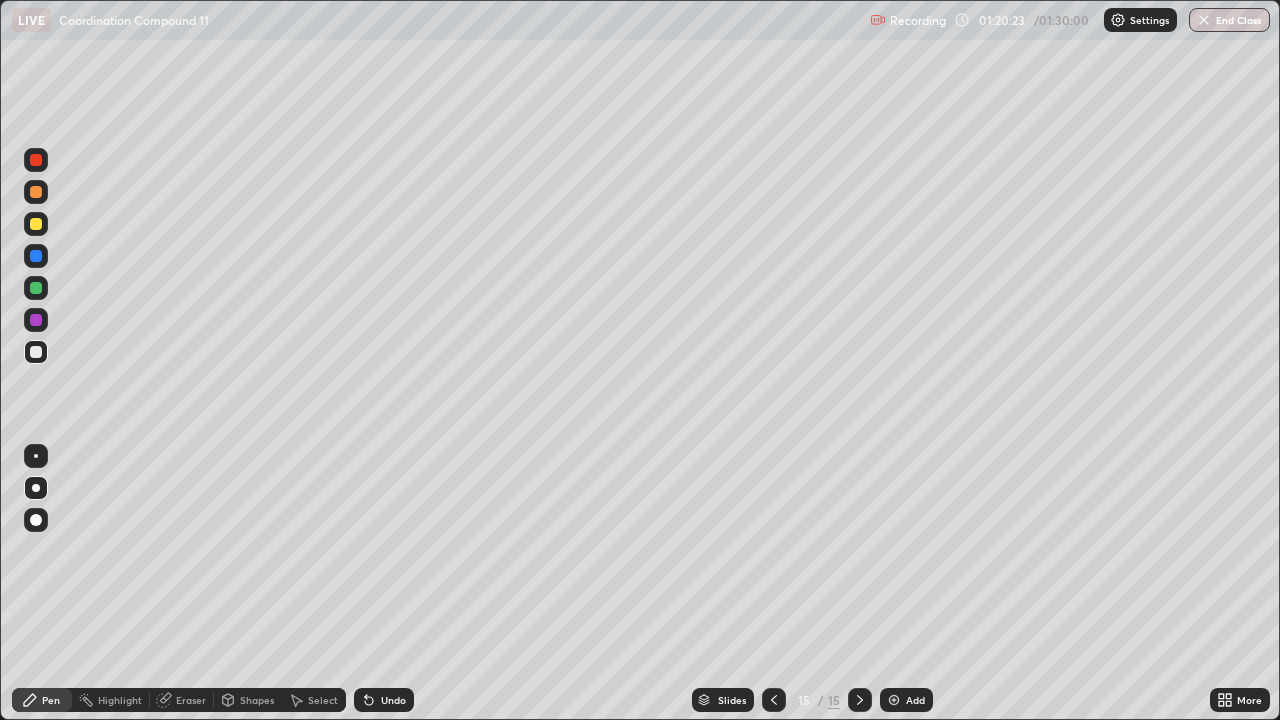 click at bounding box center [36, 192] 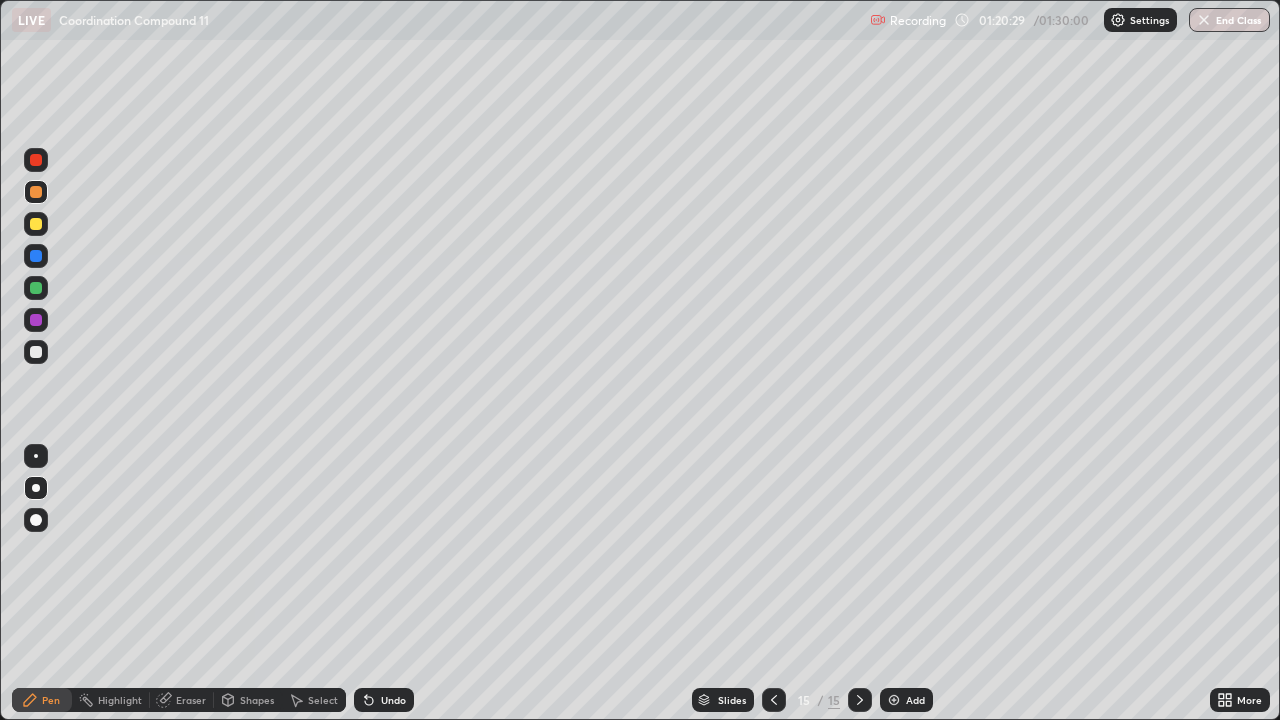 click at bounding box center [36, 352] 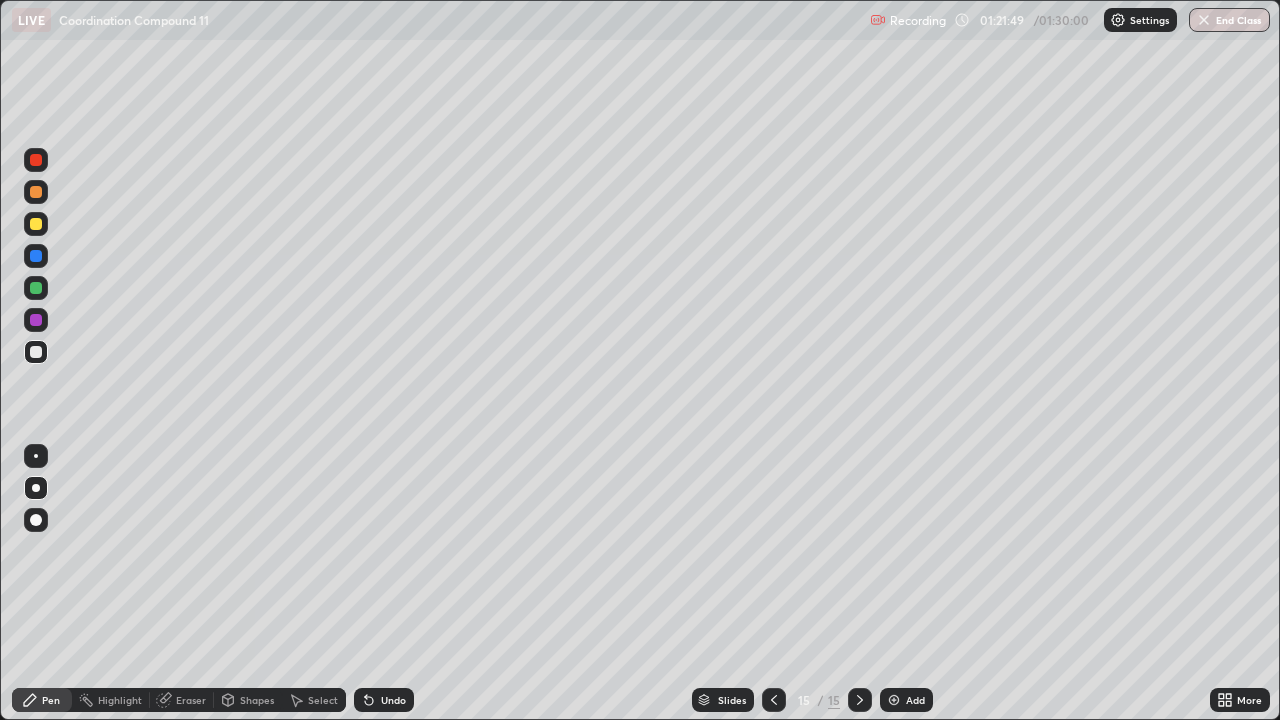 click at bounding box center [36, 224] 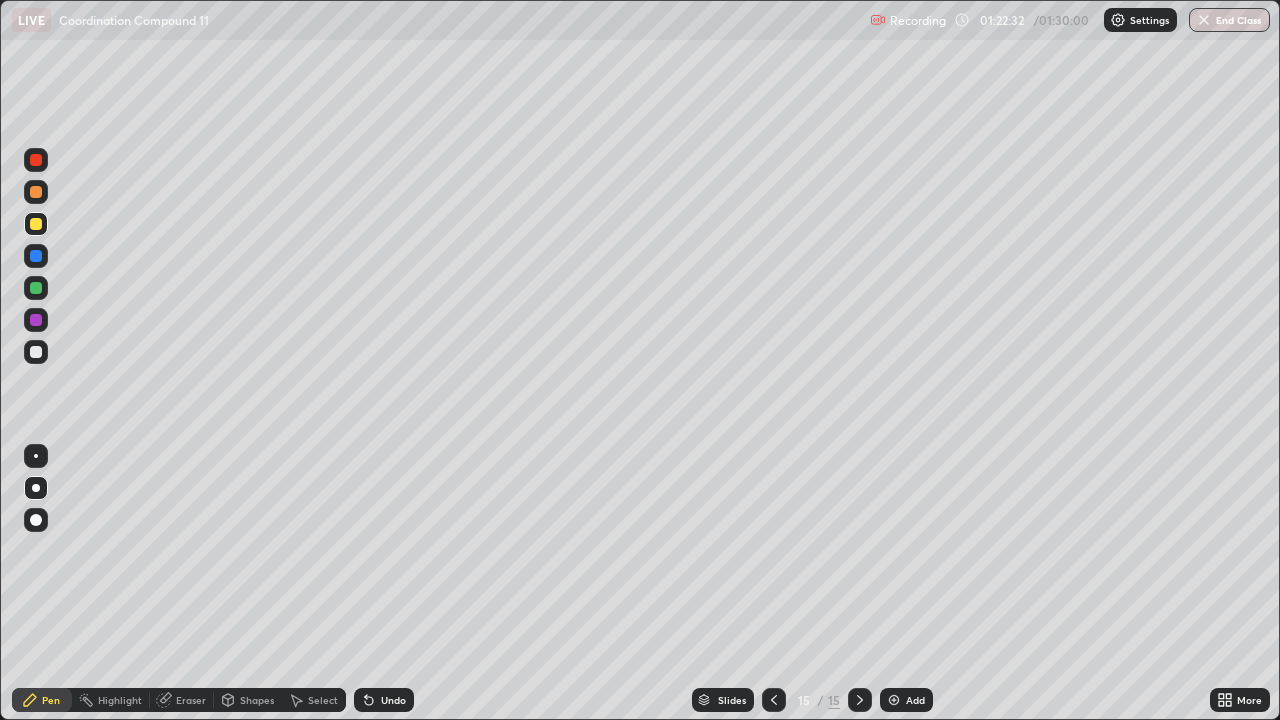 click at bounding box center (36, 352) 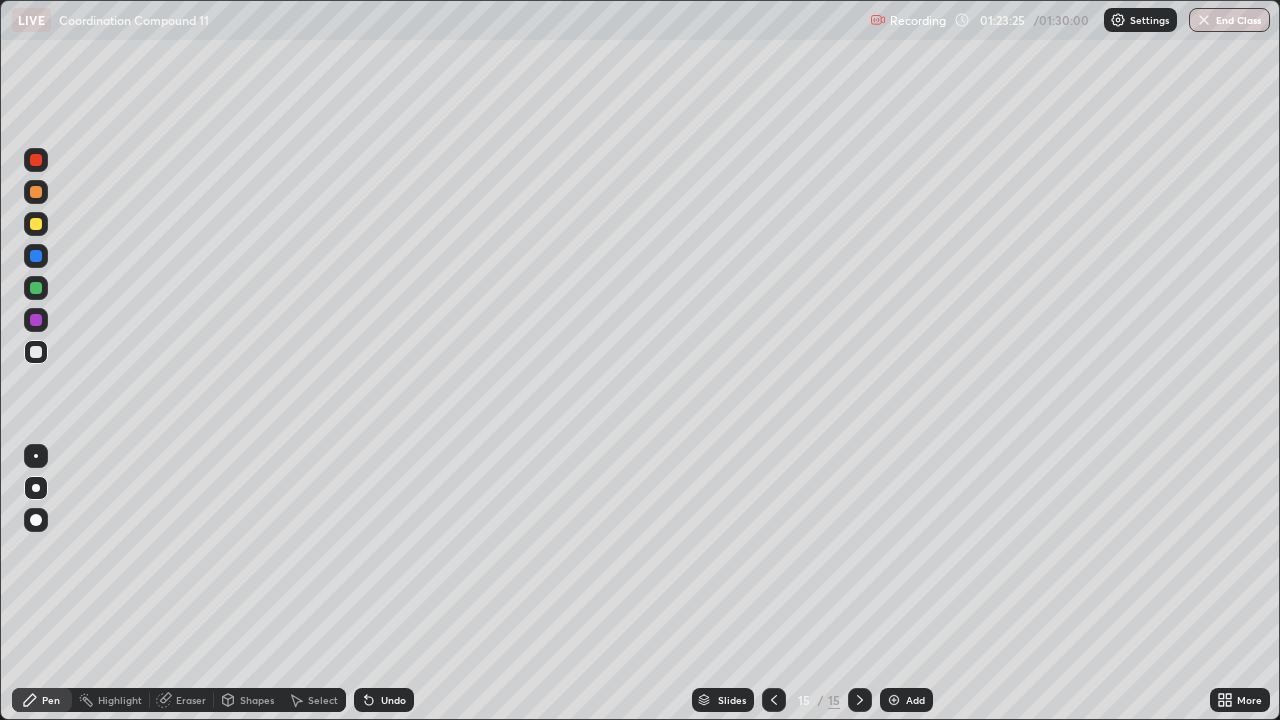 click 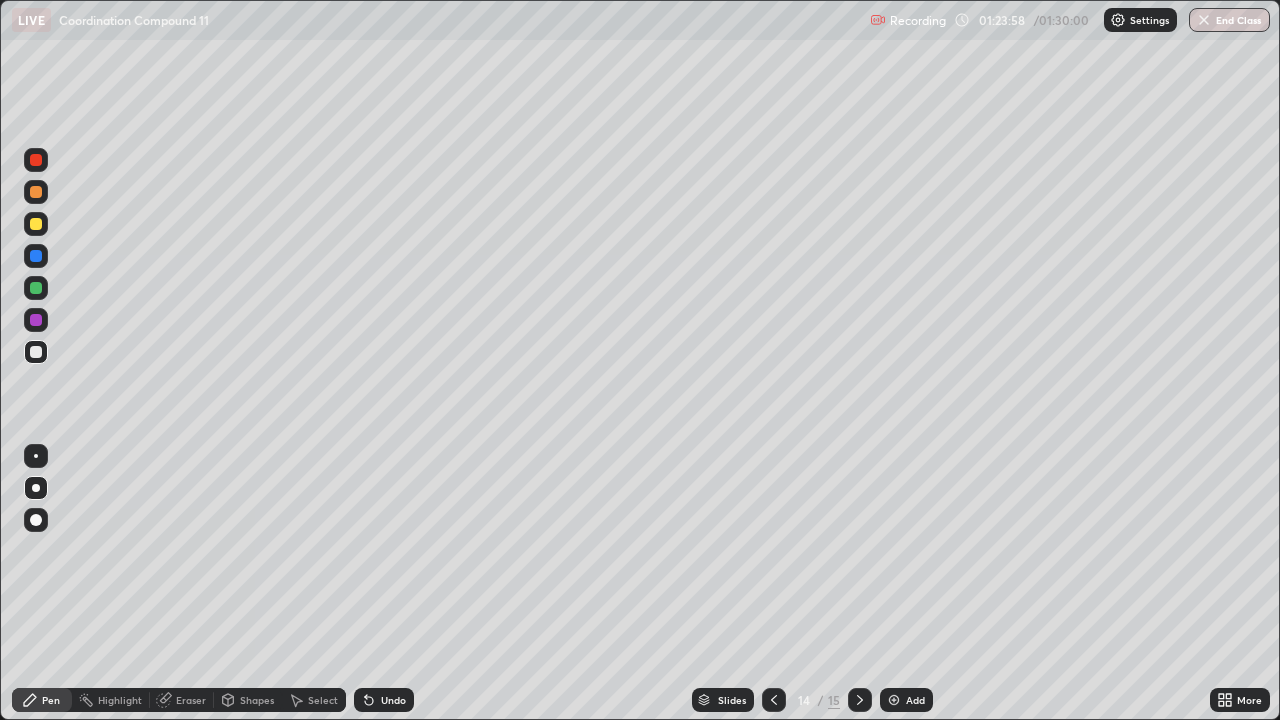 click 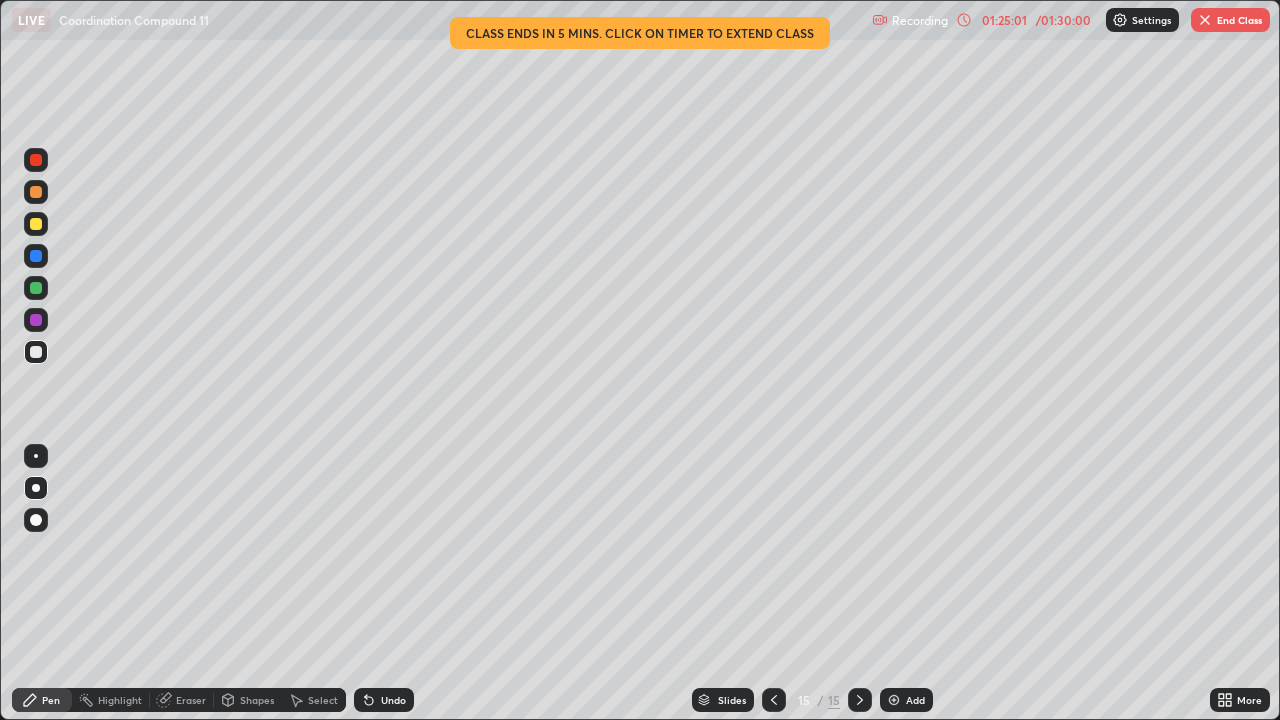 click at bounding box center (36, 192) 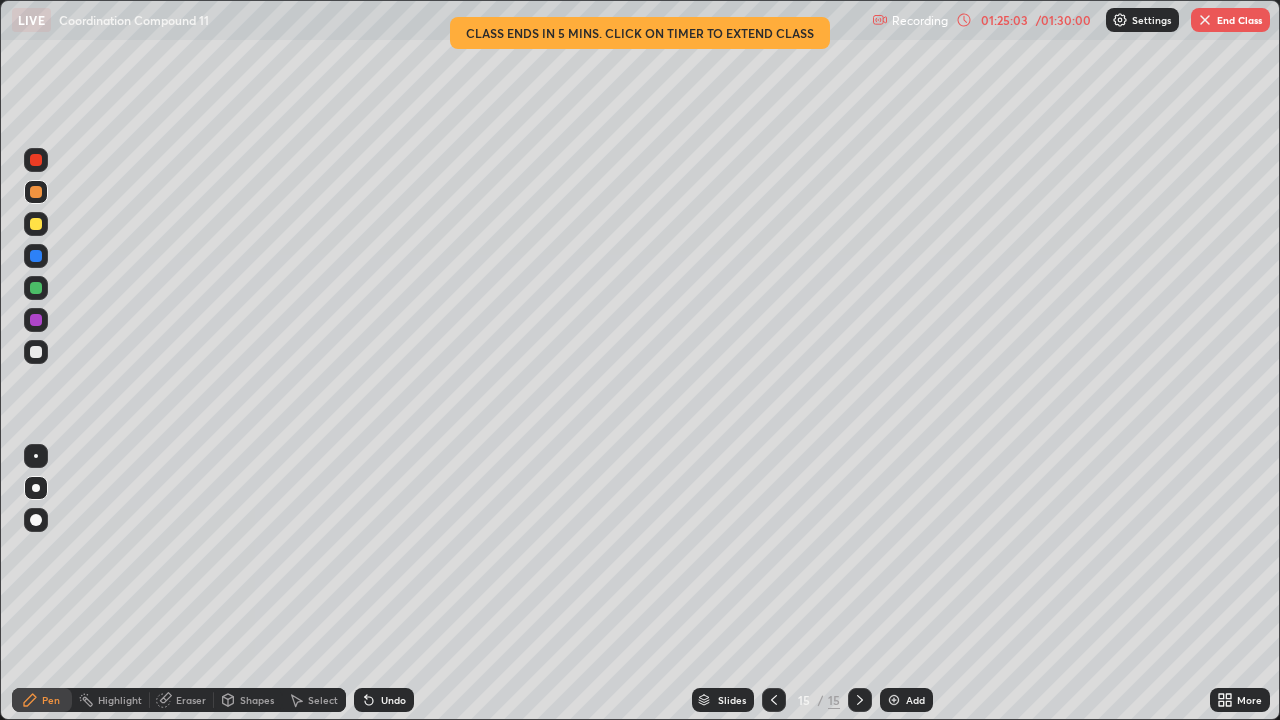 click at bounding box center (894, 700) 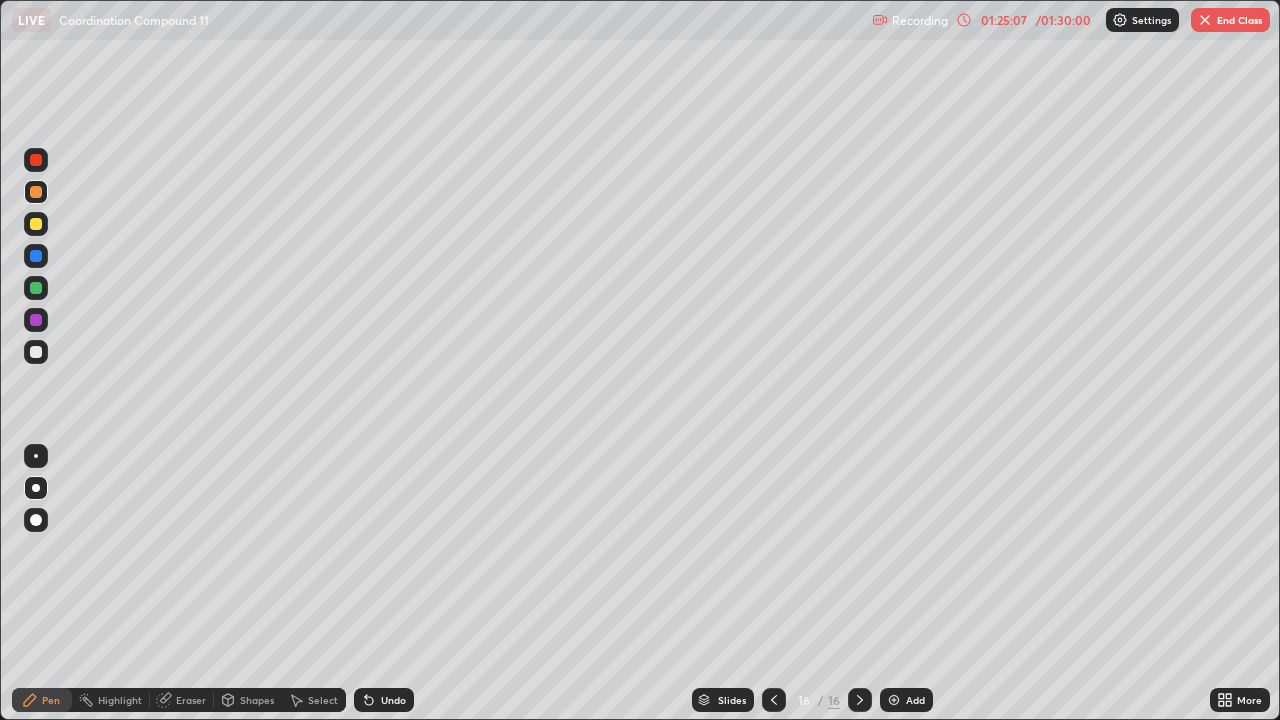 click on "Eraser" at bounding box center [191, 700] 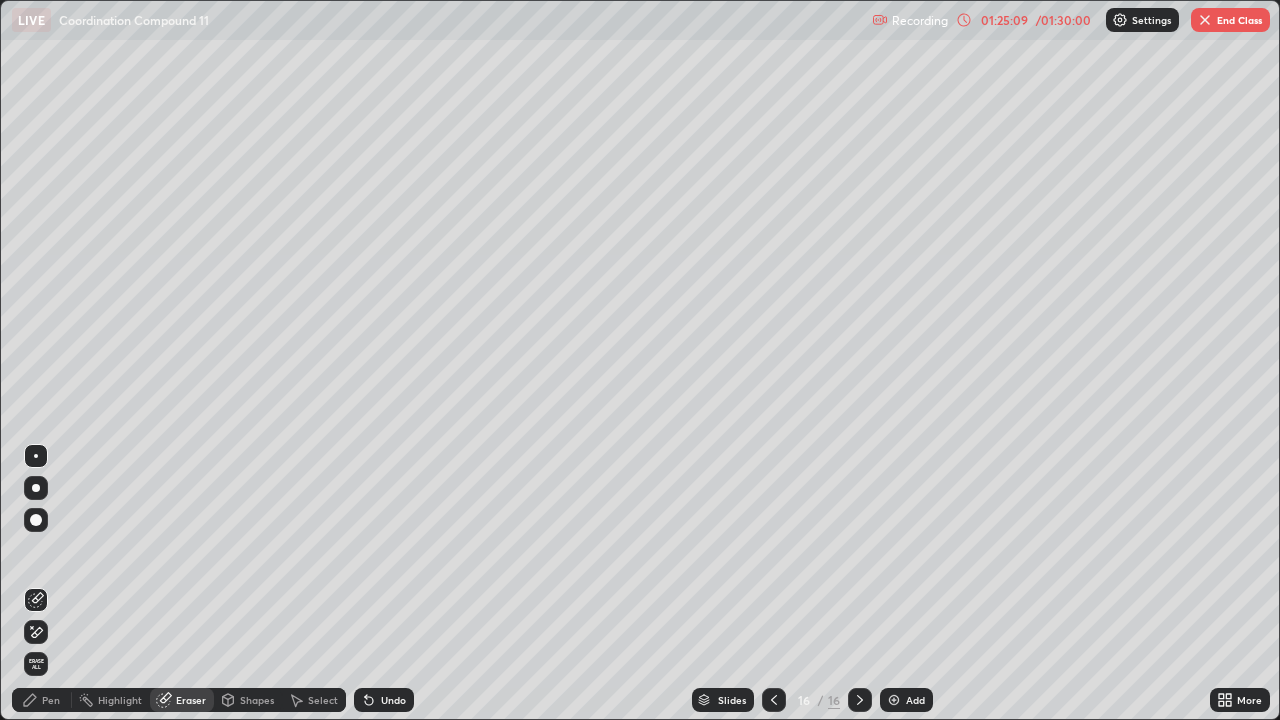 click on "Pen" at bounding box center [42, 700] 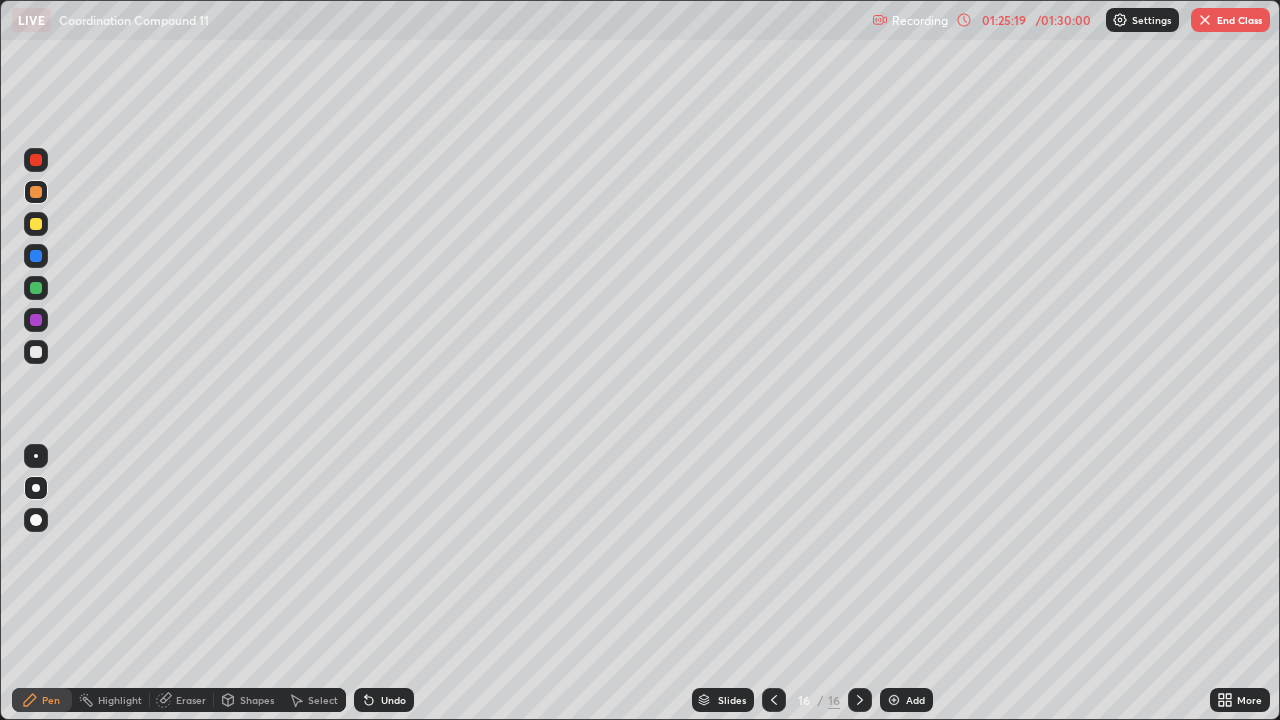 click 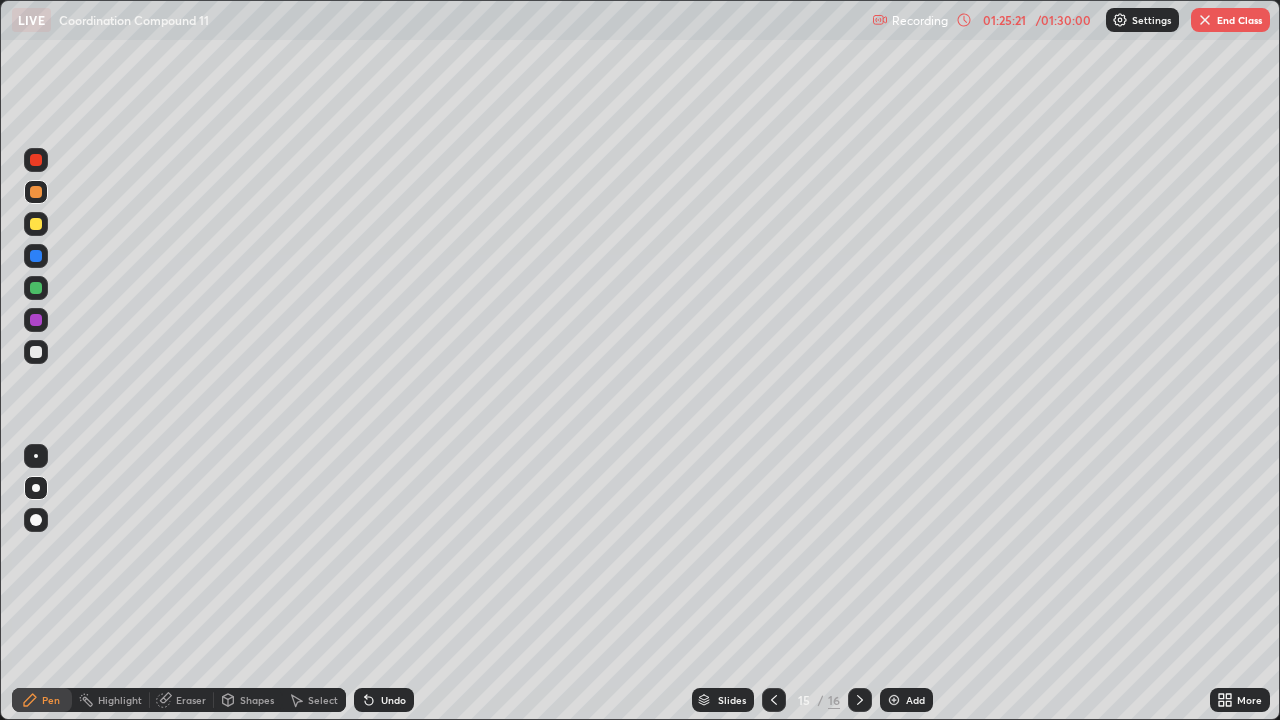click 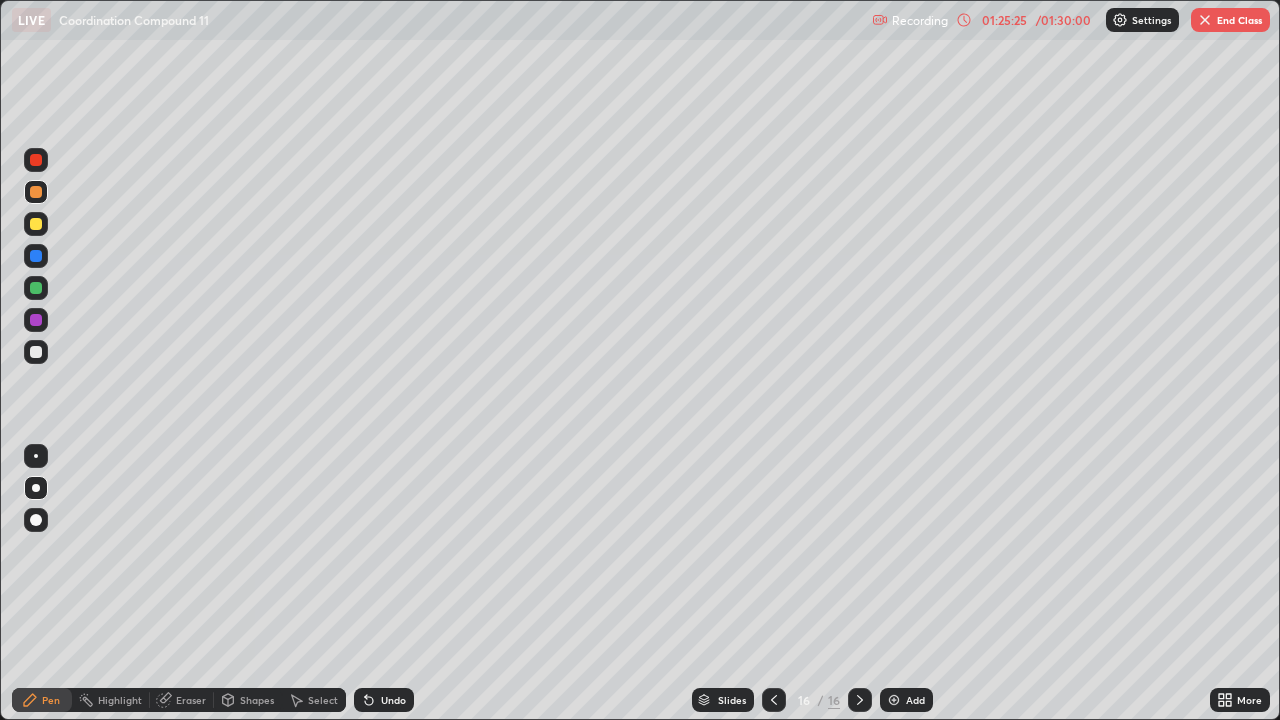 click 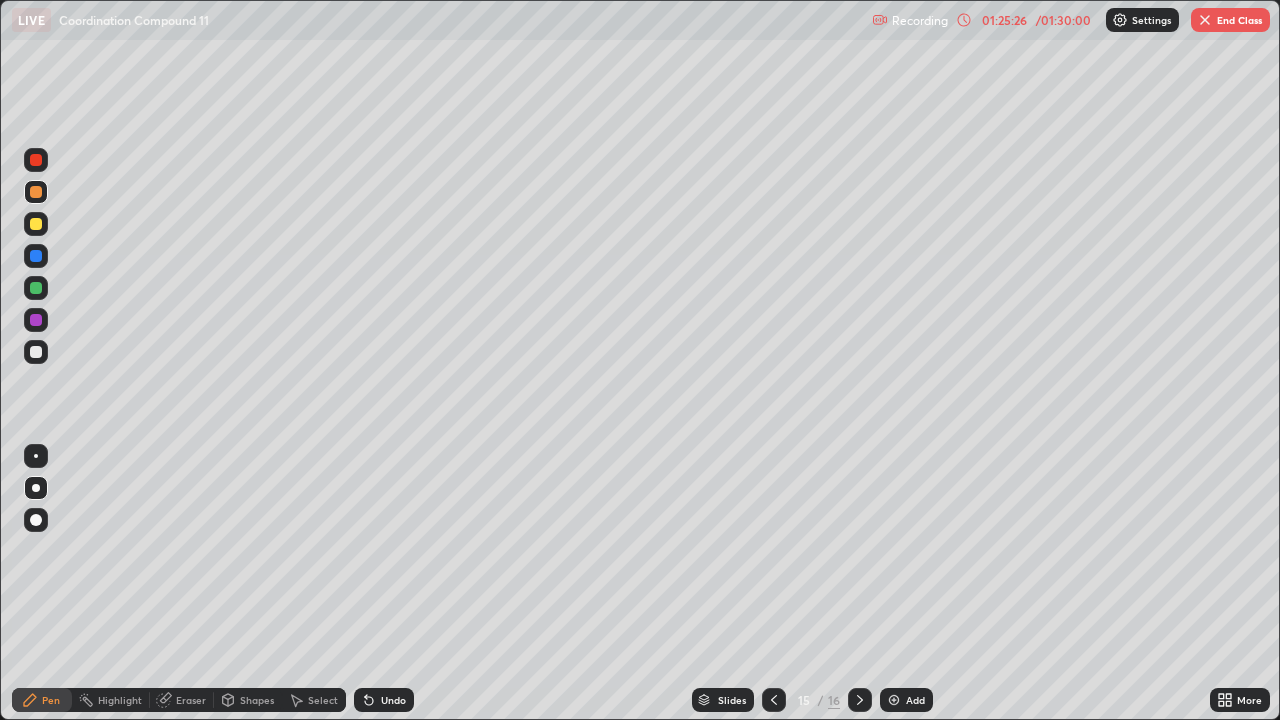 click 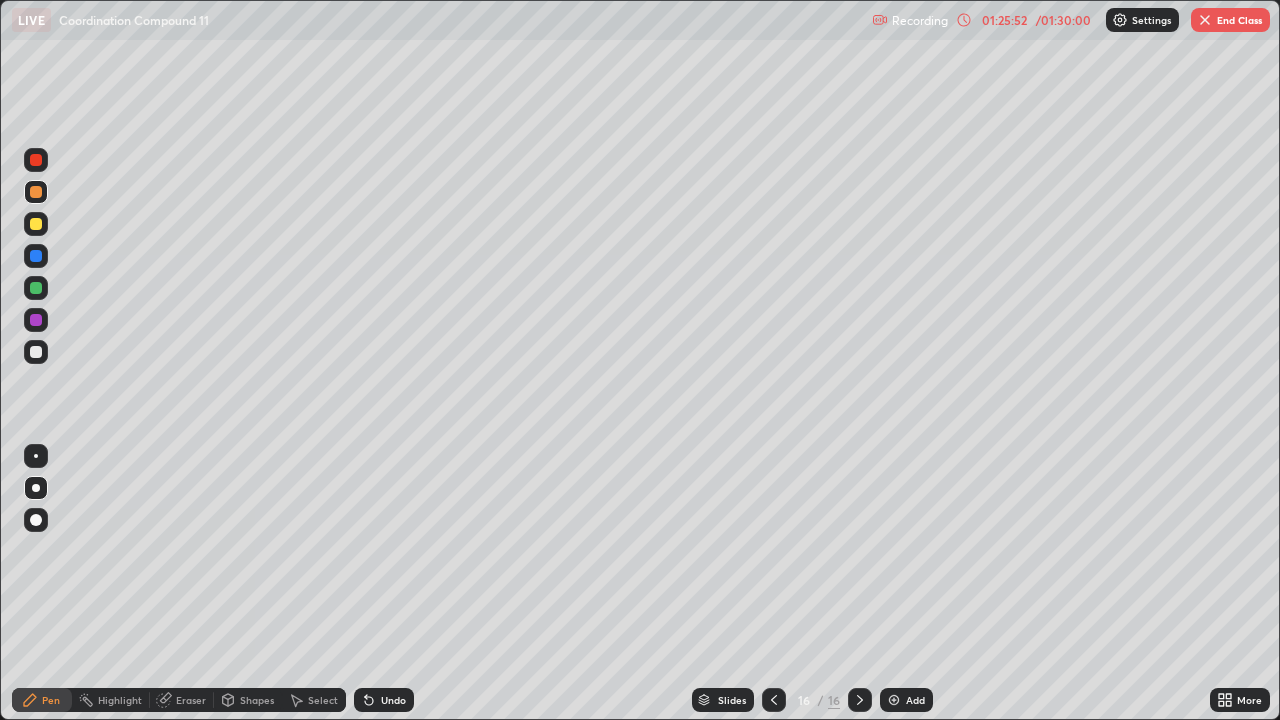 click at bounding box center [36, 352] 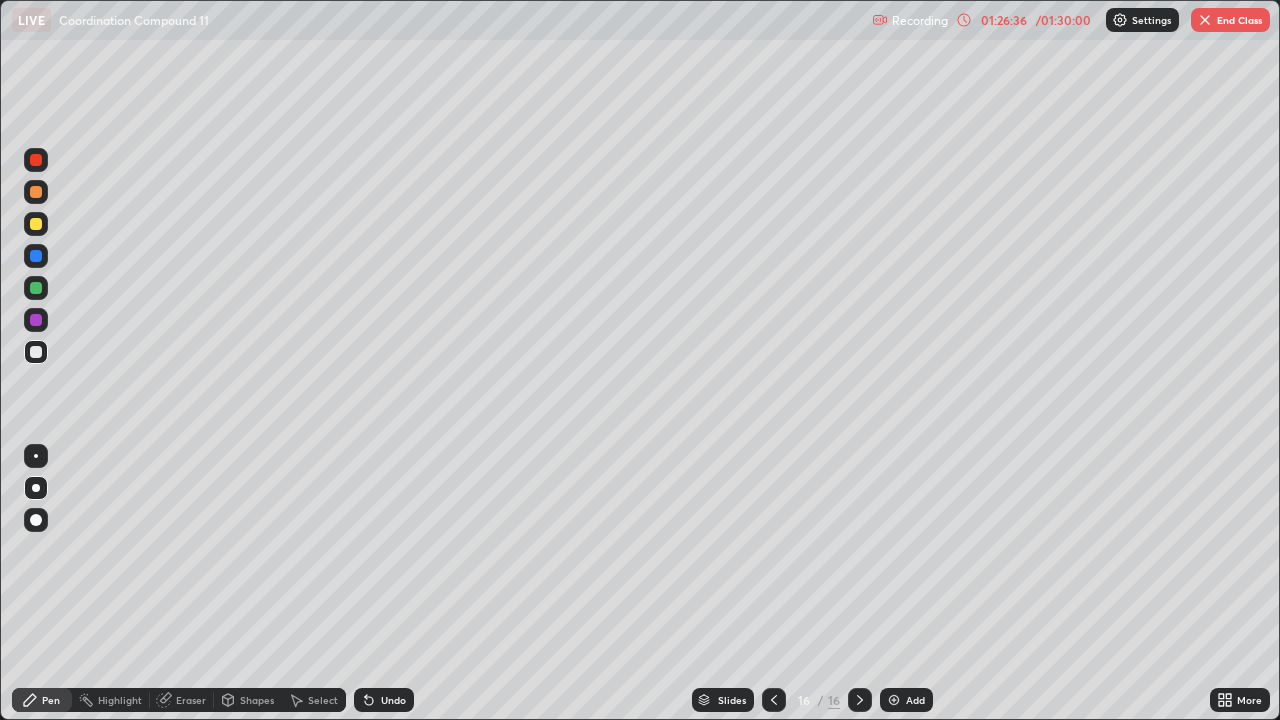 click at bounding box center [36, 224] 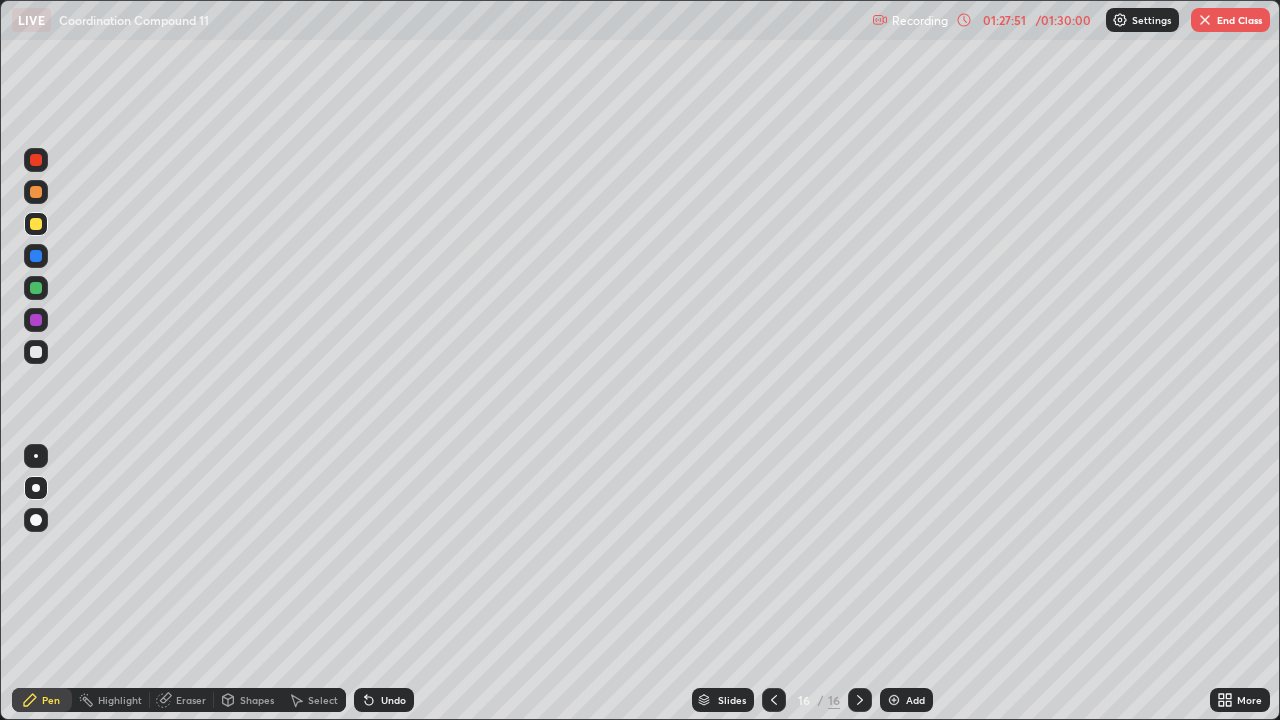 click on "Eraser" at bounding box center [191, 700] 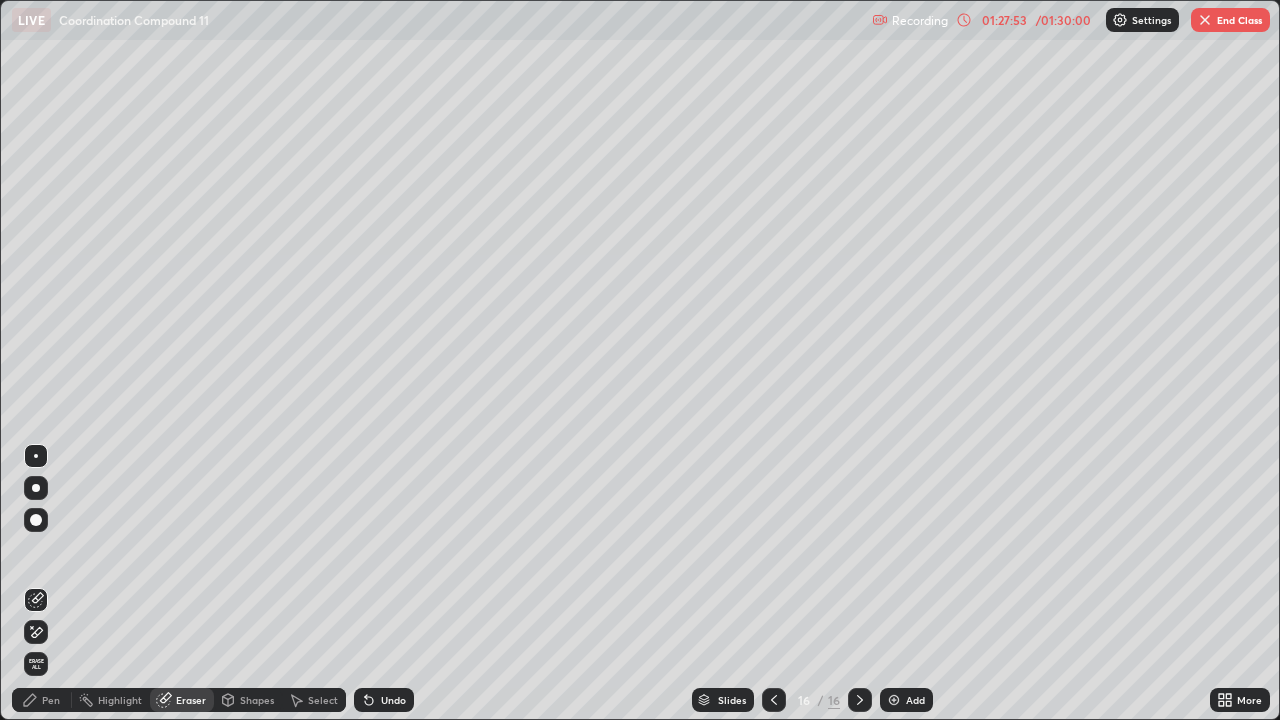 click on "Pen" at bounding box center (42, 700) 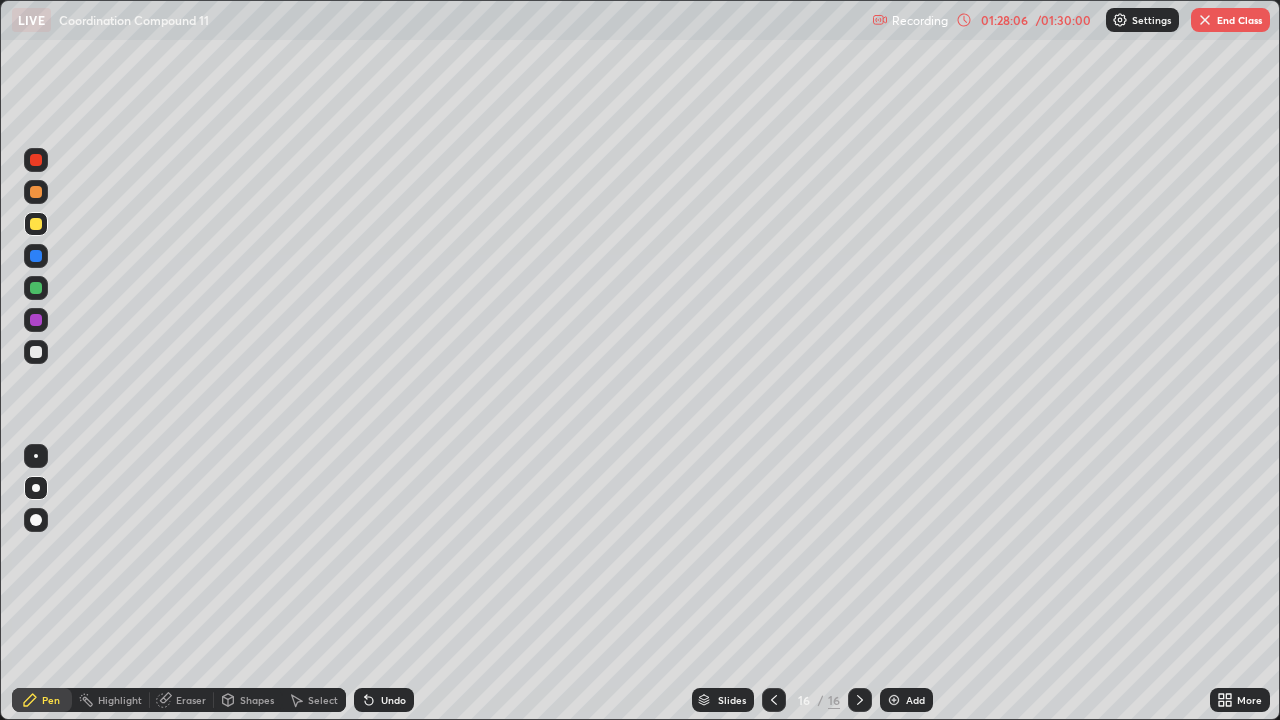 click at bounding box center (36, 352) 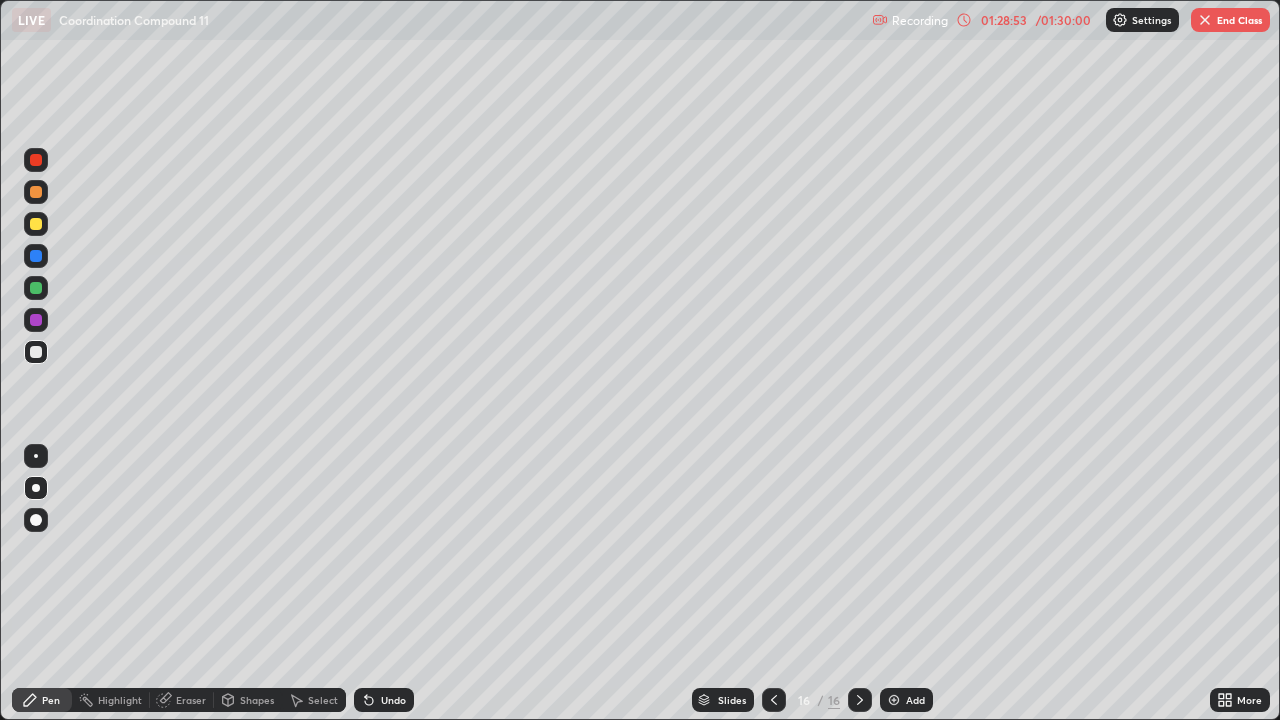 click at bounding box center [36, 224] 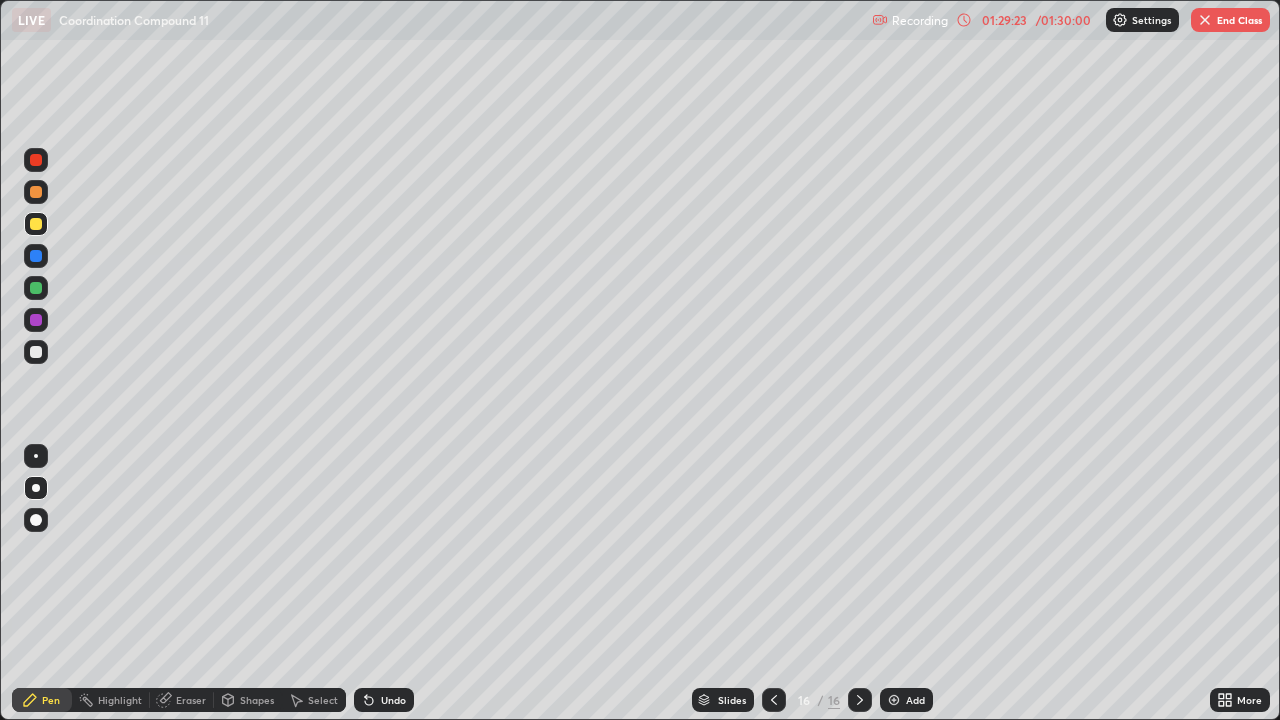 click at bounding box center [36, 288] 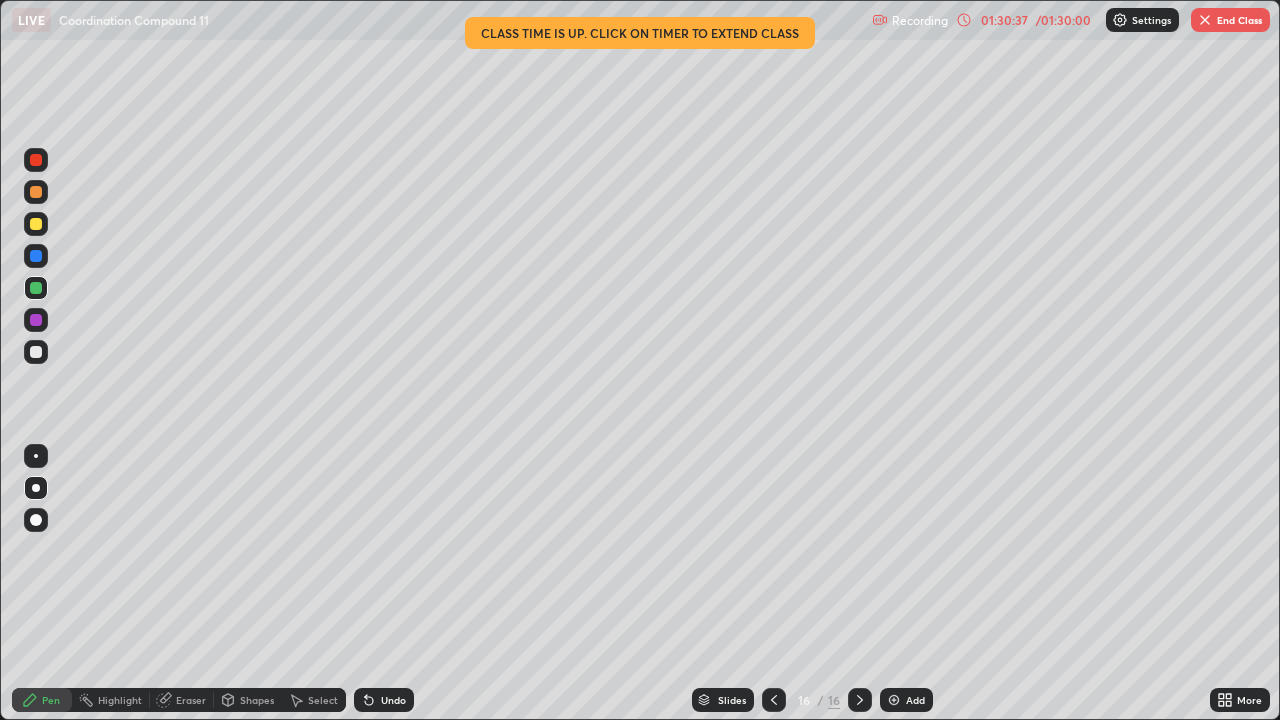 click on "End Class" at bounding box center (1230, 20) 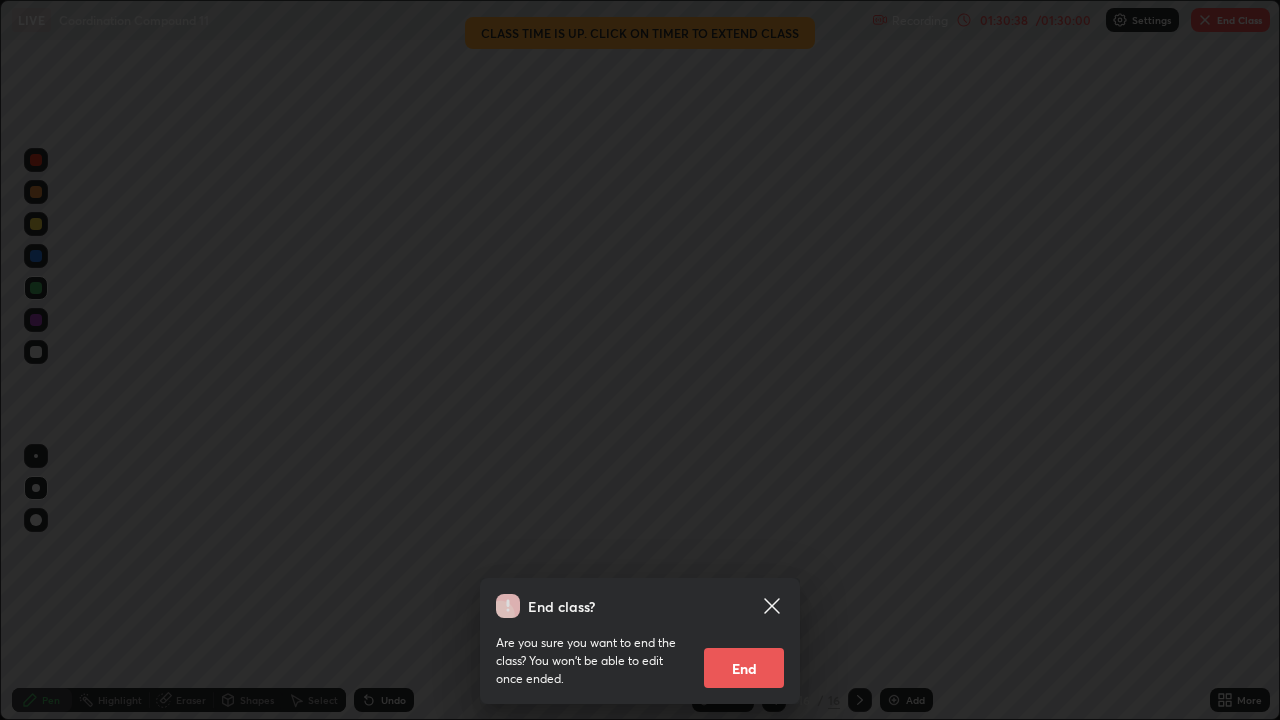 click on "End" at bounding box center [744, 668] 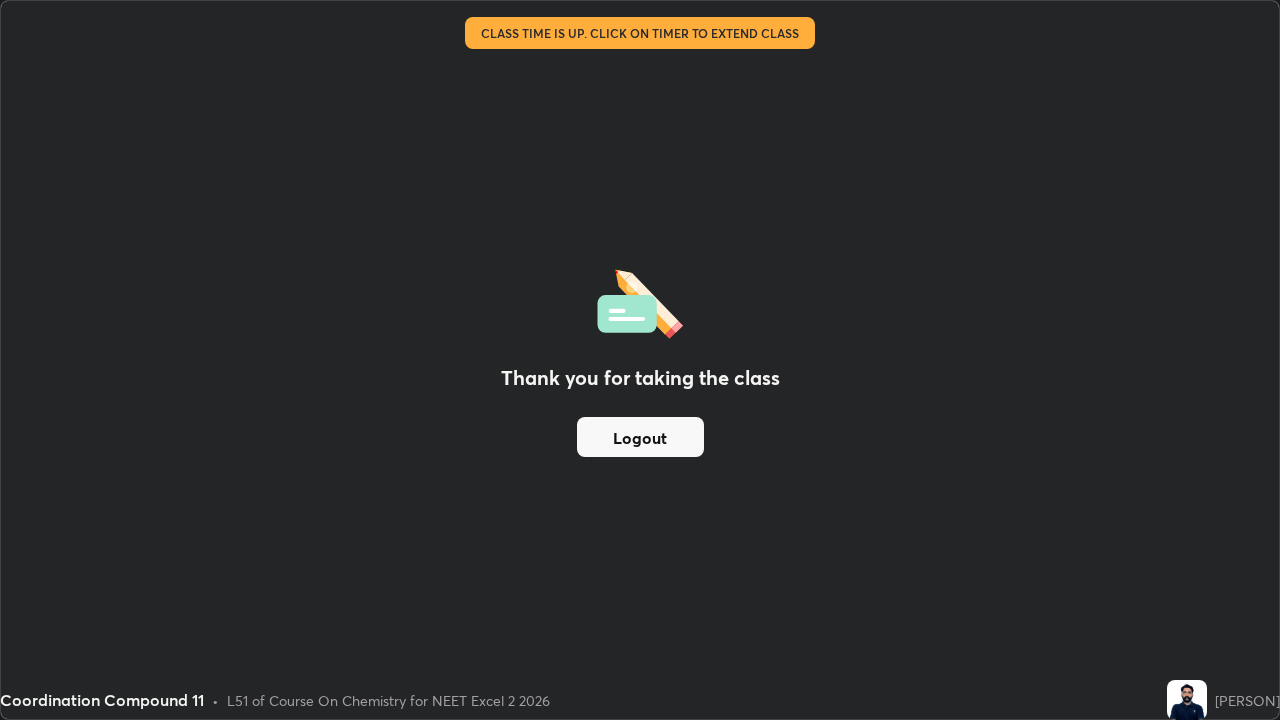 click on "Logout" at bounding box center (640, 437) 